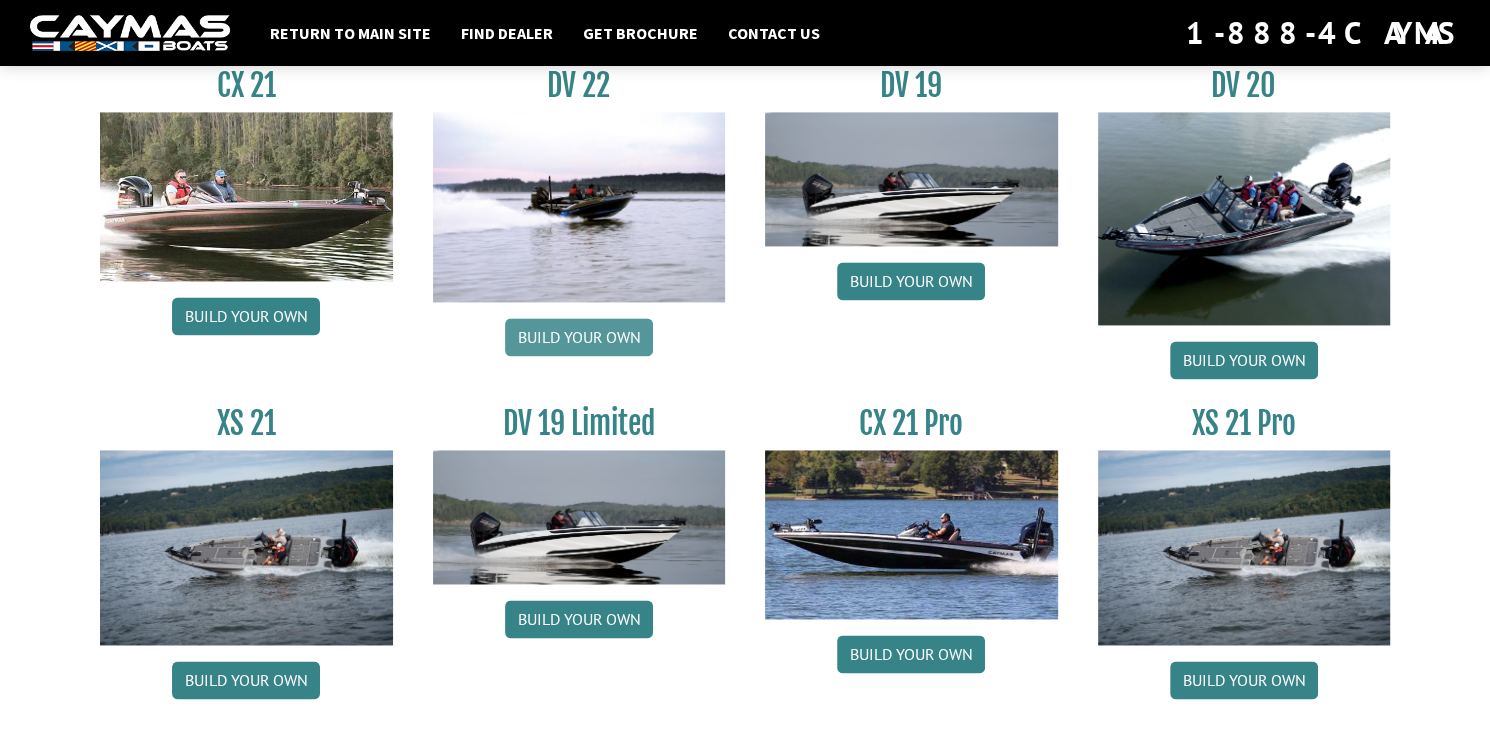 scroll, scrollTop: 2400, scrollLeft: 0, axis: vertical 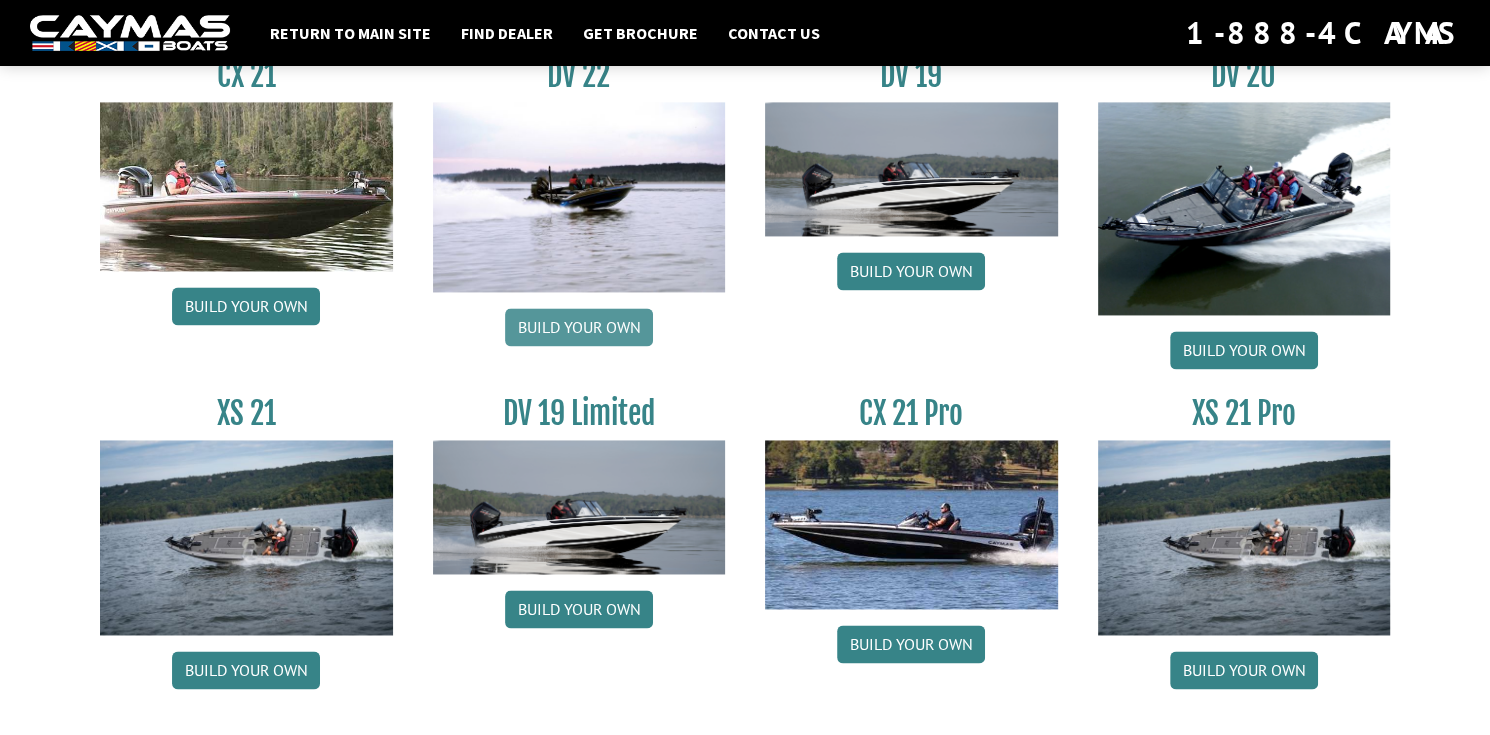 click on "Build your own" at bounding box center [579, 327] 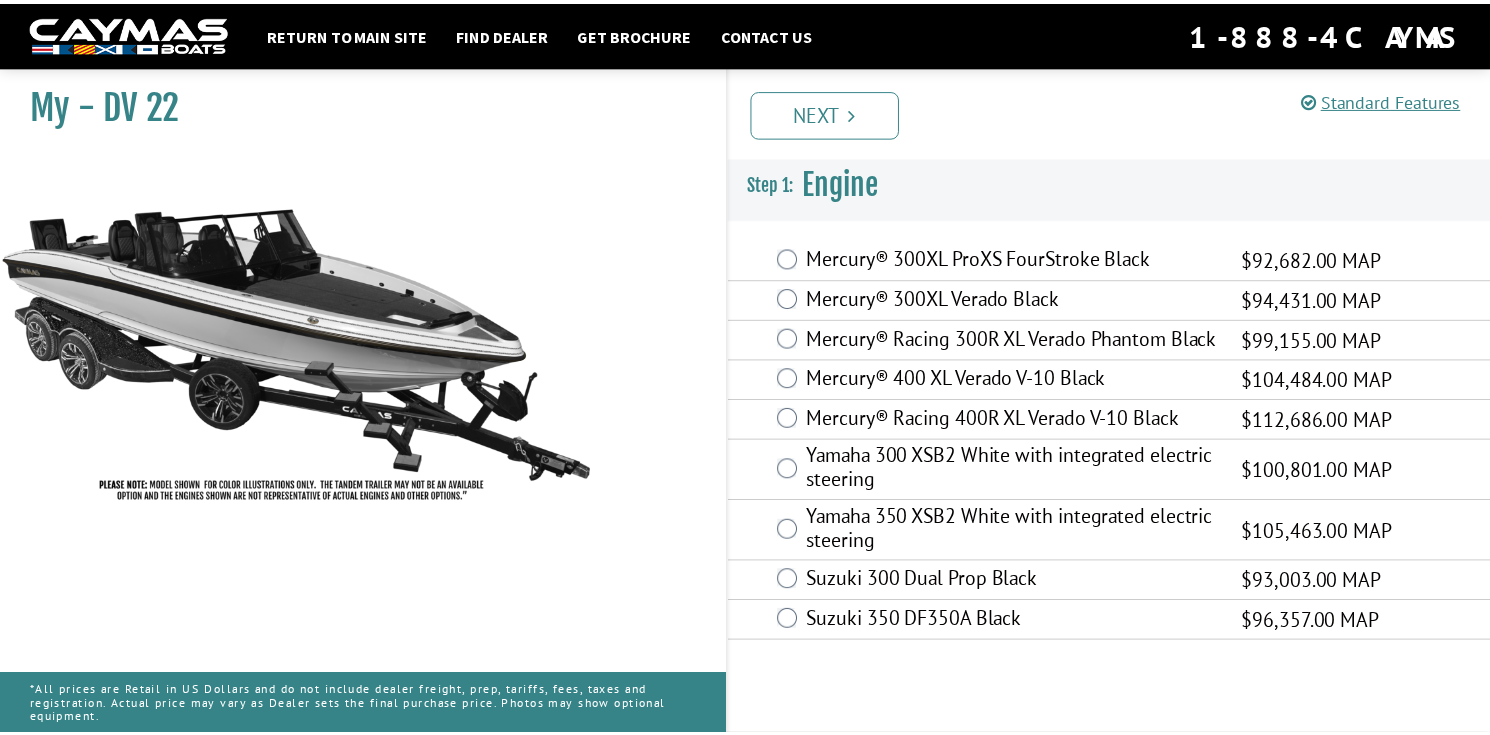 scroll, scrollTop: 0, scrollLeft: 0, axis: both 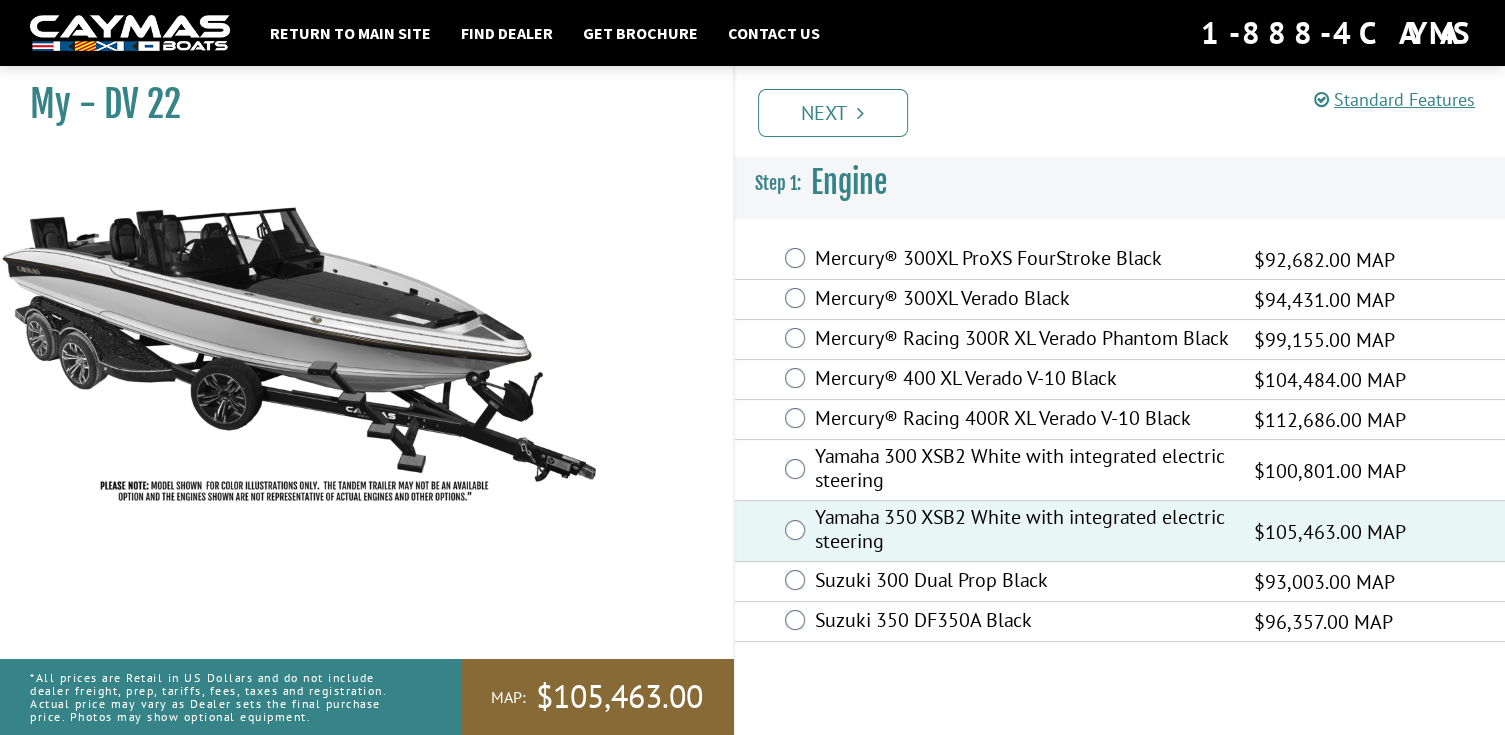 click on "Prev Next" at bounding box center (1119, 111) 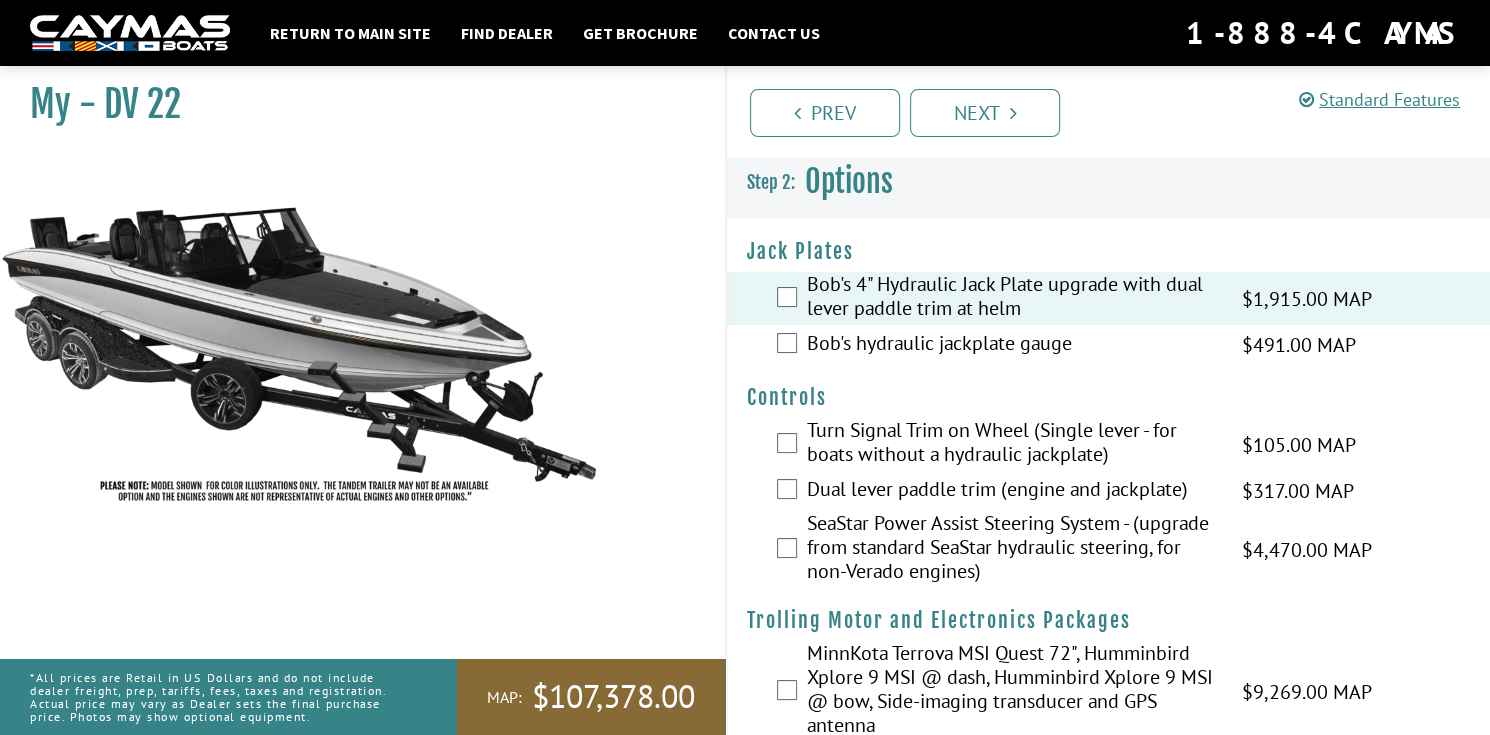 click on "Bob's hydraulic jackplate gauge
$491.00 MAP
$580.00 MSRP" at bounding box center [1108, 345] 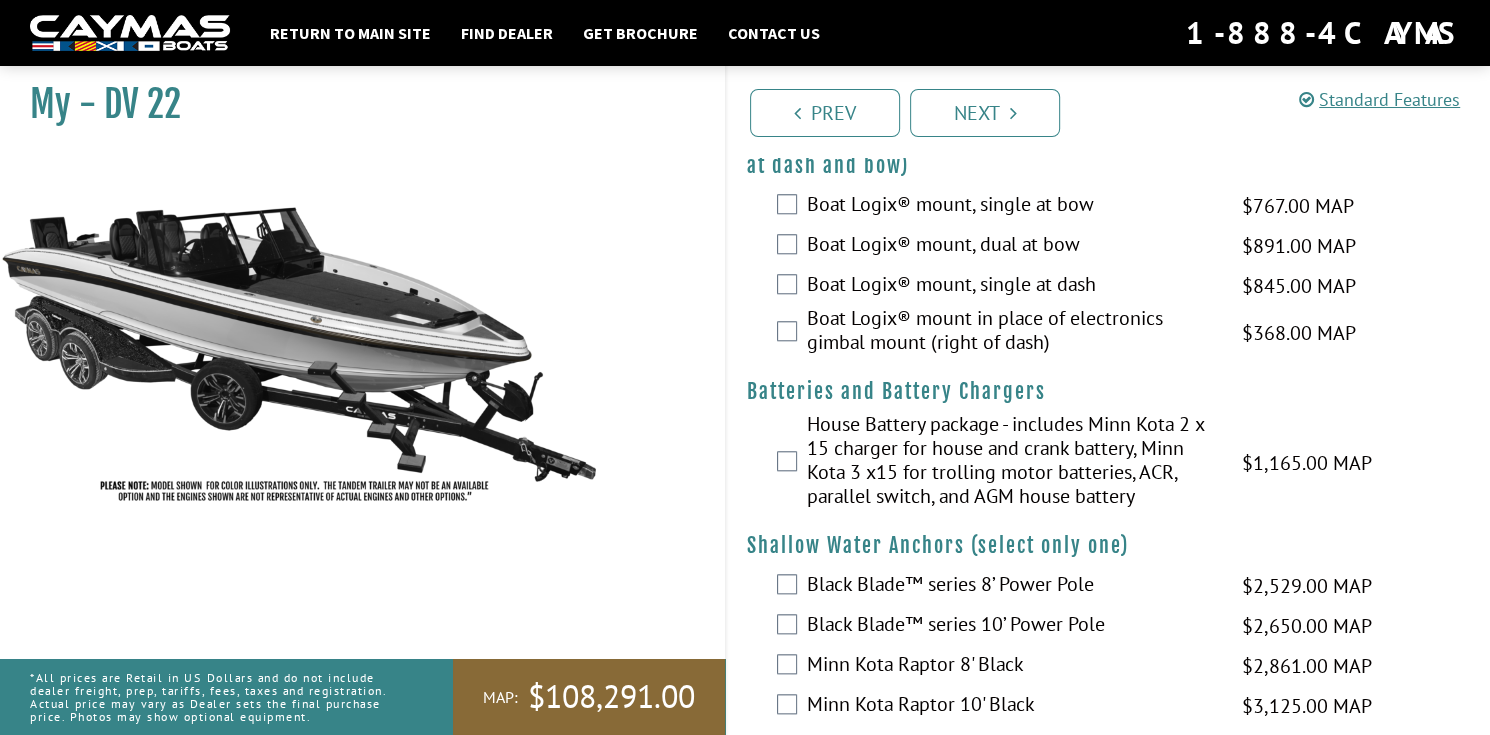 scroll, scrollTop: 1500, scrollLeft: 0, axis: vertical 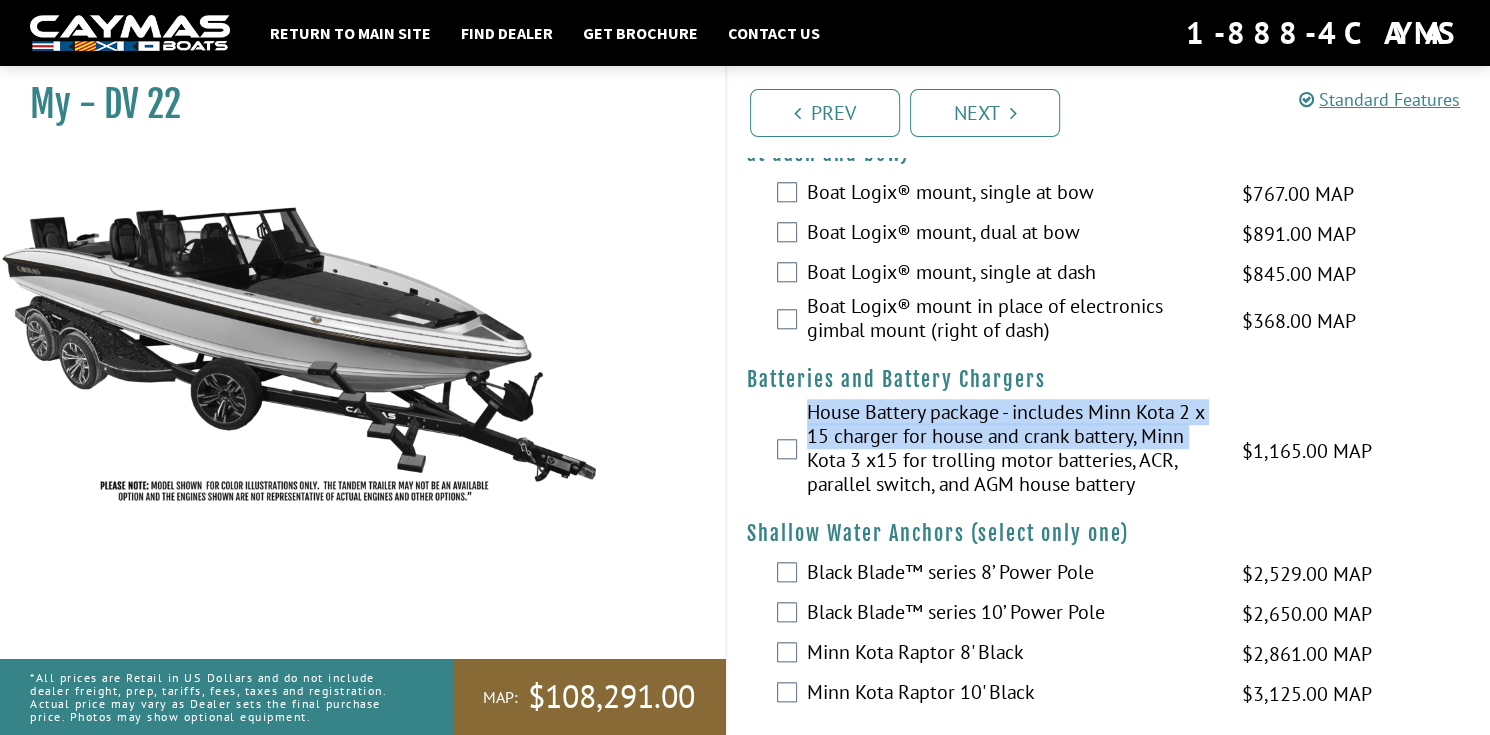 click on "House Battery package - includes Minn Kota 2 x 15 charger for house and crank battery, Minn Kota 3 x15 for trolling motor batteries, ACR, parallel switch, and AGM house battery
$1,165.00 MAP
$1,376.00 MSRP" at bounding box center [1108, 450] 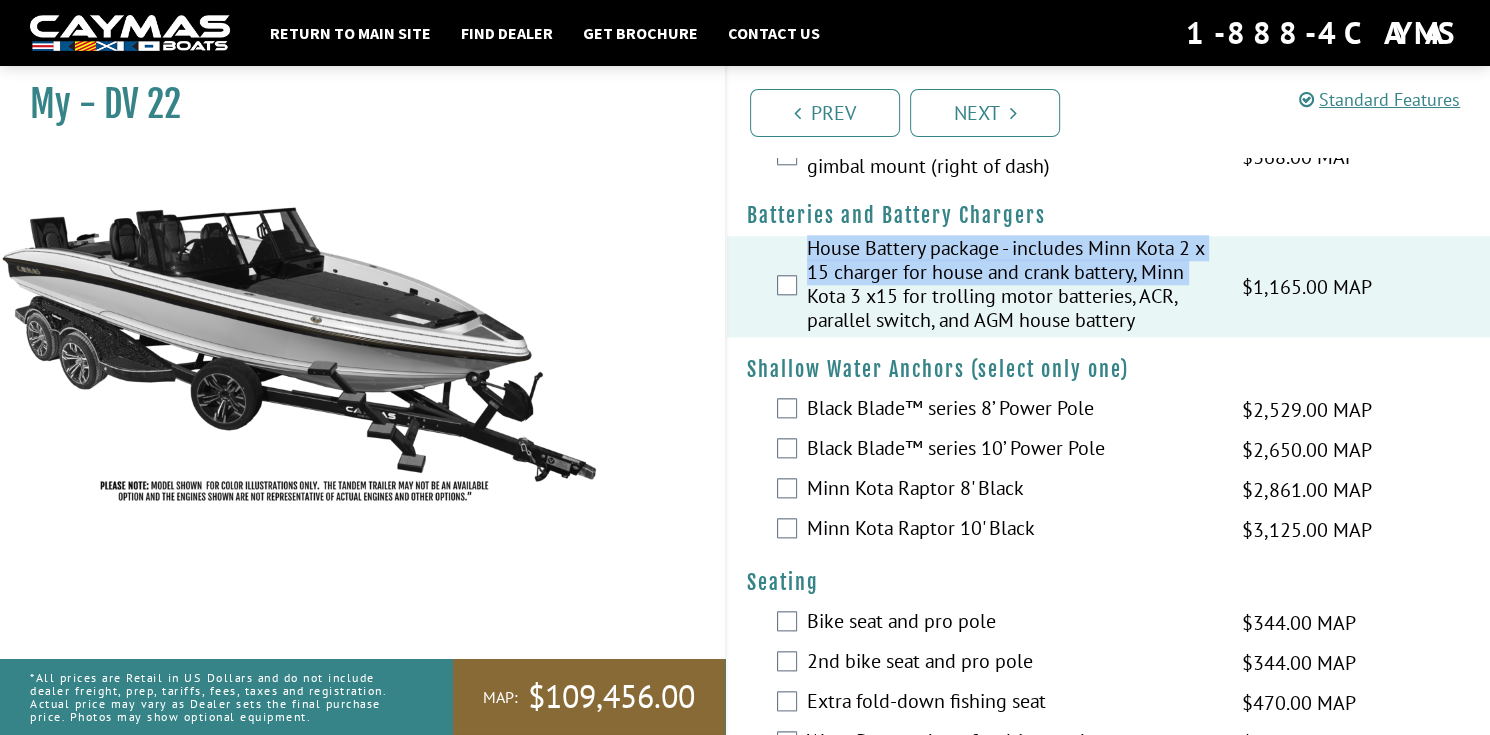 scroll, scrollTop: 1700, scrollLeft: 0, axis: vertical 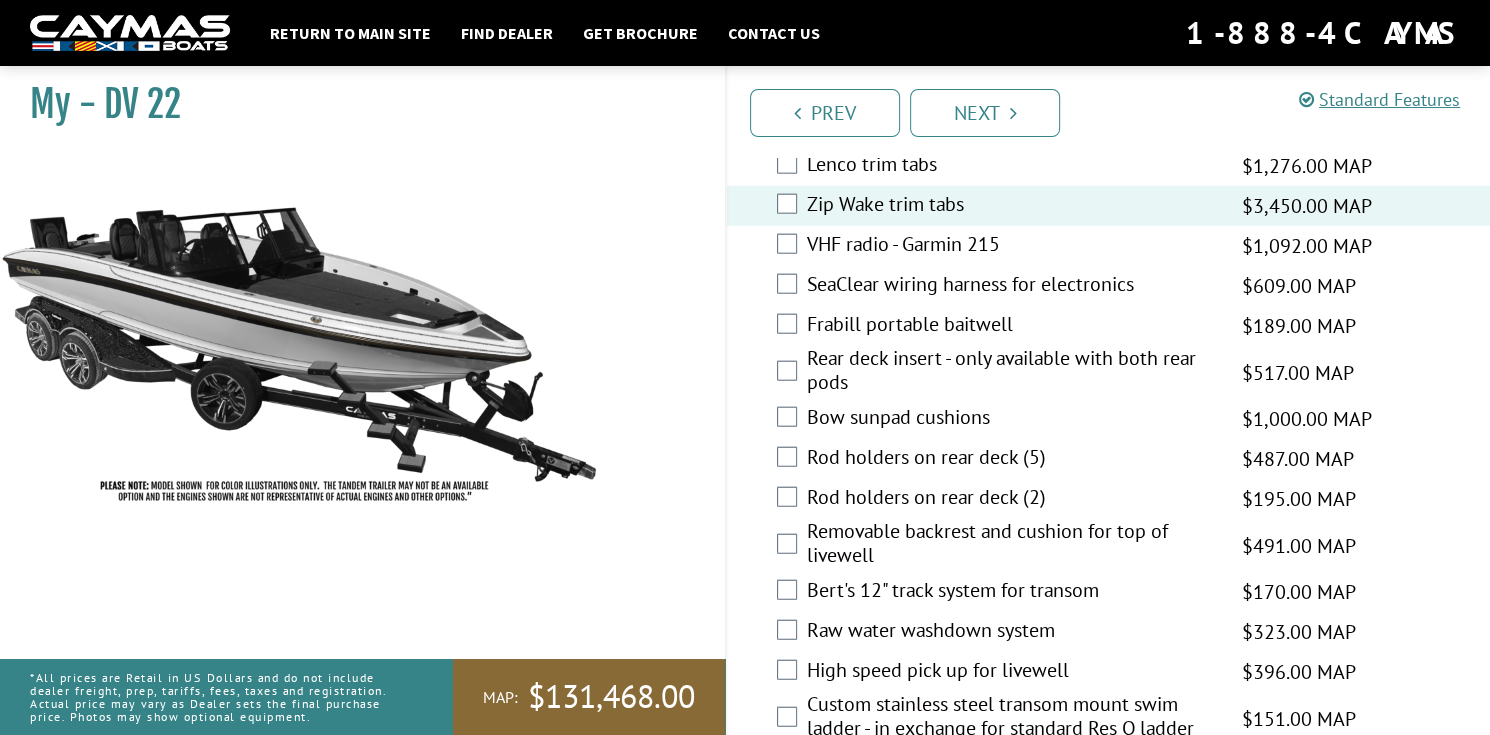 click on "Rod holders on rear deck (5)
$487.00 MAP
$575.00 MSRP" at bounding box center [1108, 459] 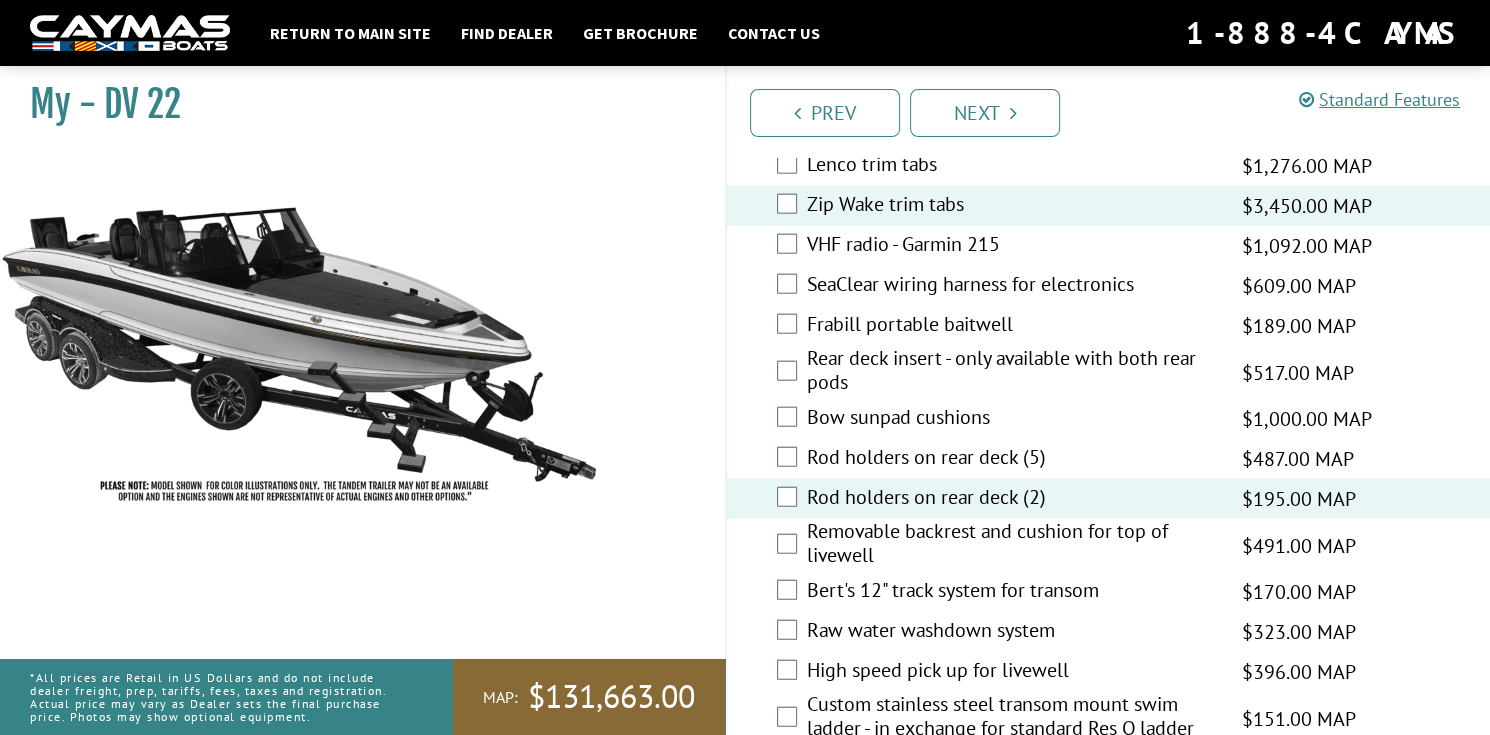 scroll, scrollTop: 4000, scrollLeft: 0, axis: vertical 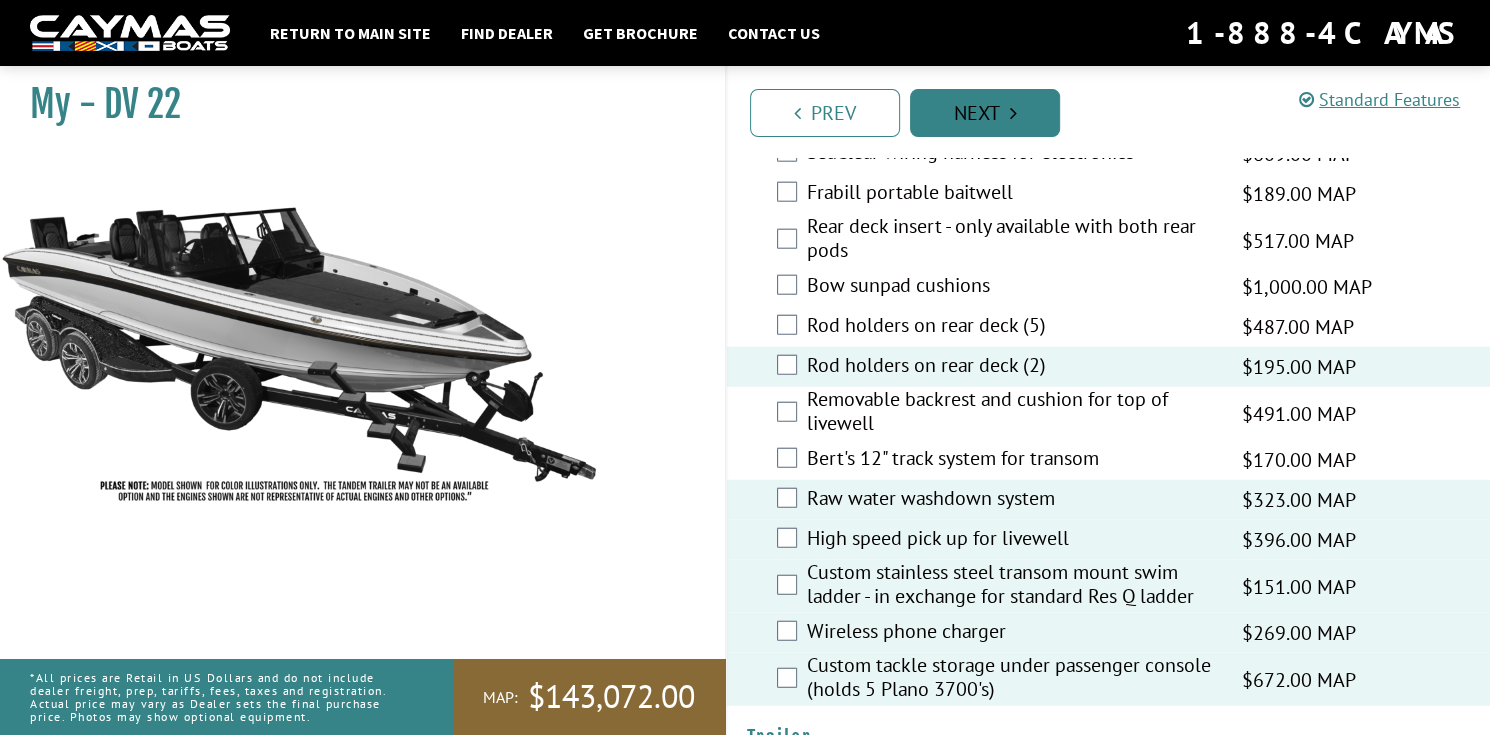 click on "Next" at bounding box center (985, 113) 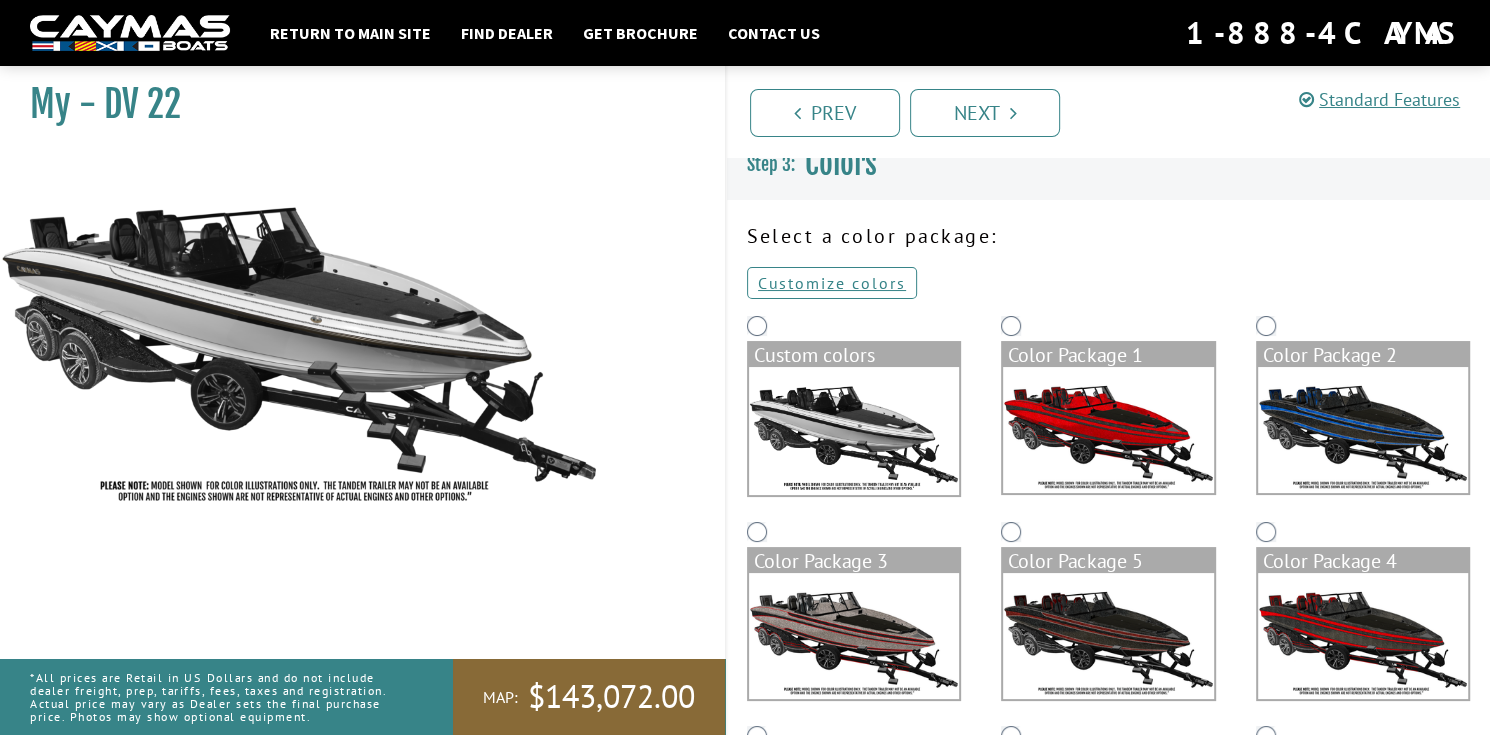 scroll, scrollTop: 0, scrollLeft: 0, axis: both 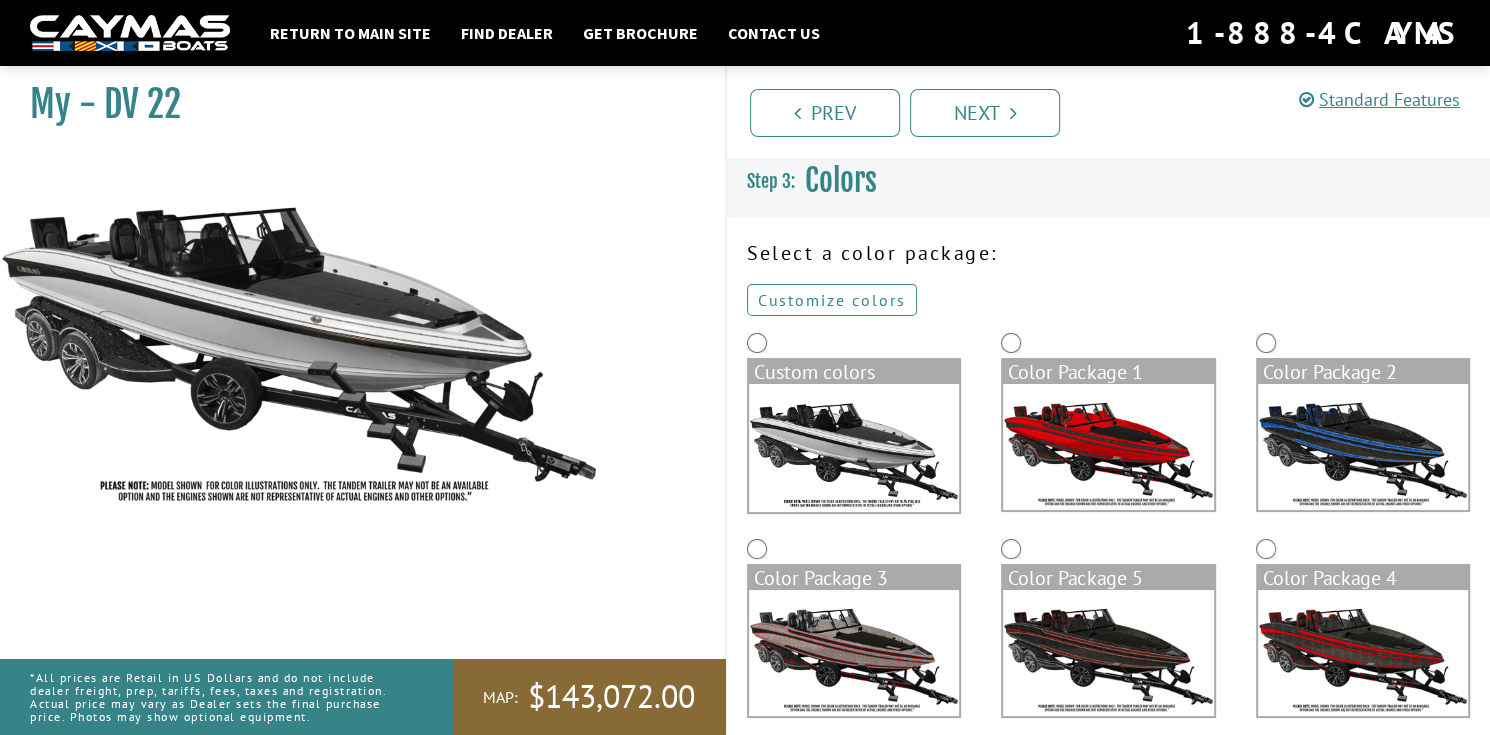 click on "Customize colors" at bounding box center (832, 300) 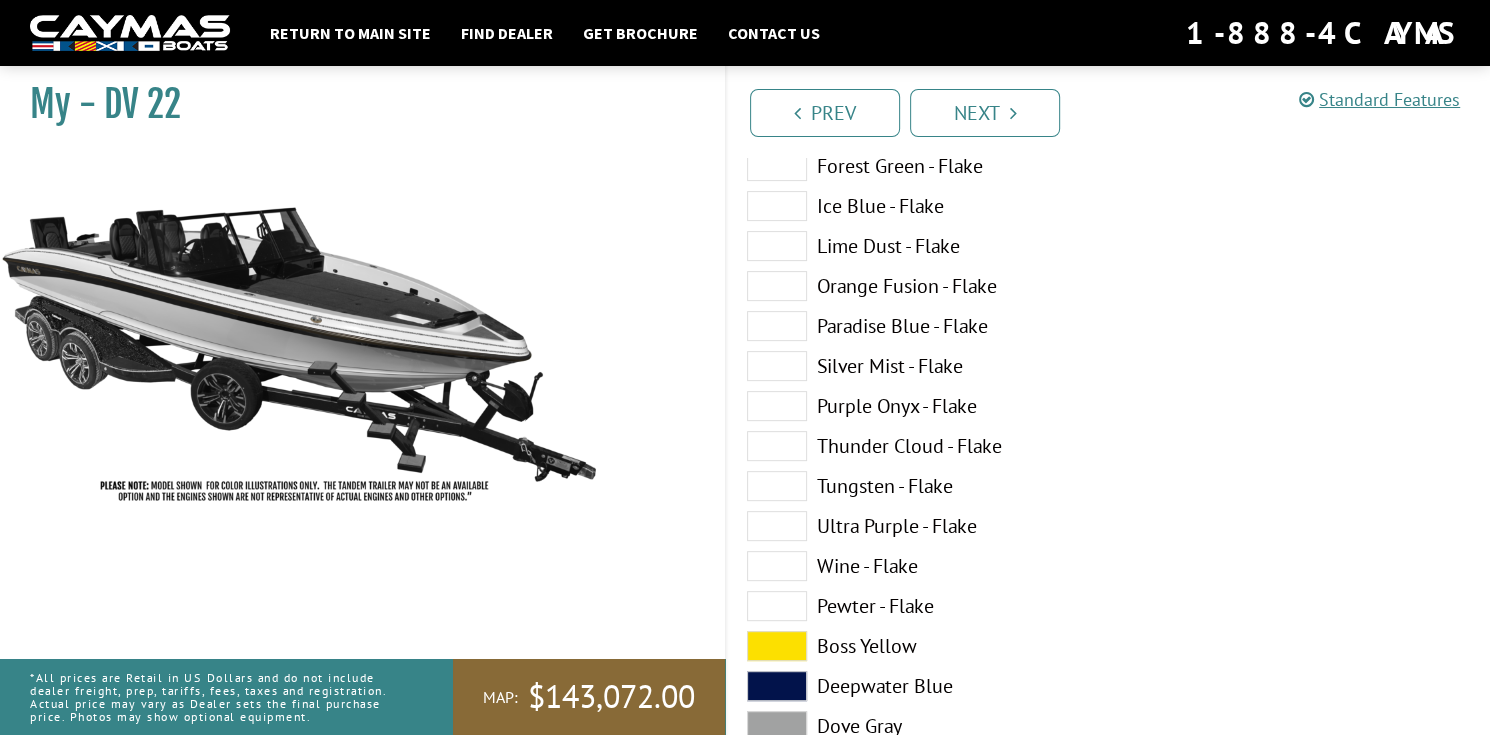 scroll, scrollTop: 500, scrollLeft: 0, axis: vertical 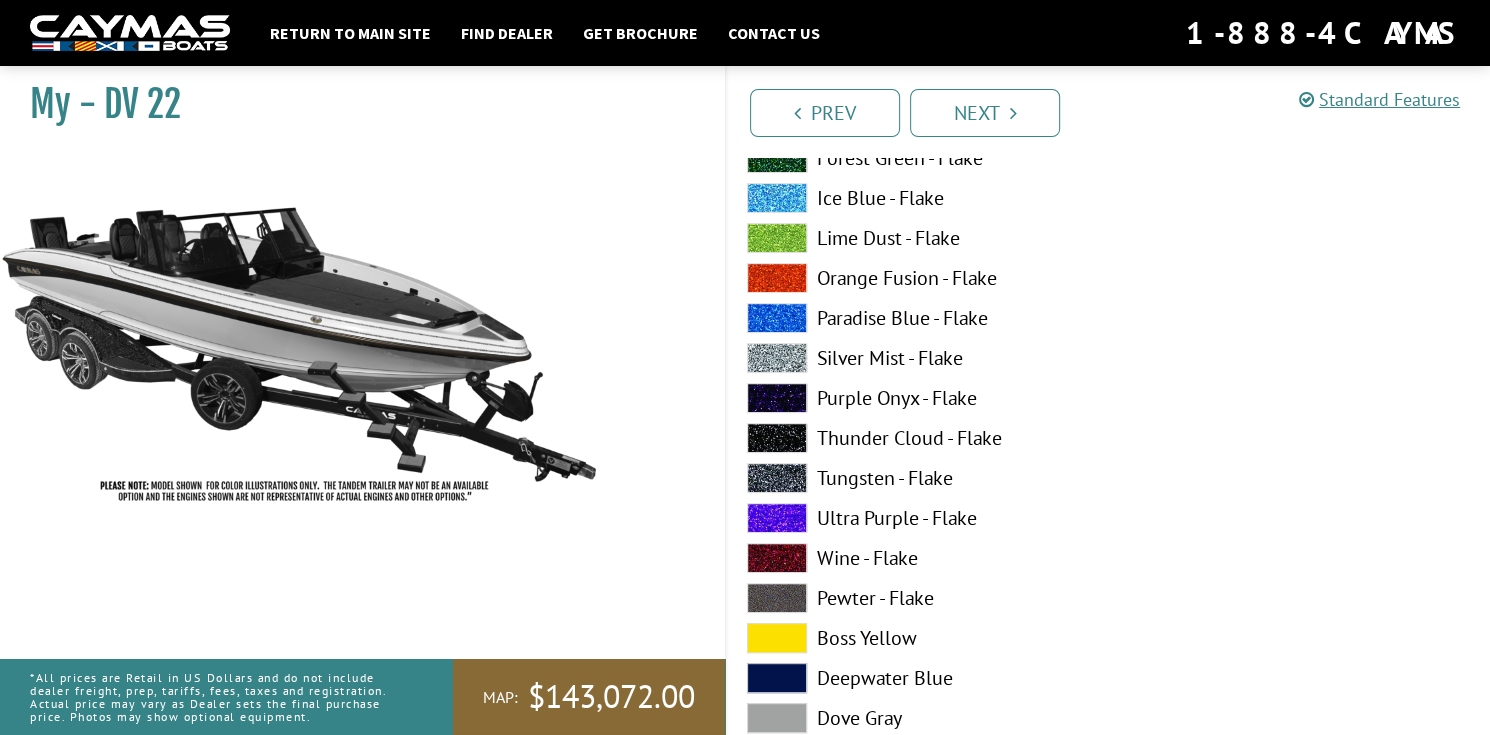 click on "Ultra Purple - Flake" at bounding box center (918, 518) 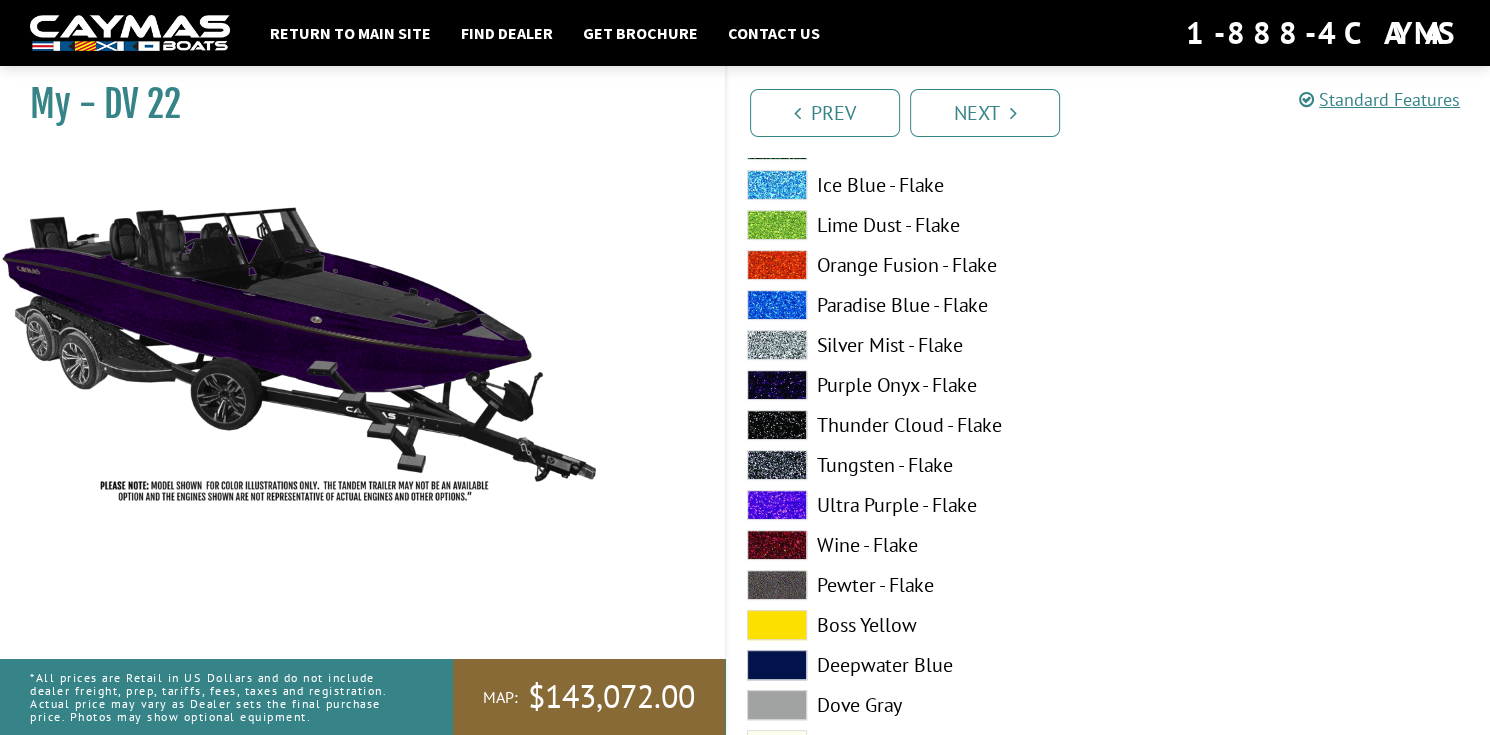 scroll, scrollTop: 600, scrollLeft: 0, axis: vertical 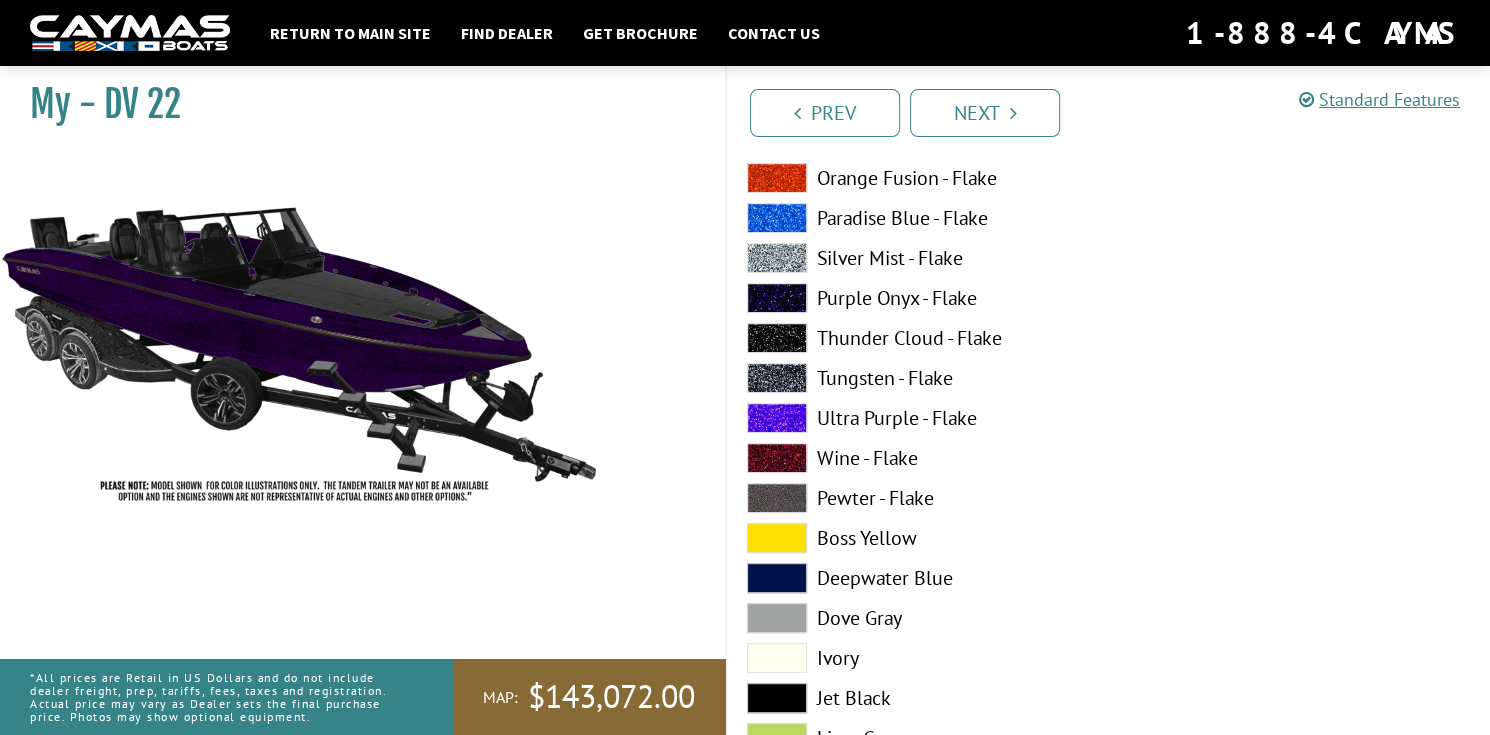 click on "Boss Yellow" at bounding box center [918, 538] 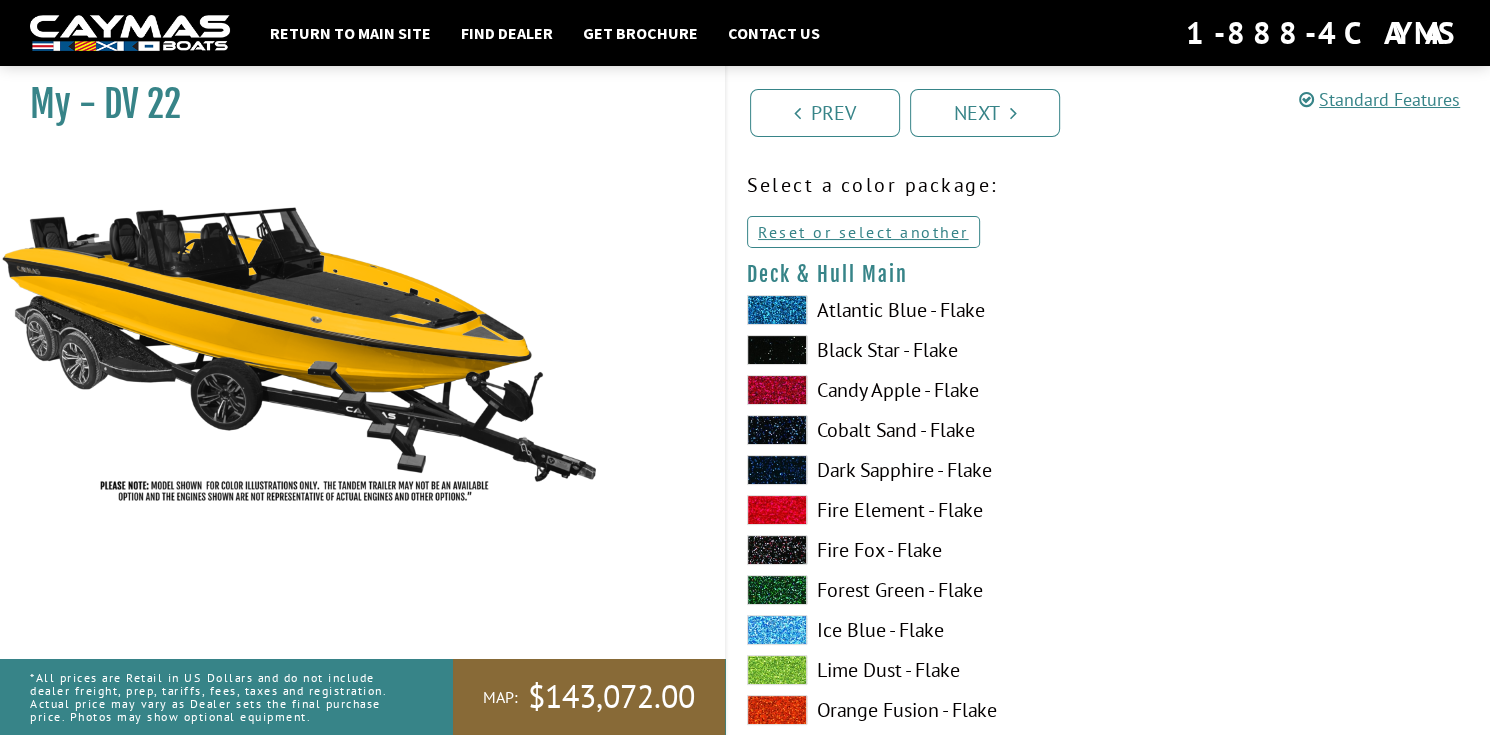 scroll, scrollTop: 0, scrollLeft: 0, axis: both 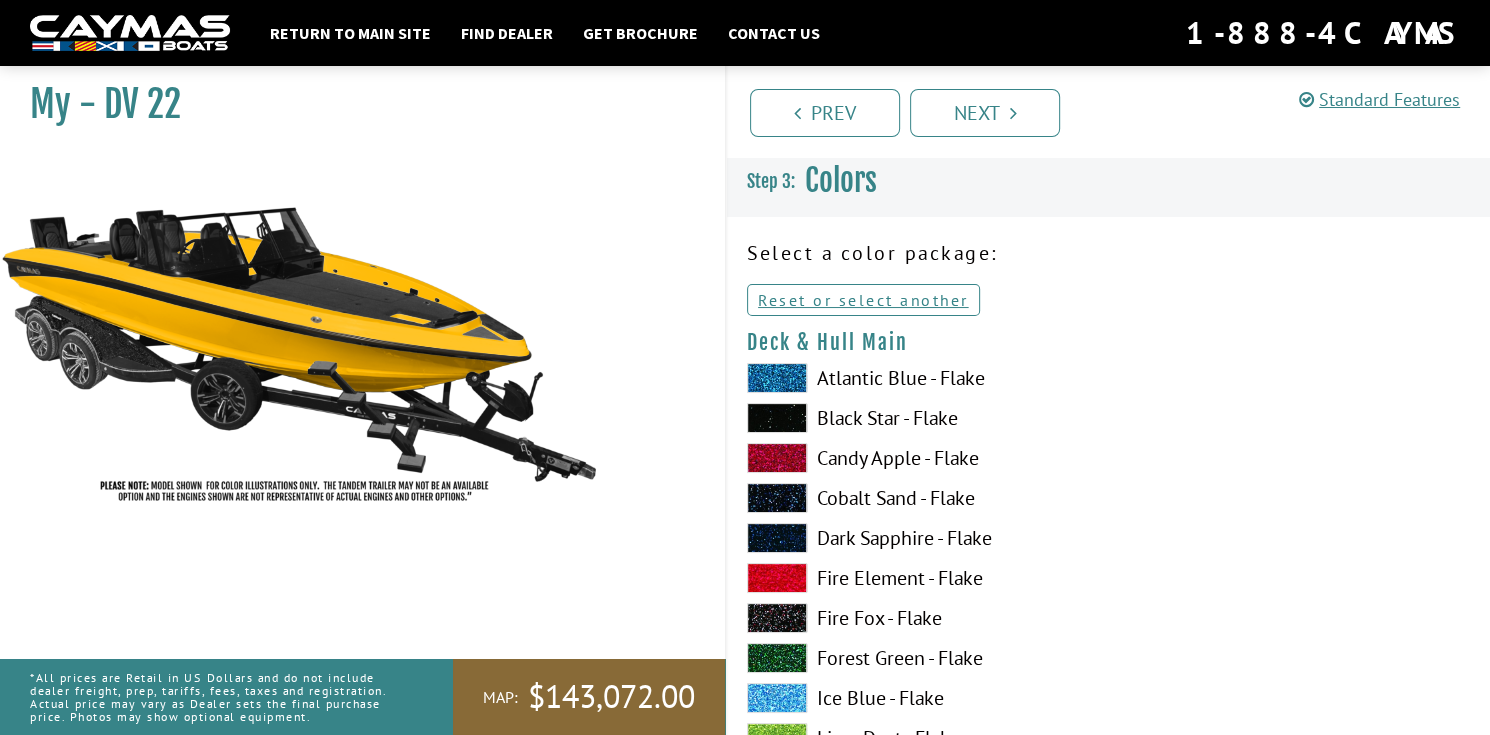 click on "Atlantic Blue - Flake" at bounding box center (918, 378) 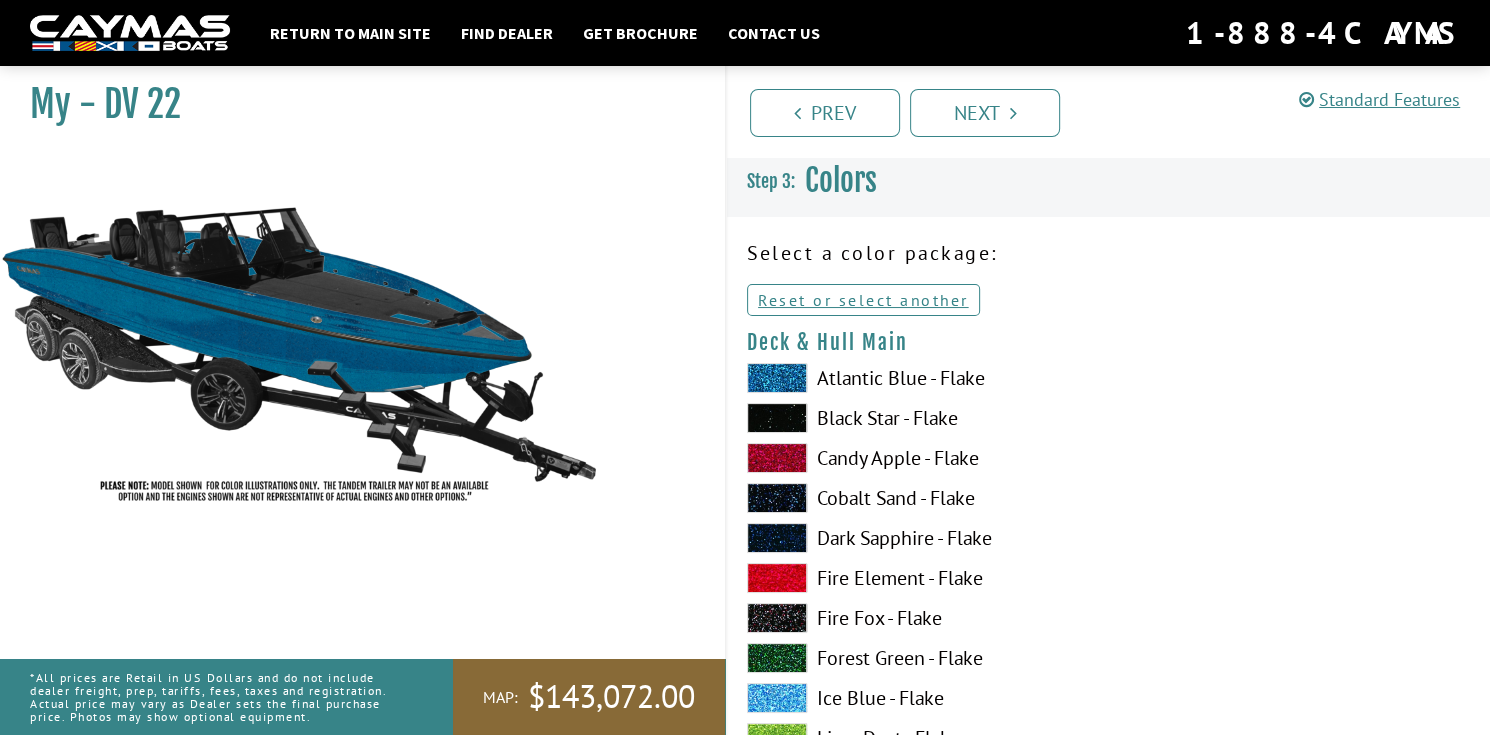 click on "Black Star - Flake" at bounding box center (918, 418) 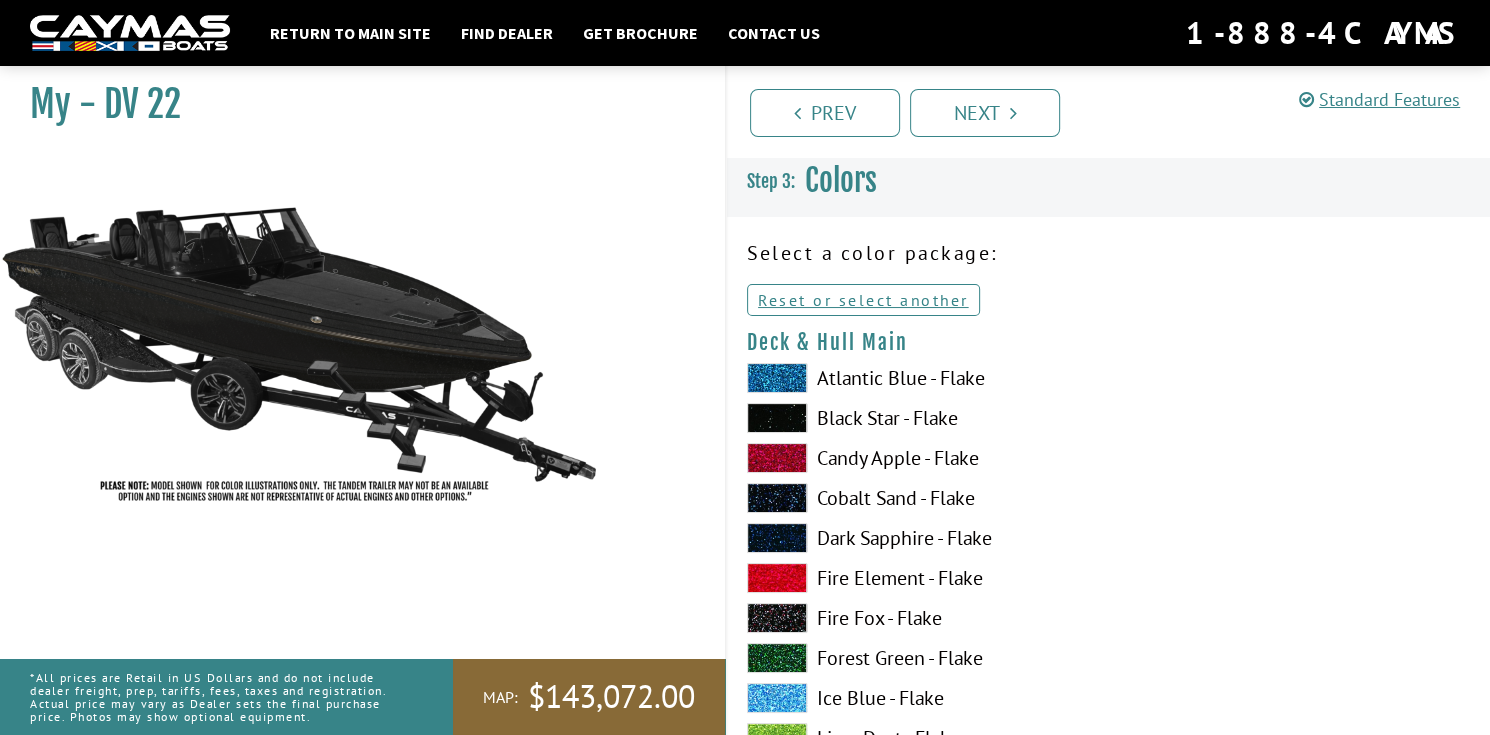 click on "Candy Apple - Flake" at bounding box center [918, 458] 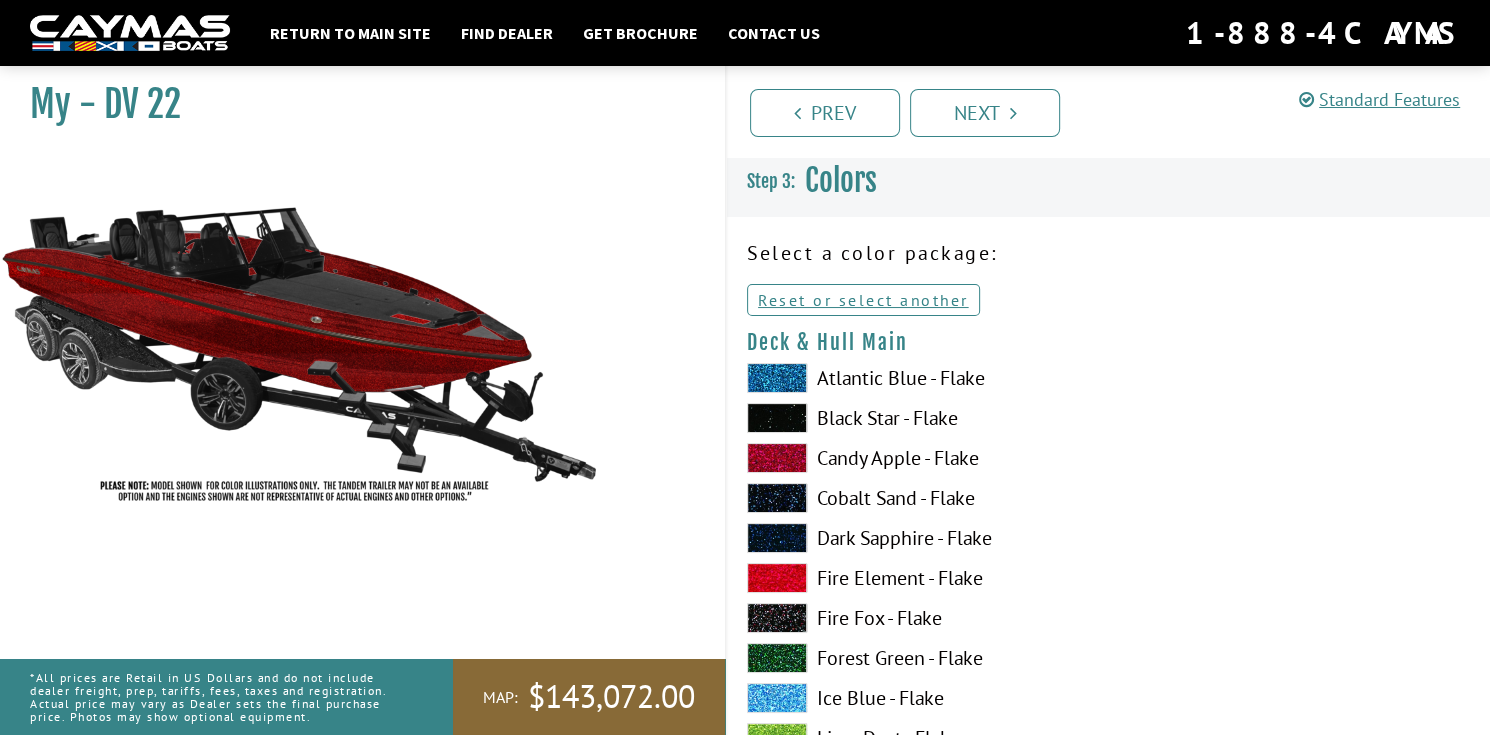 click on "Cobalt Sand - Flake" at bounding box center [918, 498] 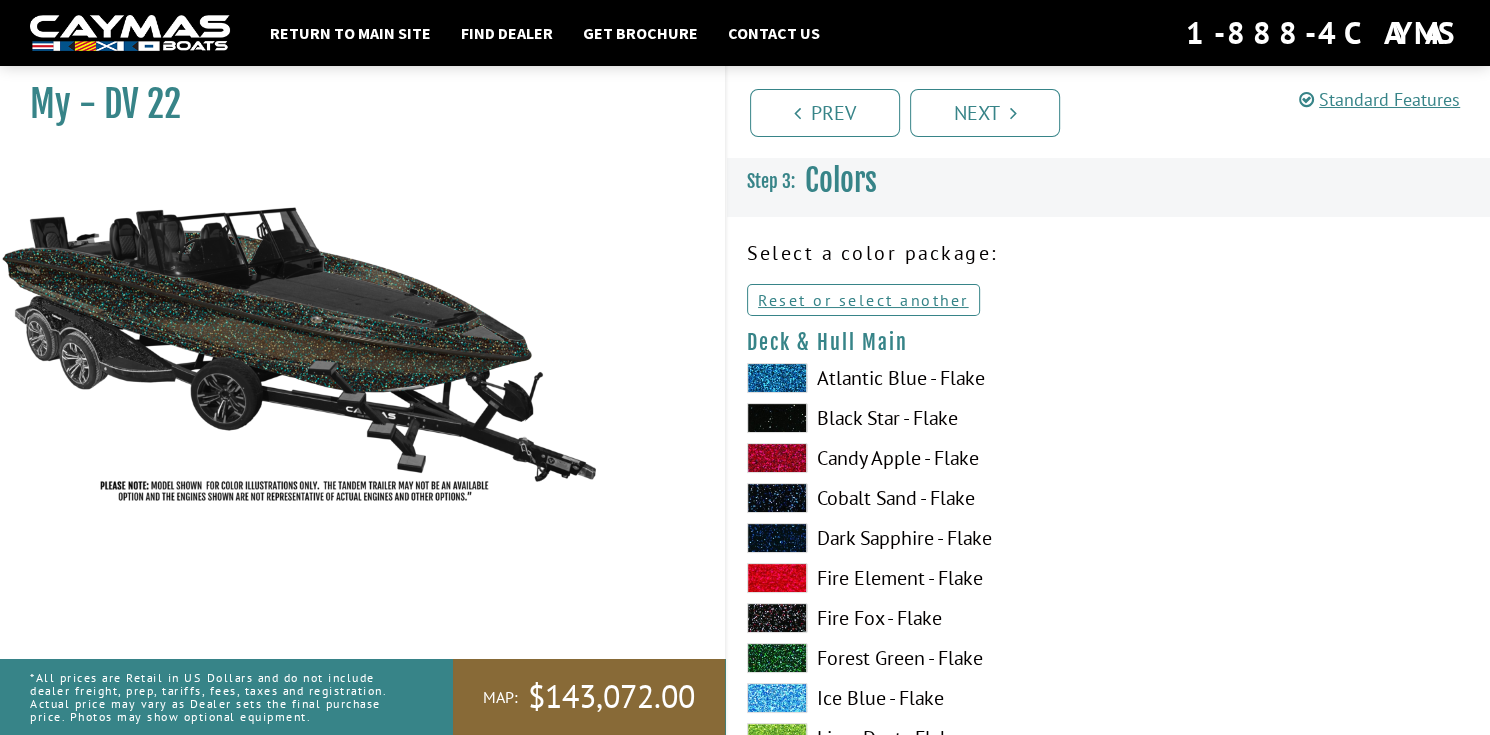 click on "Dark Sapphire - Flake" at bounding box center (918, 538) 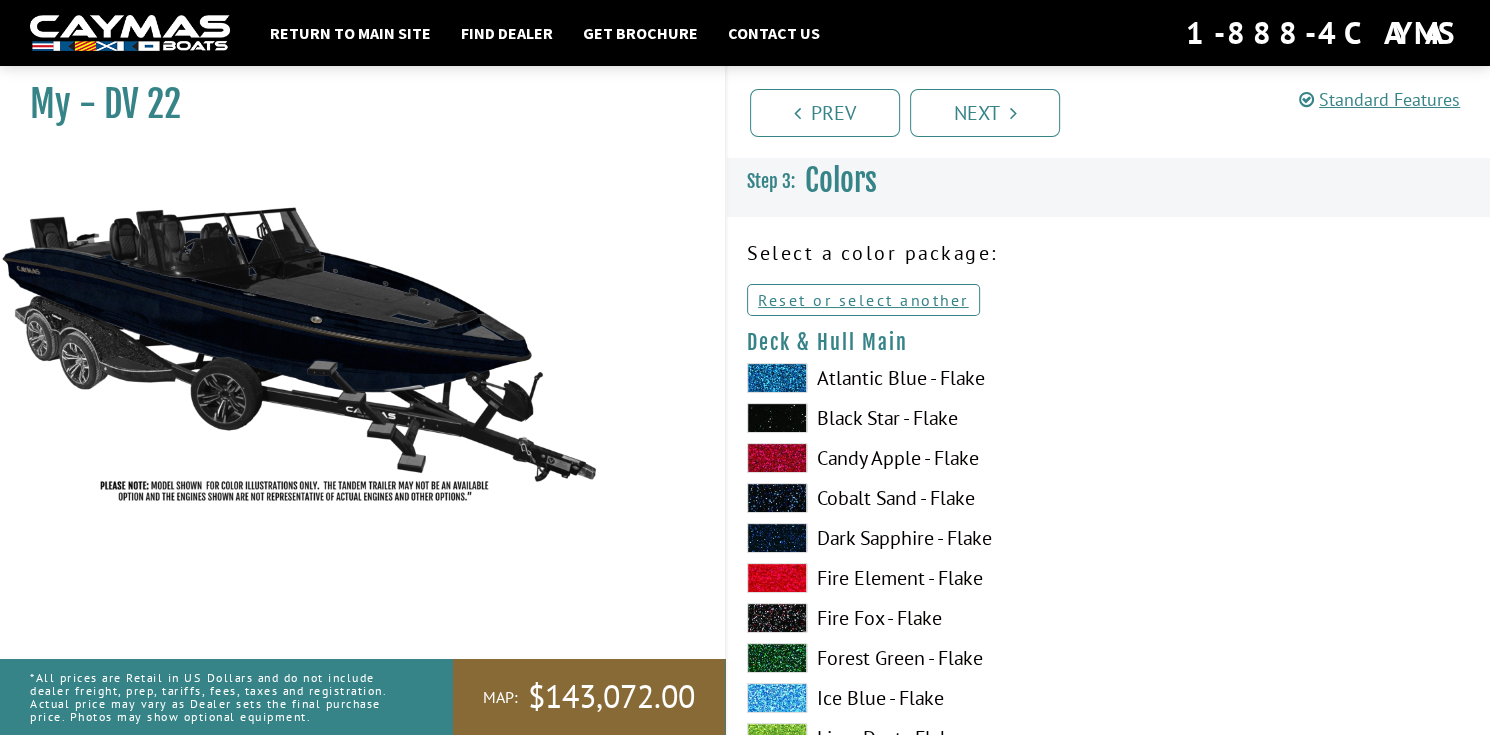 click on "Fire Element - Flake" at bounding box center [918, 578] 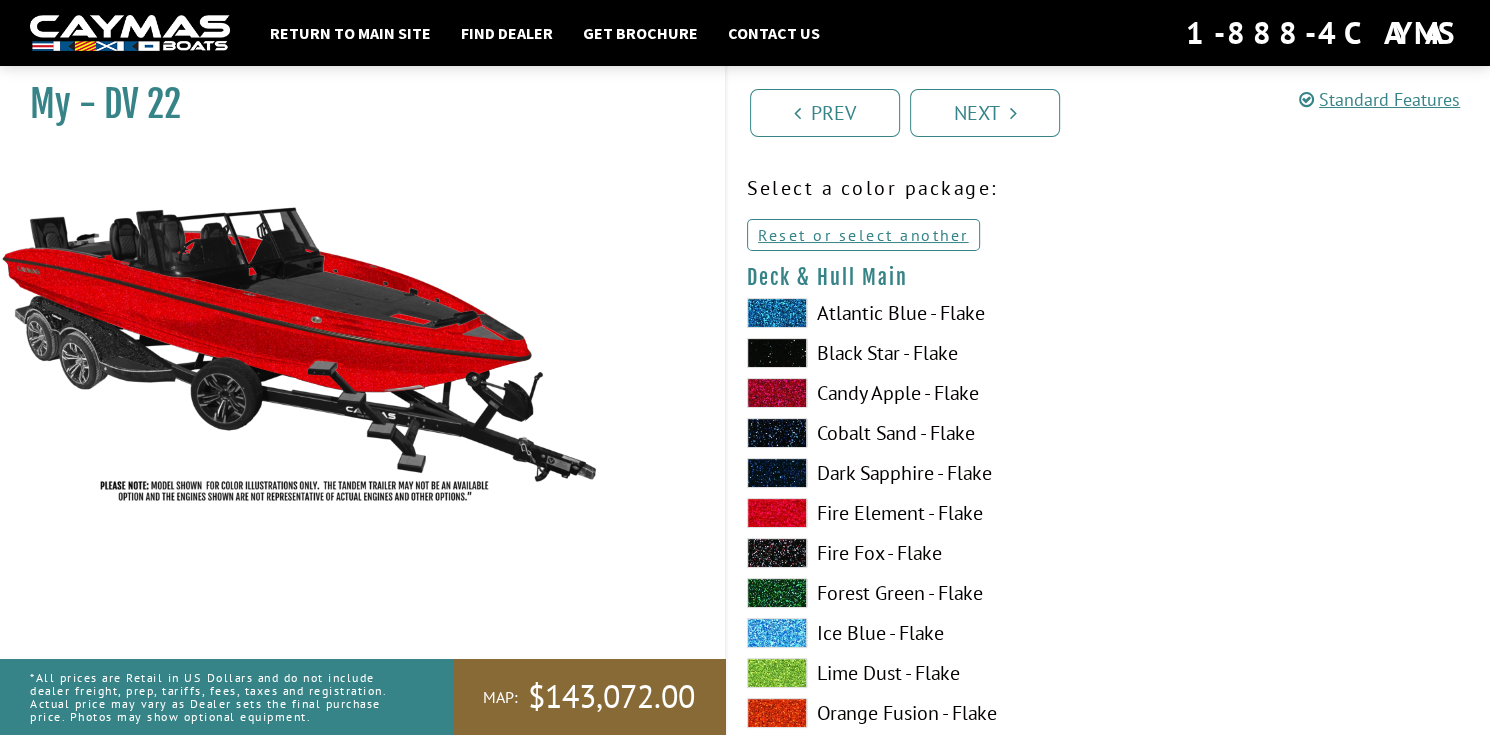 scroll, scrollTop: 100, scrollLeft: 0, axis: vertical 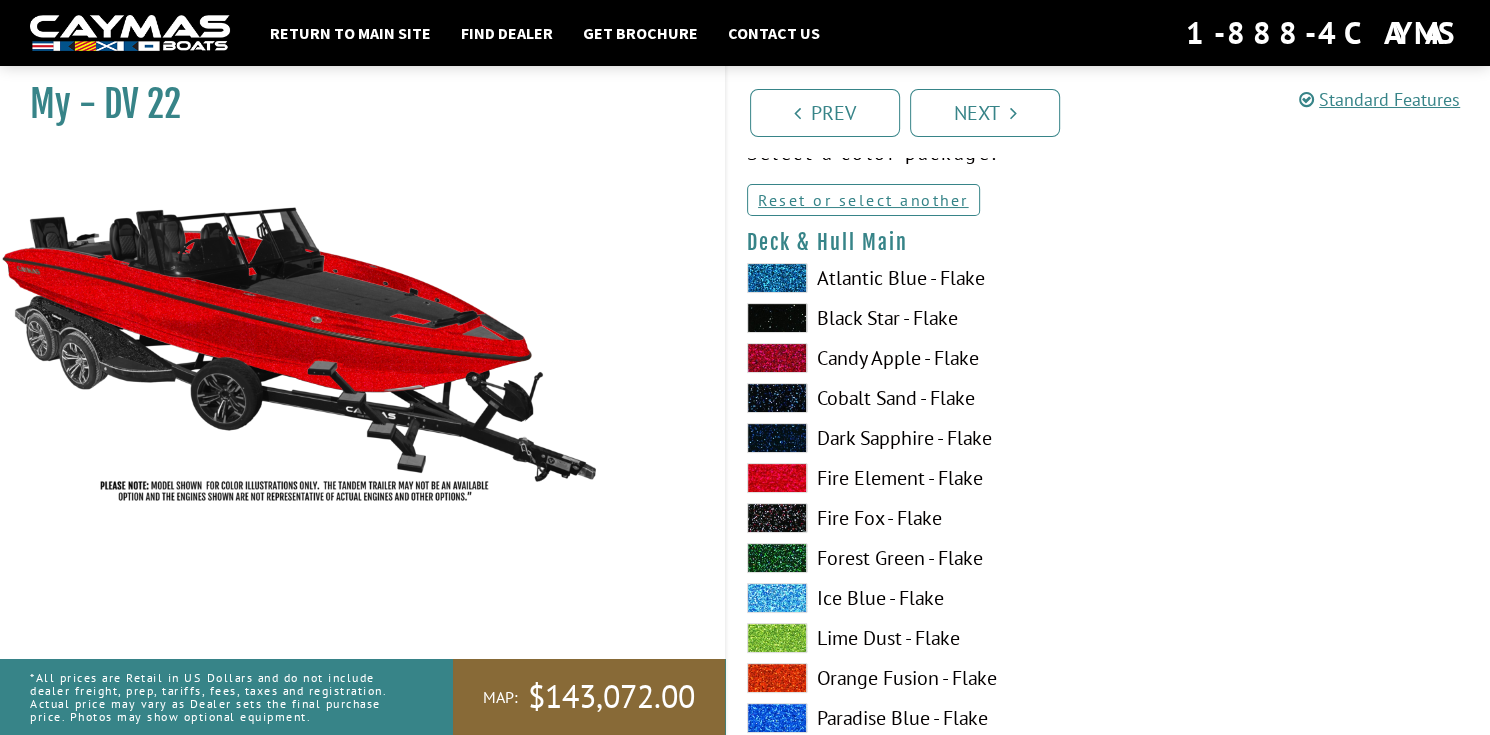 click on "Fire Fox - Flake" at bounding box center [918, 518] 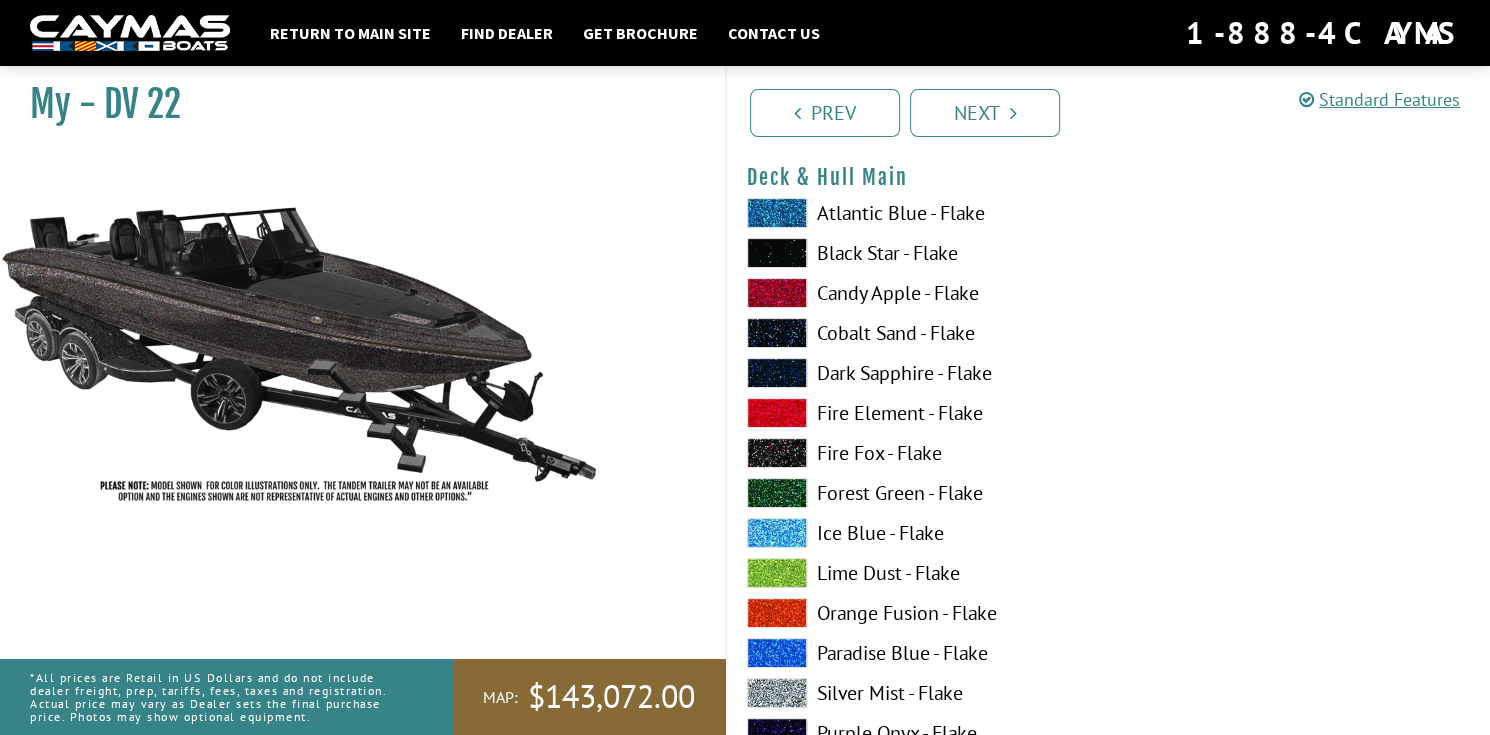scroll, scrollTop: 200, scrollLeft: 0, axis: vertical 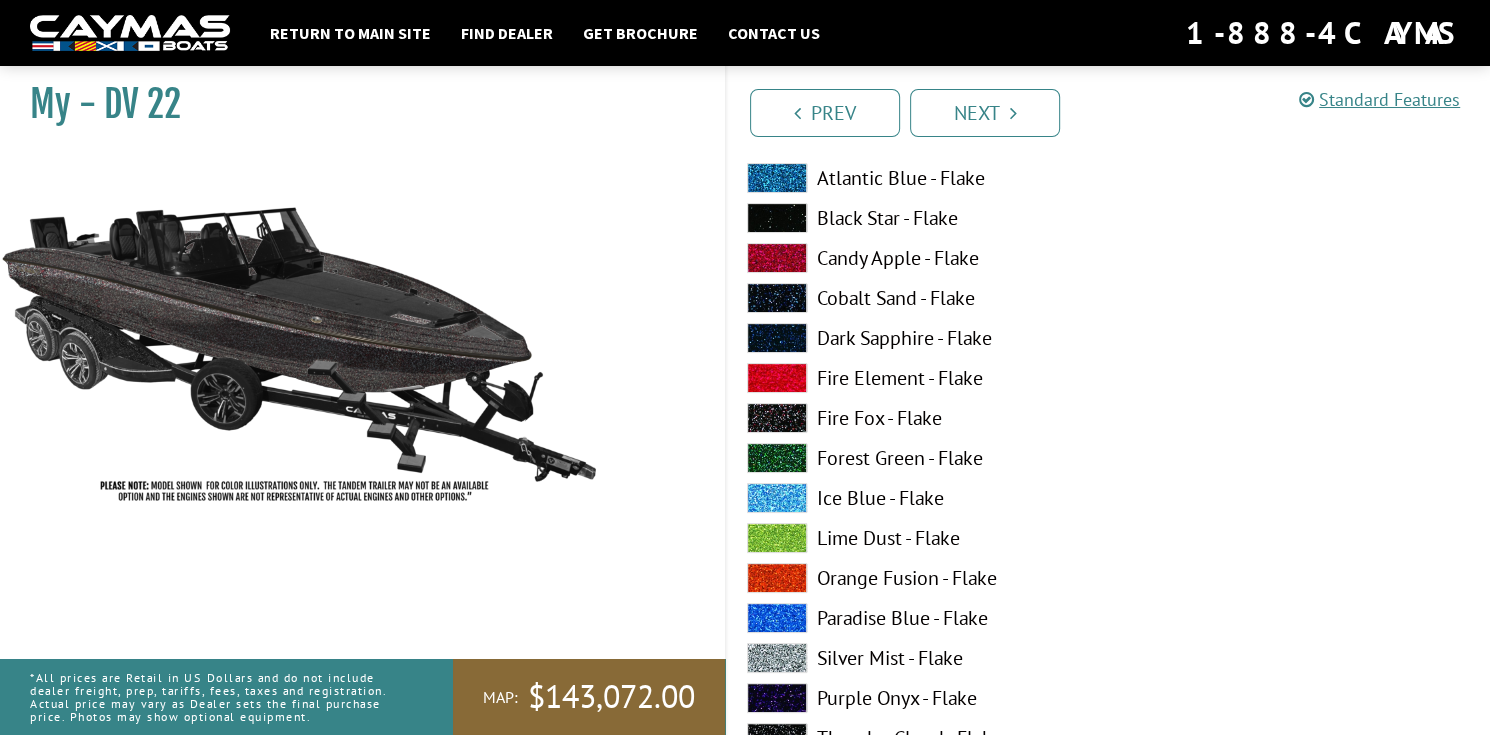 click on "Forest Green - Flake" at bounding box center (918, 458) 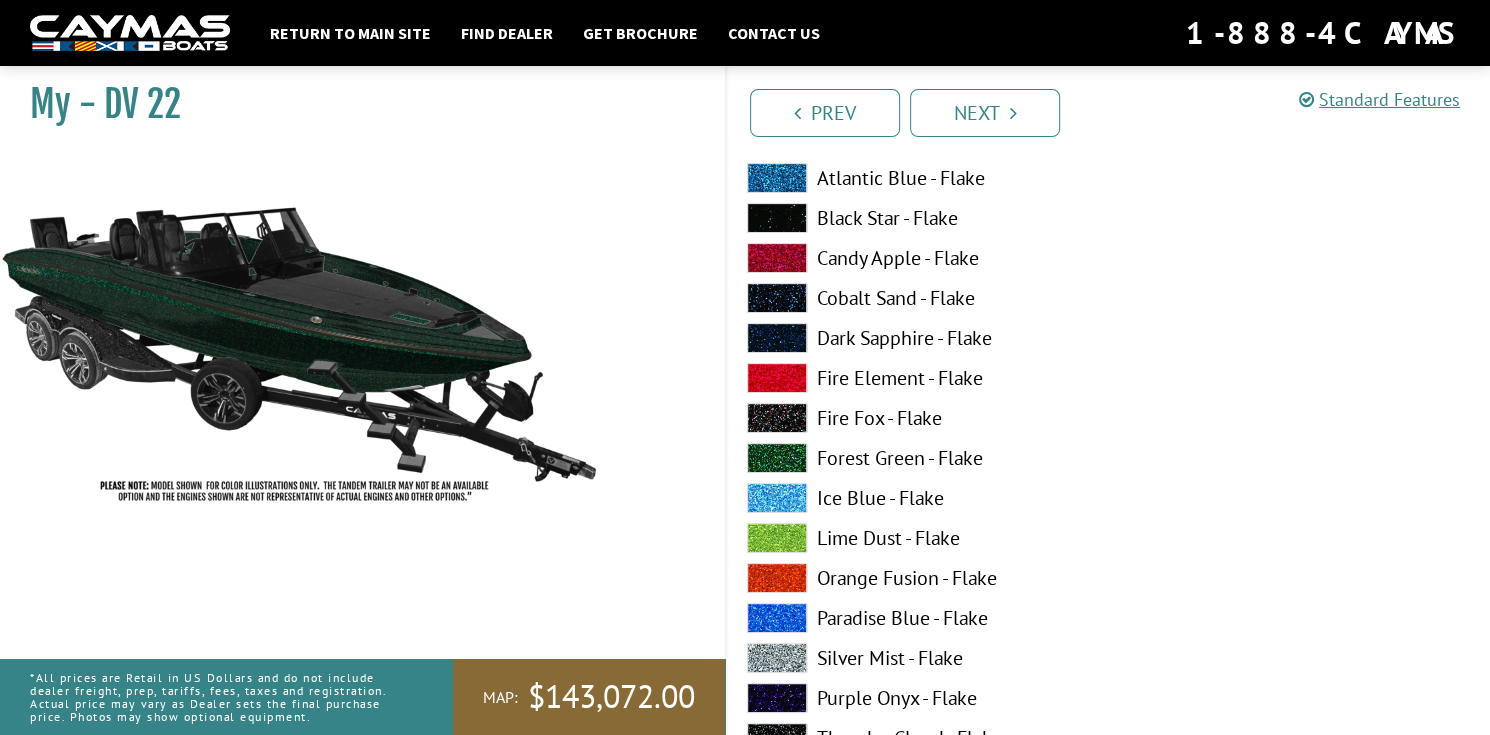 click on "Ice Blue - Flake" at bounding box center [918, 498] 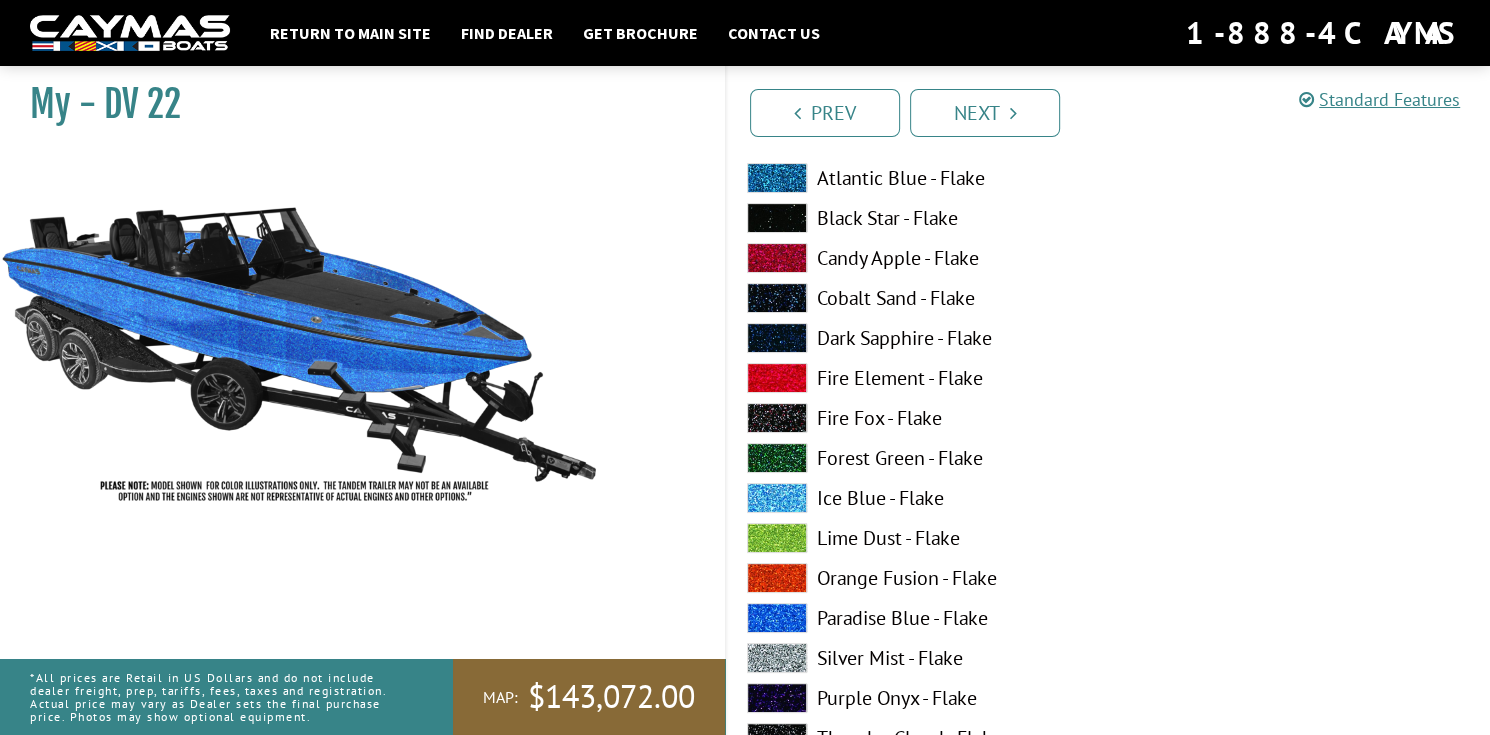 click on "Lime Dust - Flake" at bounding box center [918, 538] 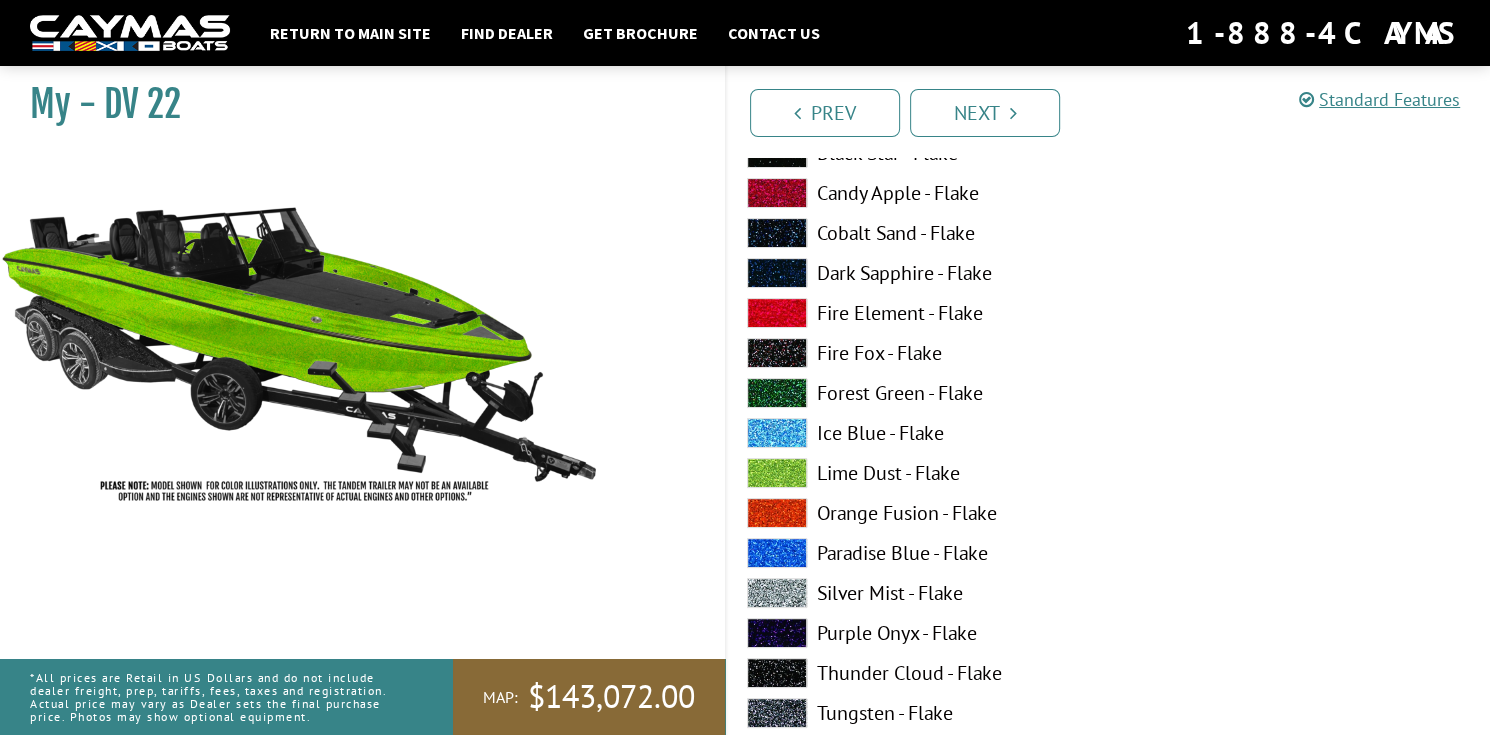 scroll, scrollTop: 300, scrollLeft: 0, axis: vertical 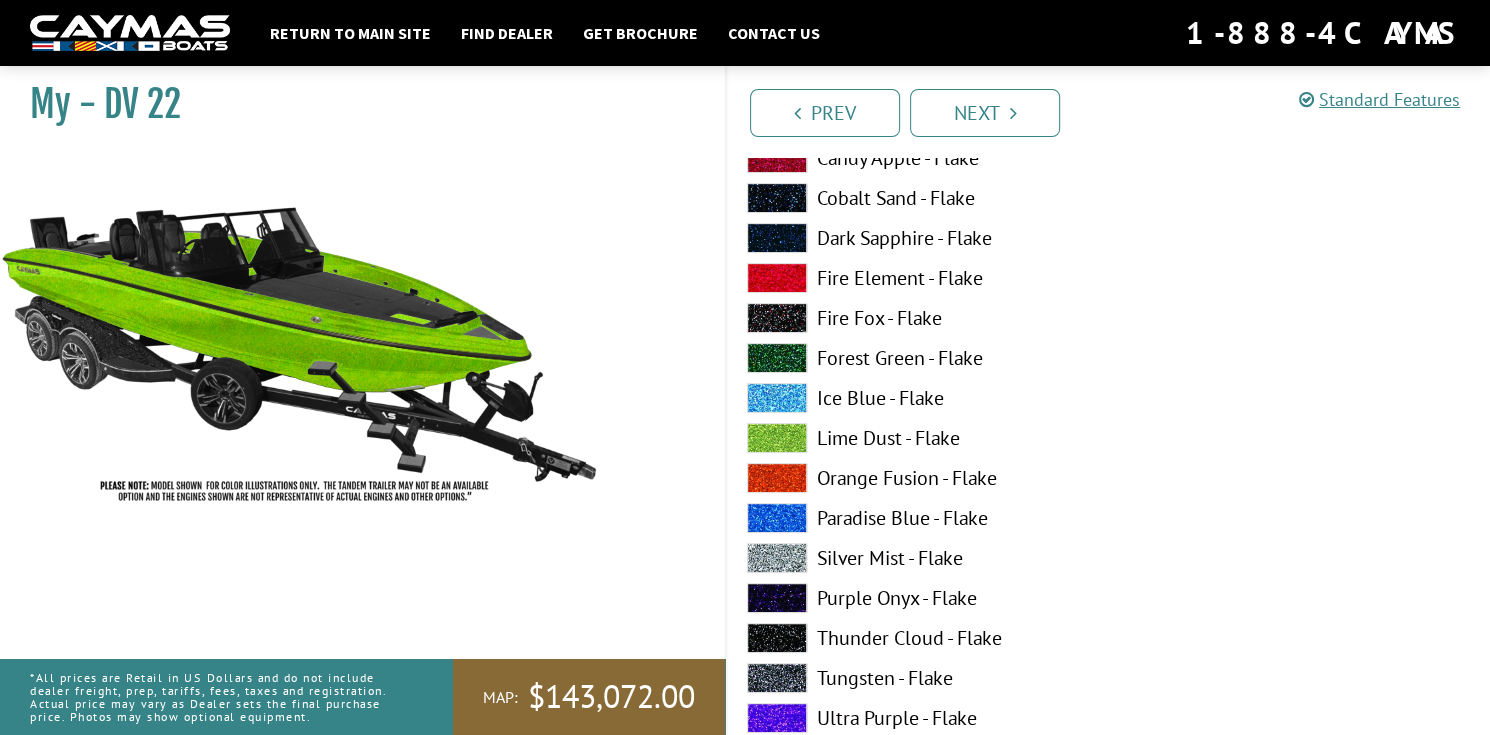 click on "Orange Fusion - Flake" at bounding box center [918, 478] 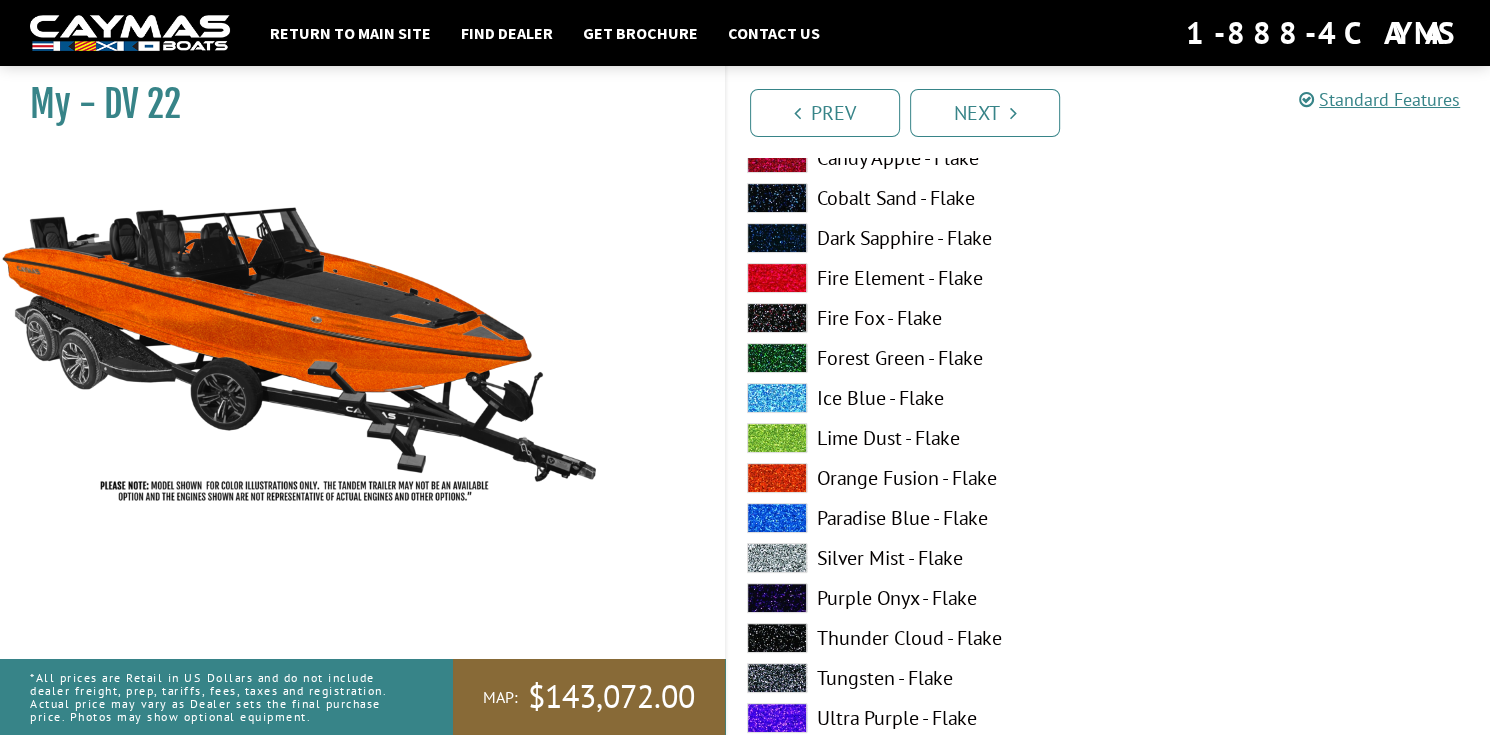 click on "Paradise Blue - Flake" at bounding box center (918, 518) 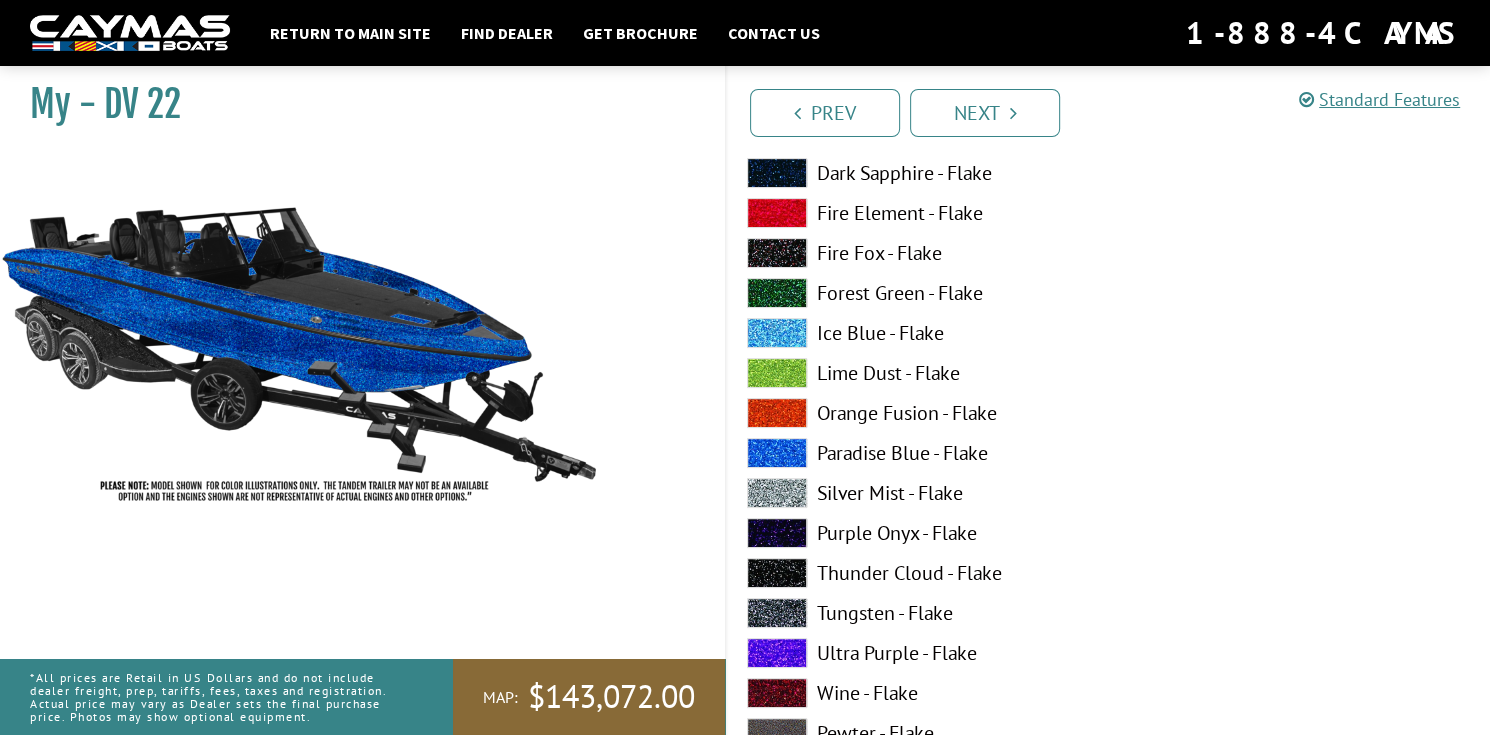 scroll, scrollTop: 400, scrollLeft: 0, axis: vertical 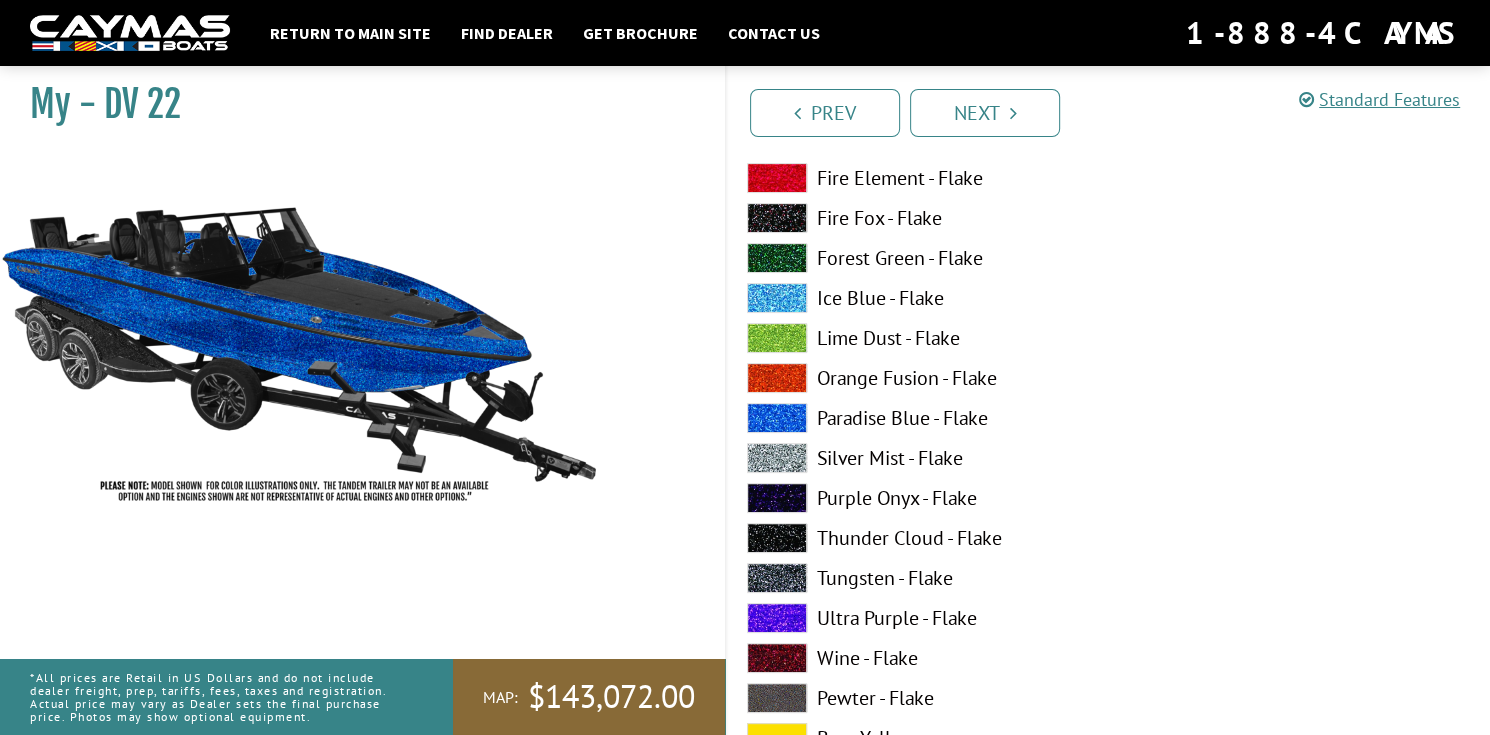 click on "Silver Mist - Flake" at bounding box center [918, 458] 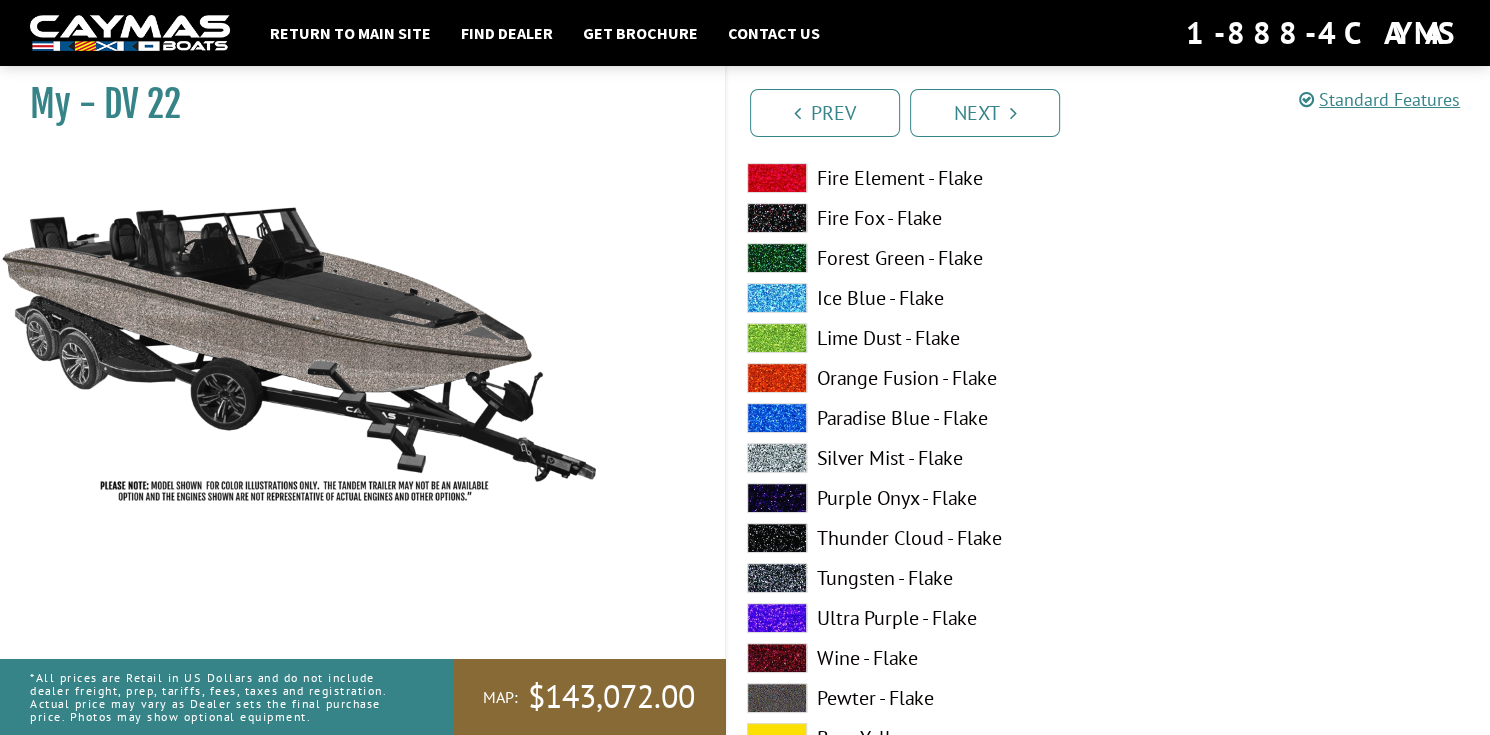 click on "Purple Onyx - Flake" at bounding box center (918, 498) 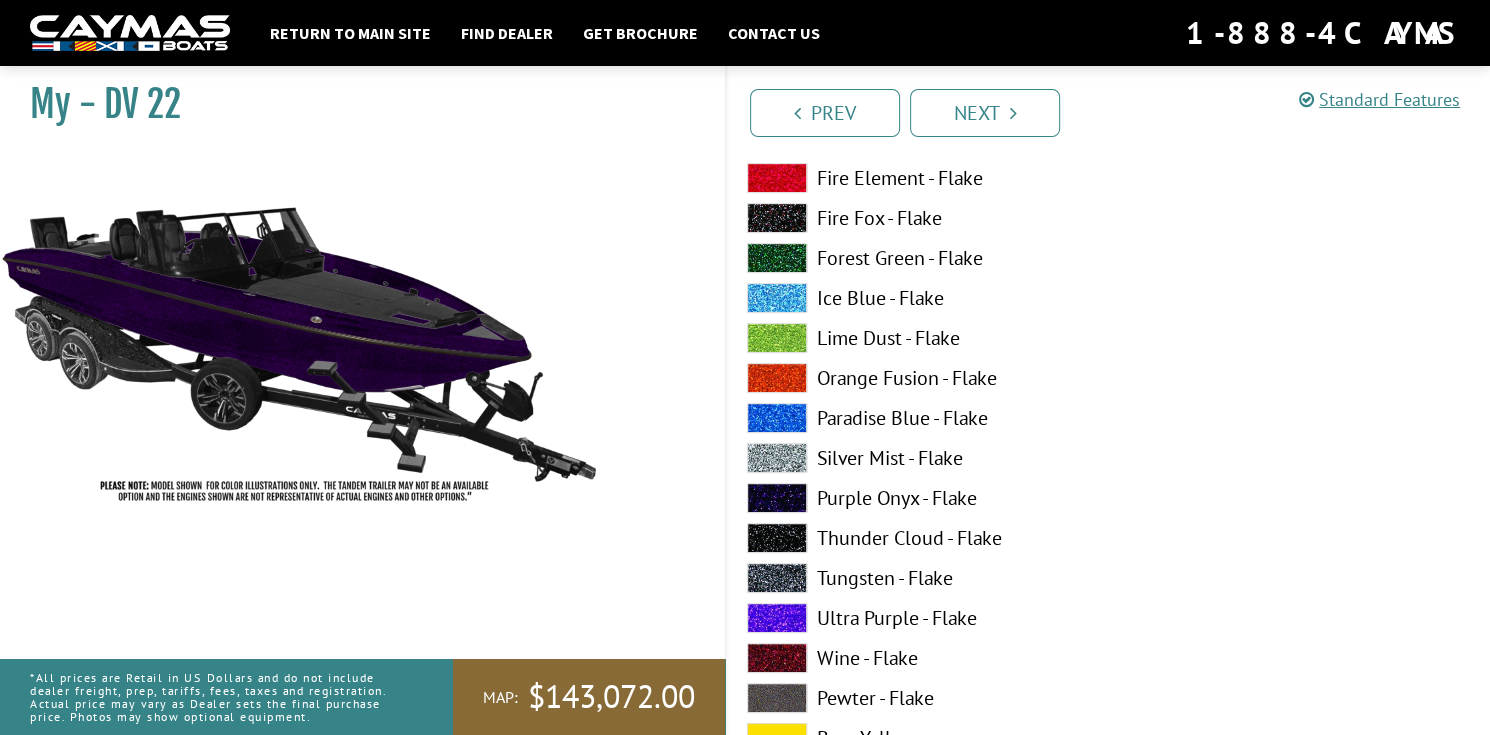click on "Thunder Cloud - Flake" at bounding box center [918, 538] 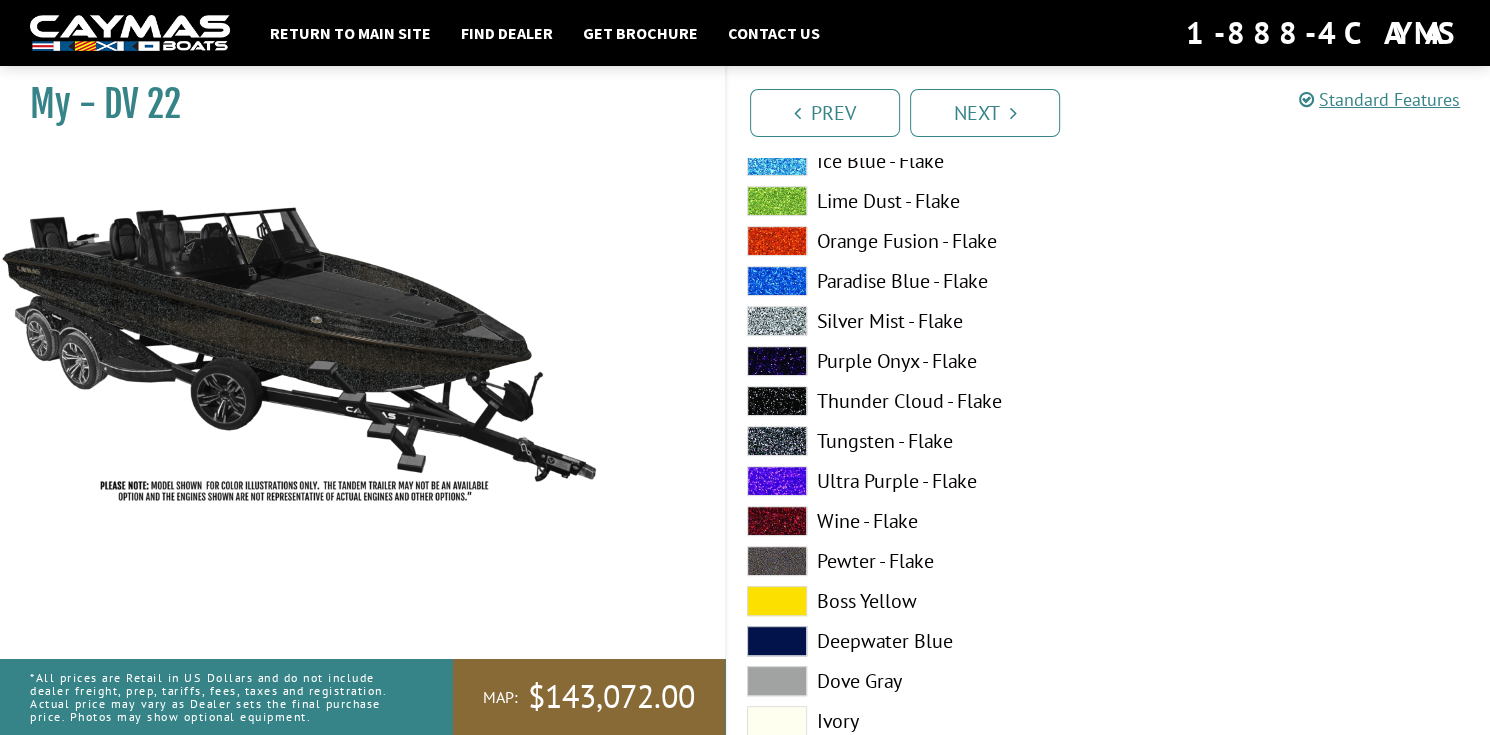scroll, scrollTop: 600, scrollLeft: 0, axis: vertical 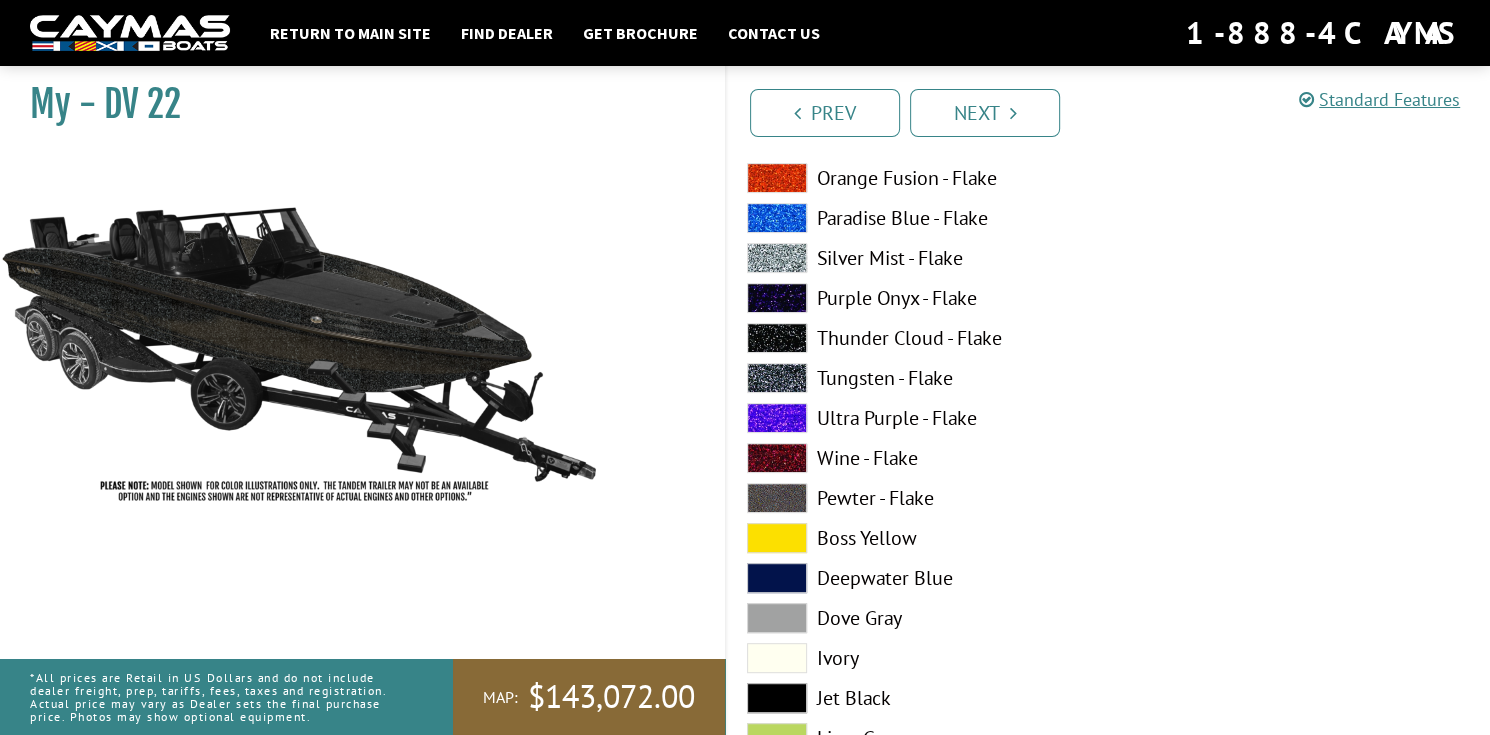 click on "Tungsten - Flake" at bounding box center [918, 378] 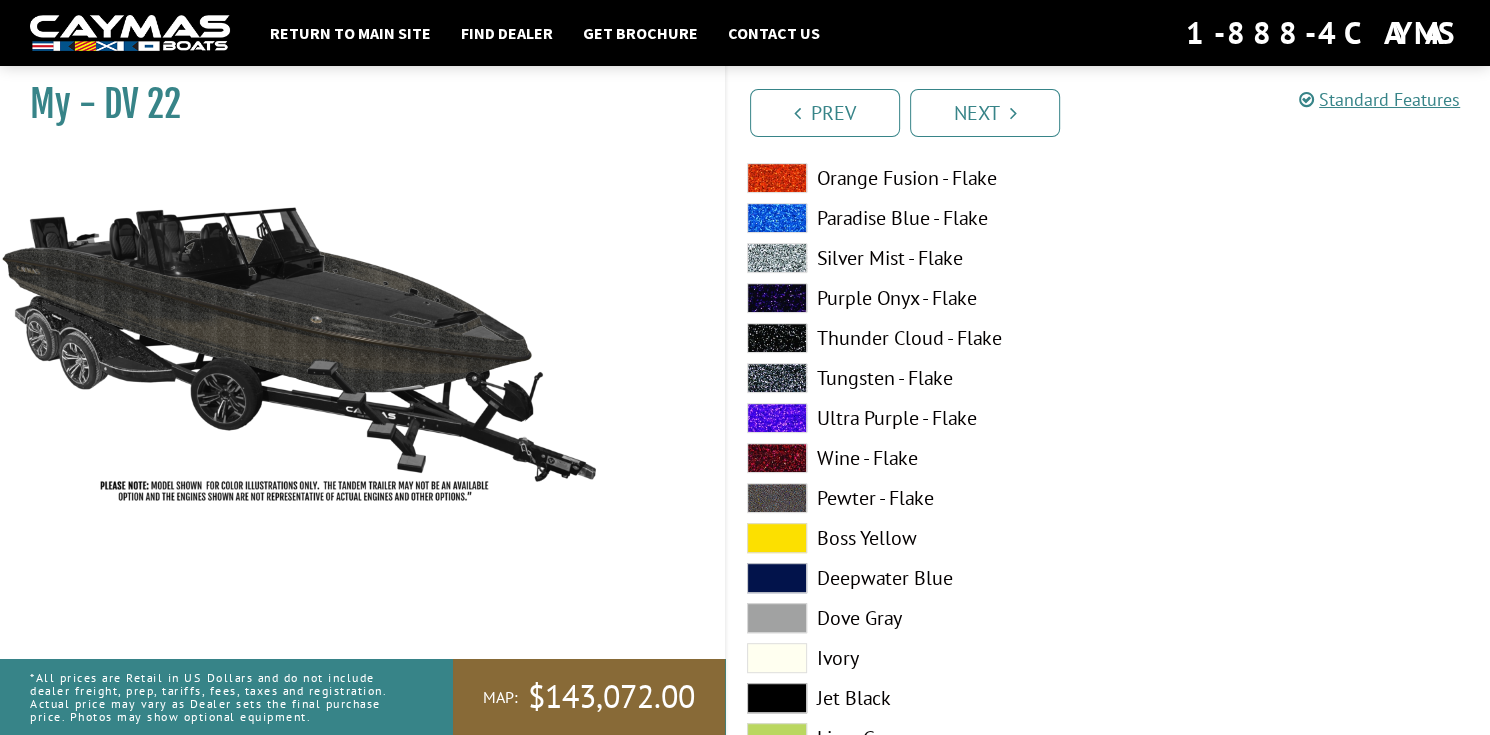 click on "Ultra Purple - Flake" at bounding box center (918, 418) 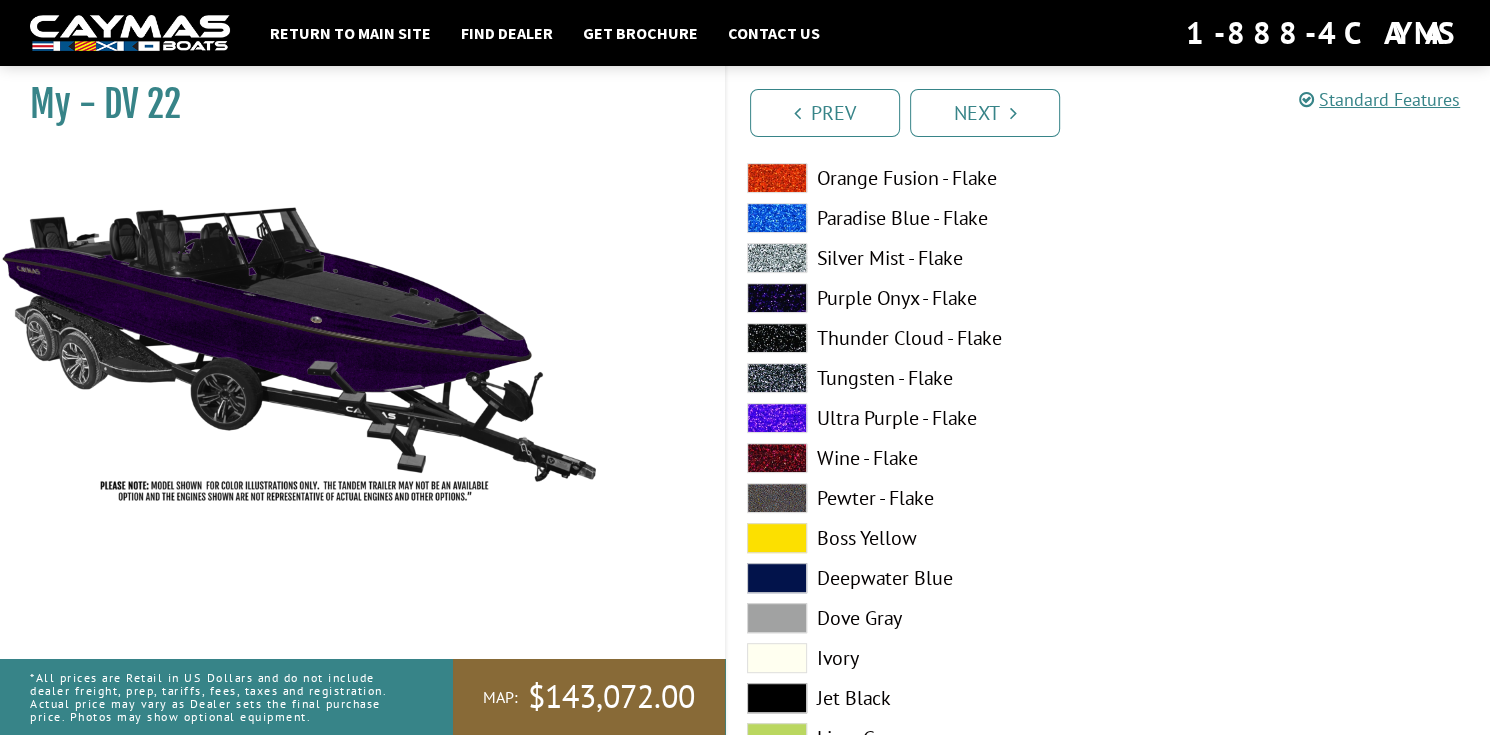 click on "Wine - Flake" at bounding box center (918, 458) 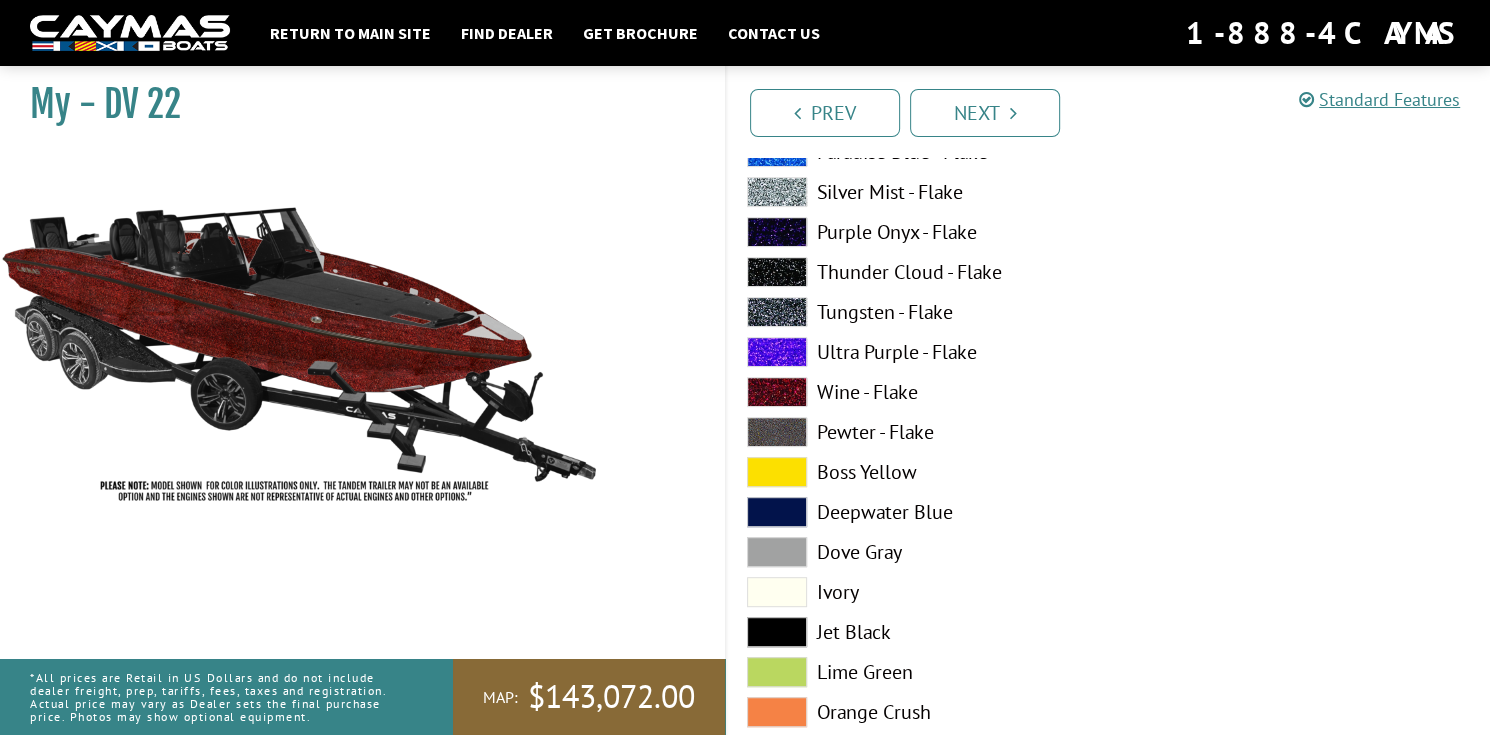scroll, scrollTop: 700, scrollLeft: 0, axis: vertical 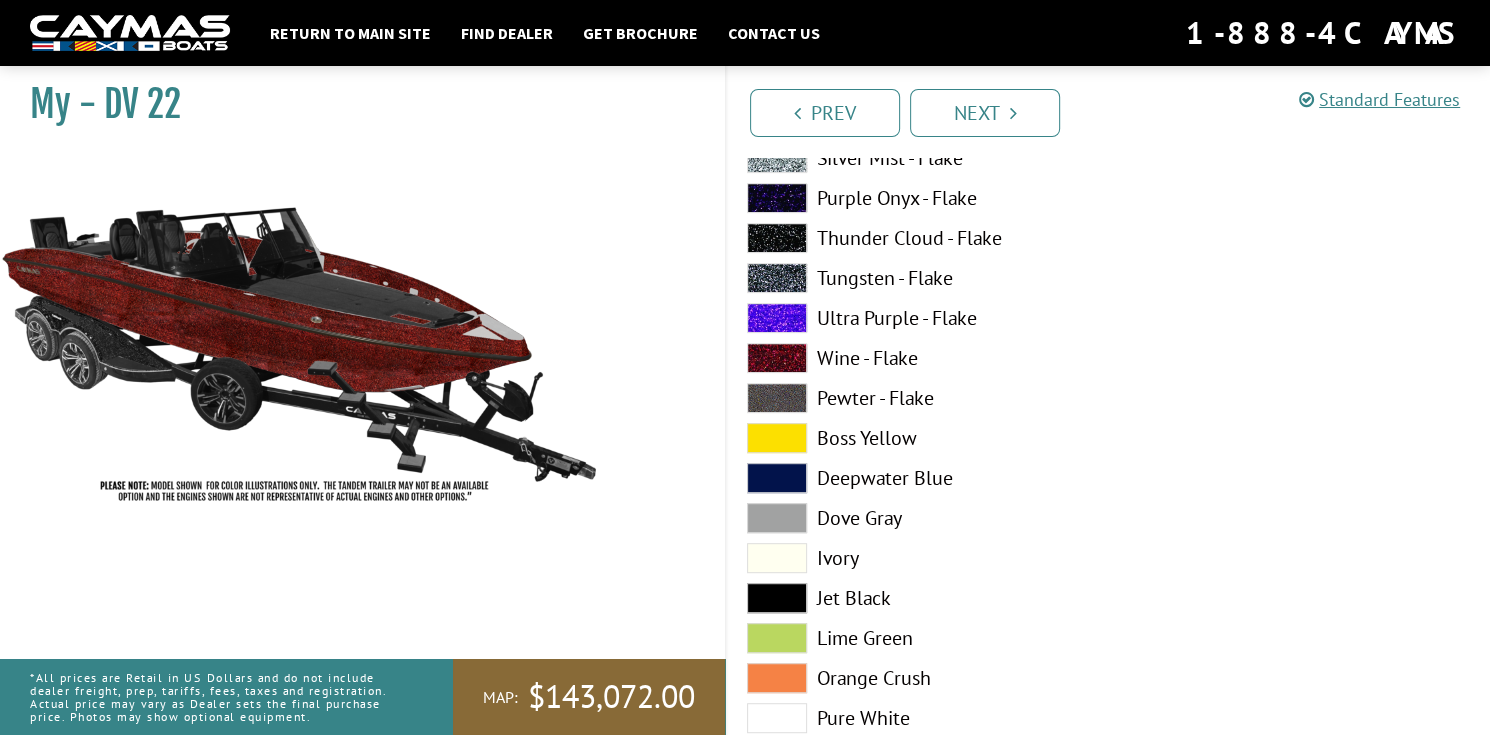 click on "Pewter - Flake" at bounding box center [918, 398] 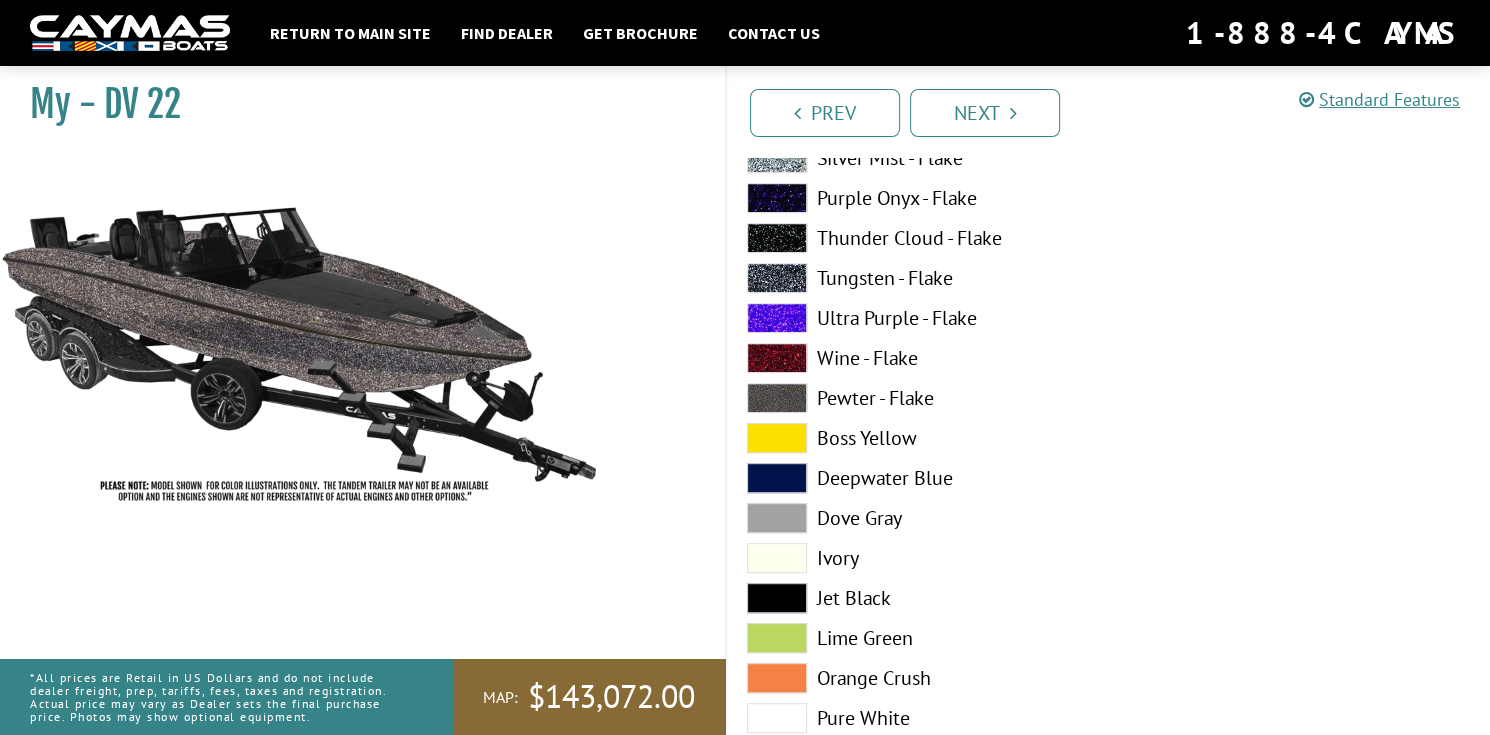 click on "Deepwater Blue" at bounding box center [918, 478] 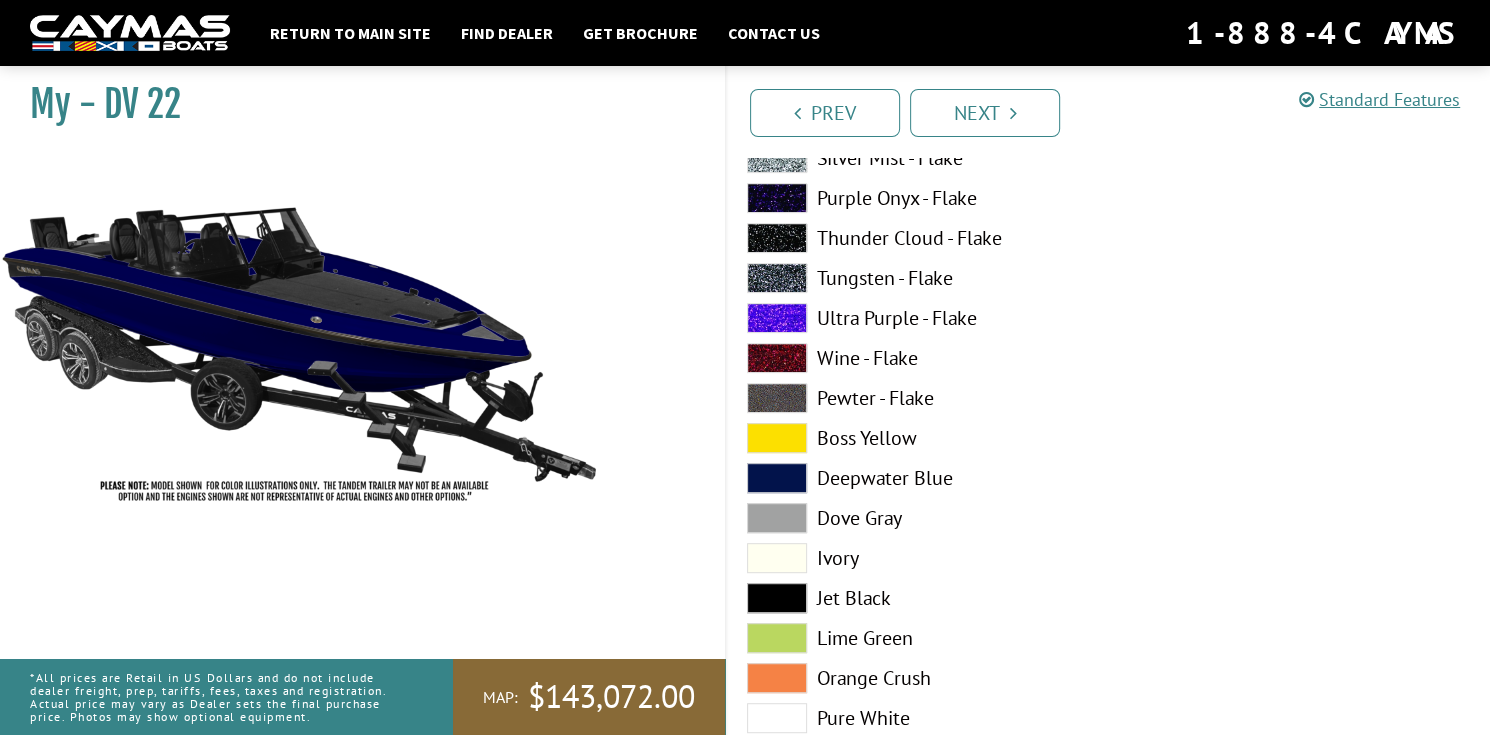 click on "Dove Gray" at bounding box center [918, 518] 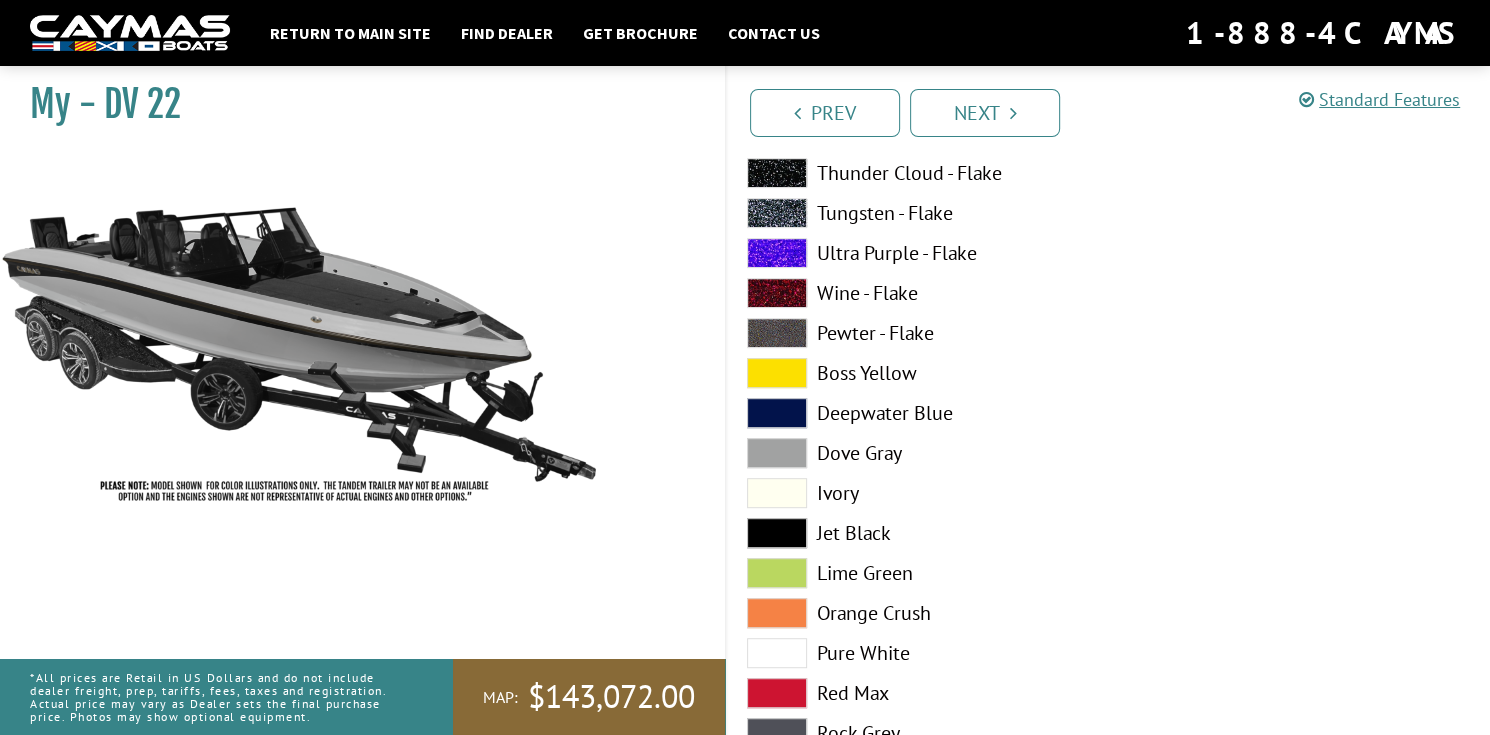 scroll, scrollTop: 800, scrollLeft: 0, axis: vertical 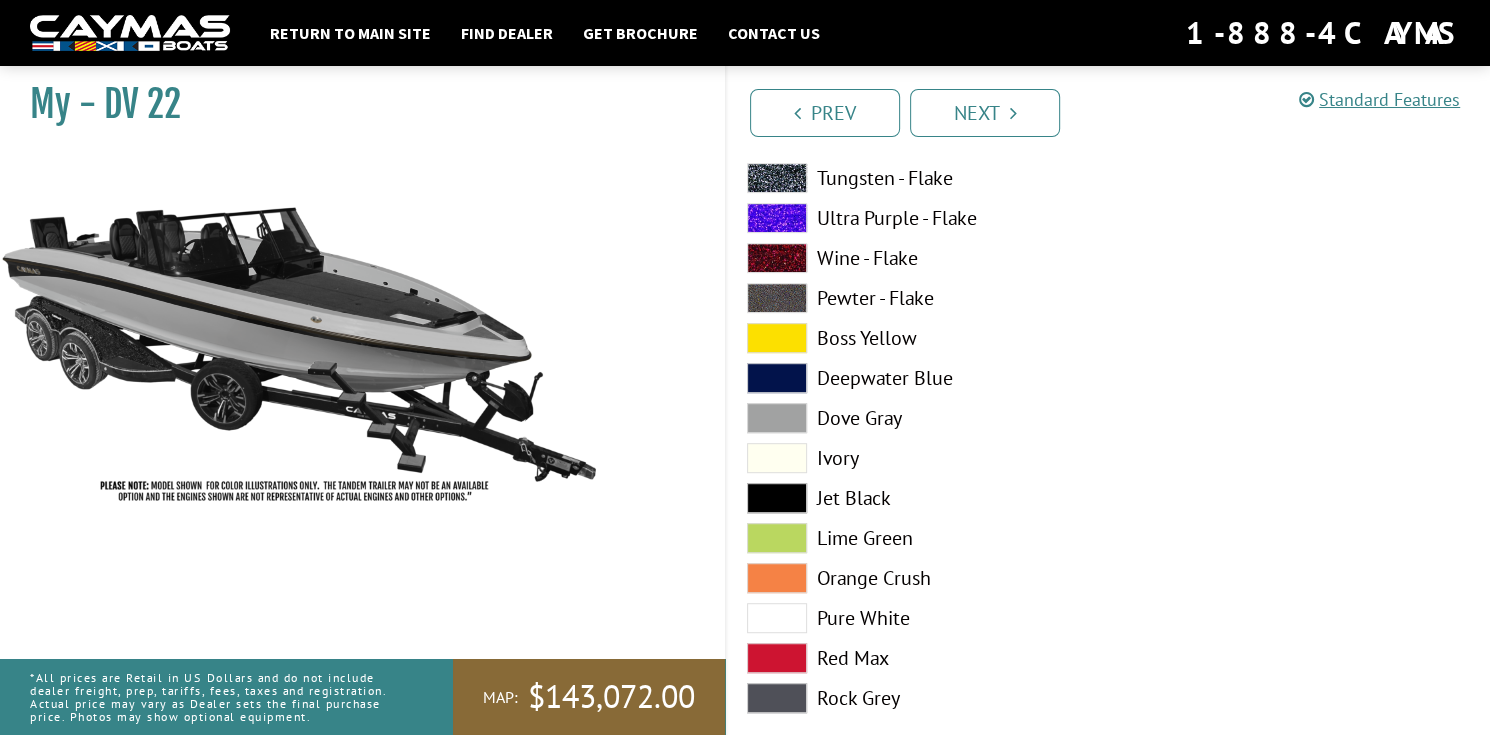 click on "Ivory" at bounding box center [918, 458] 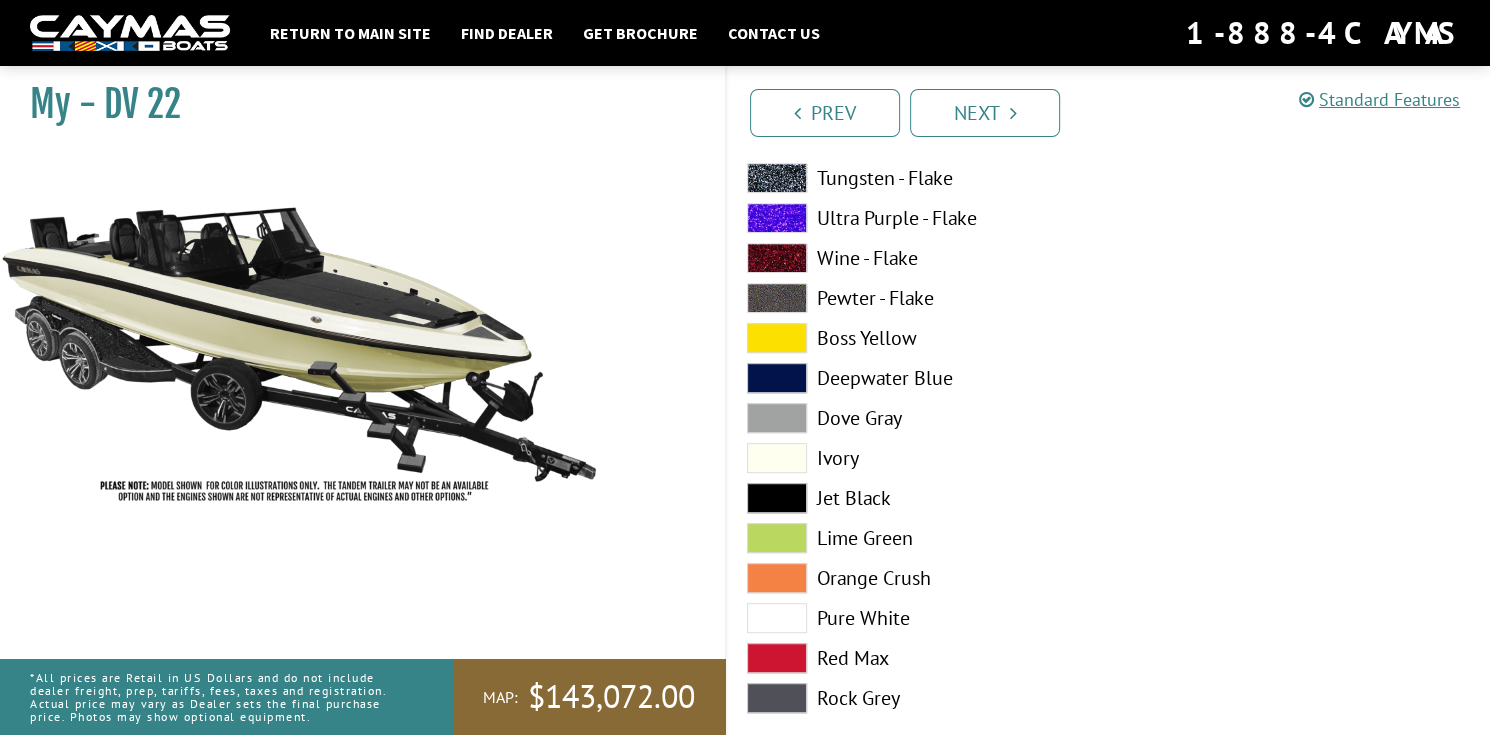 click on "Jet Black" at bounding box center (918, 498) 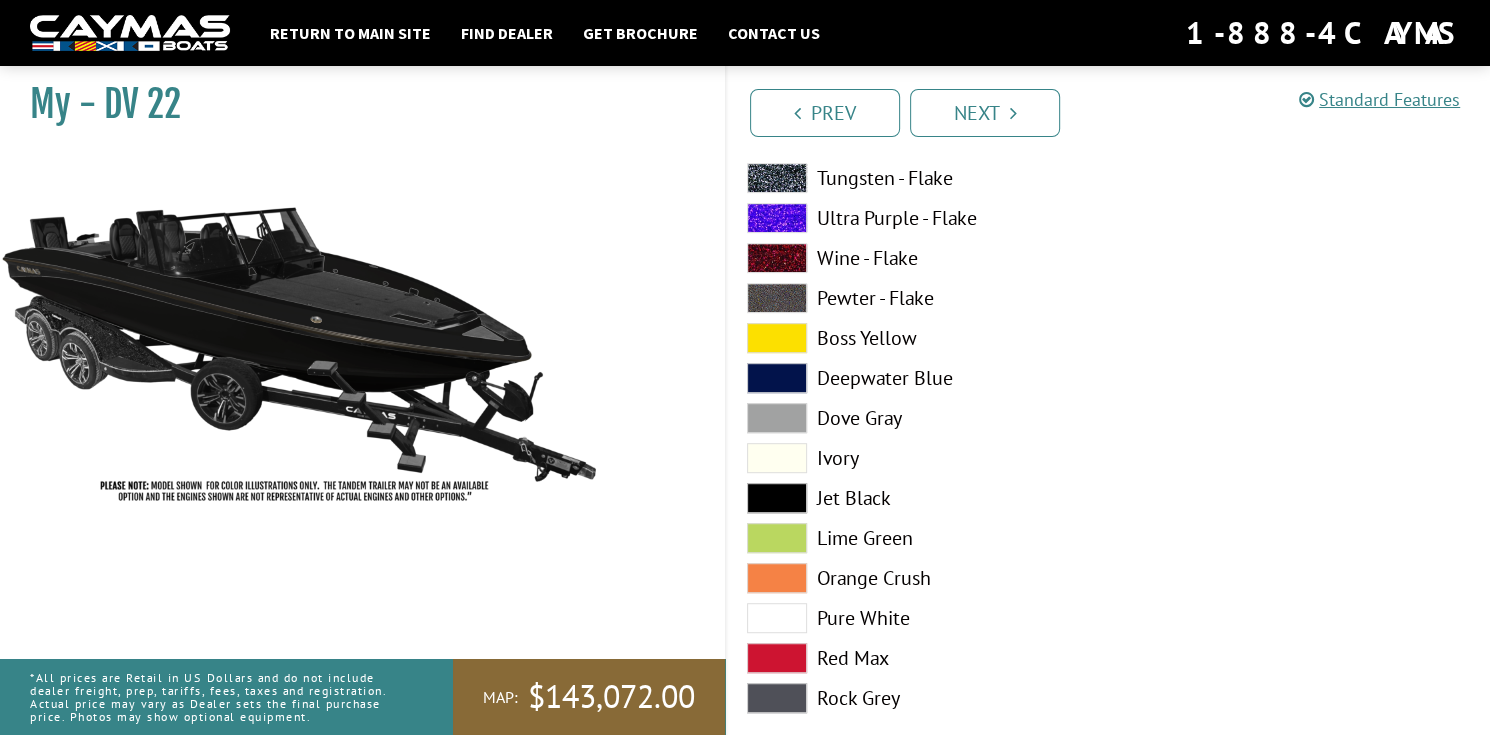 click on "Lime Green" at bounding box center [918, 538] 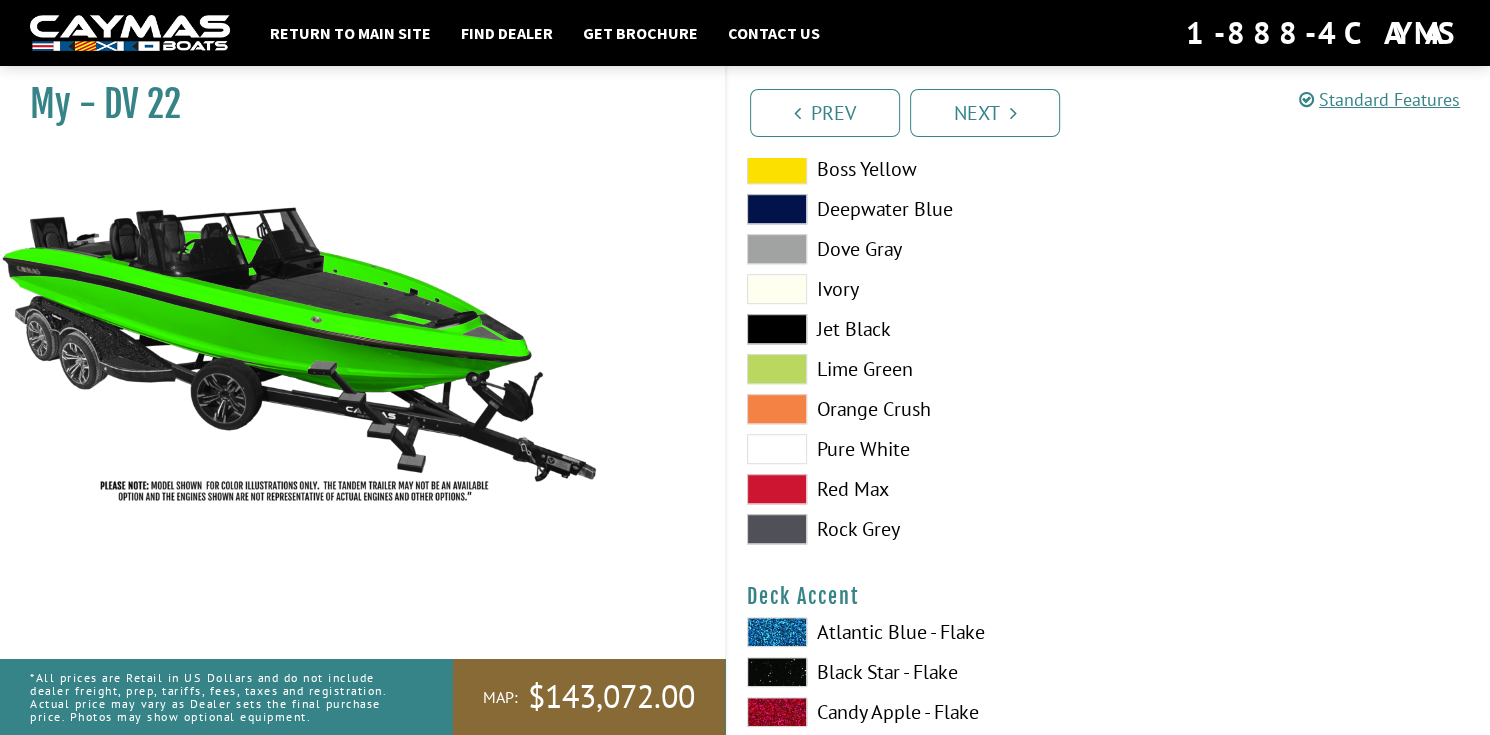 scroll, scrollTop: 1000, scrollLeft: 0, axis: vertical 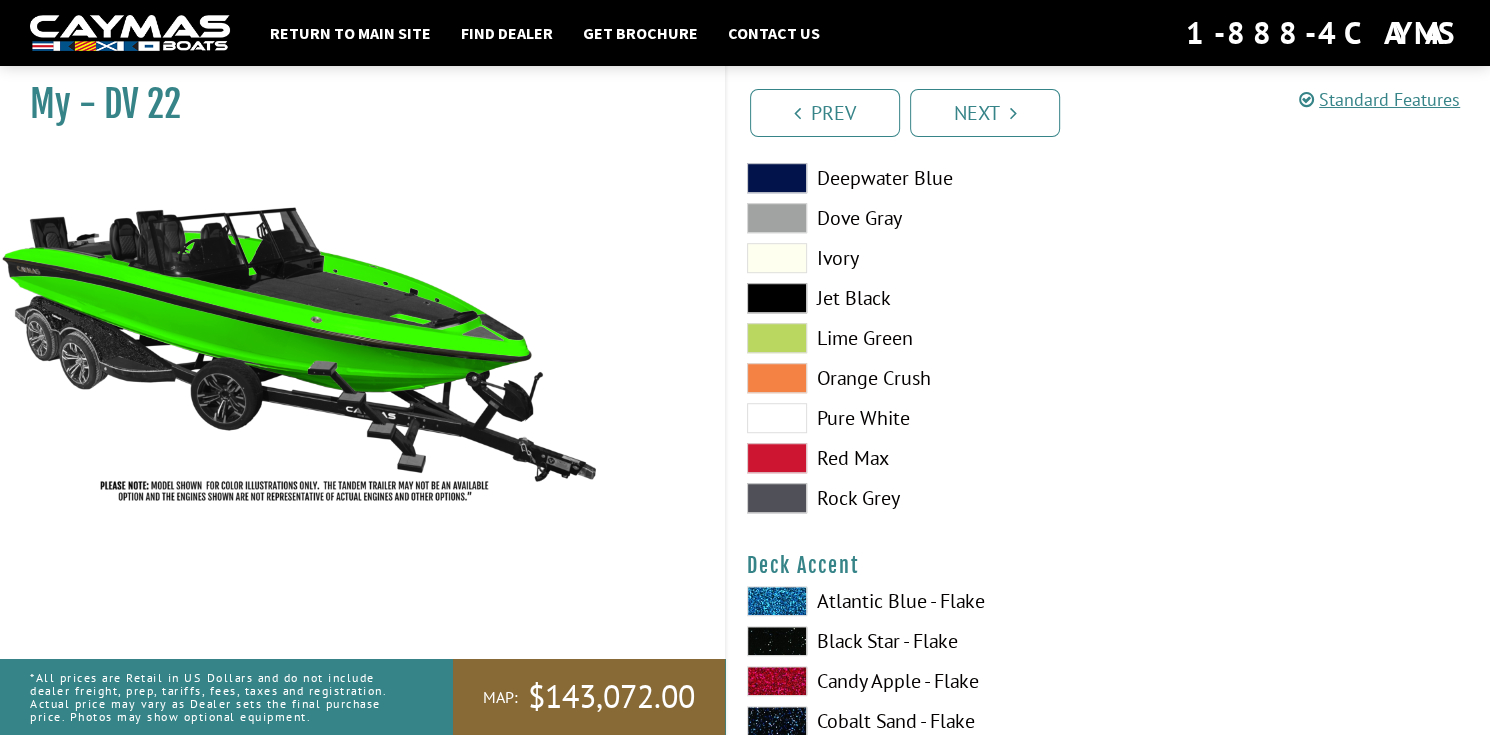 click on "Orange Crush" at bounding box center (918, 378) 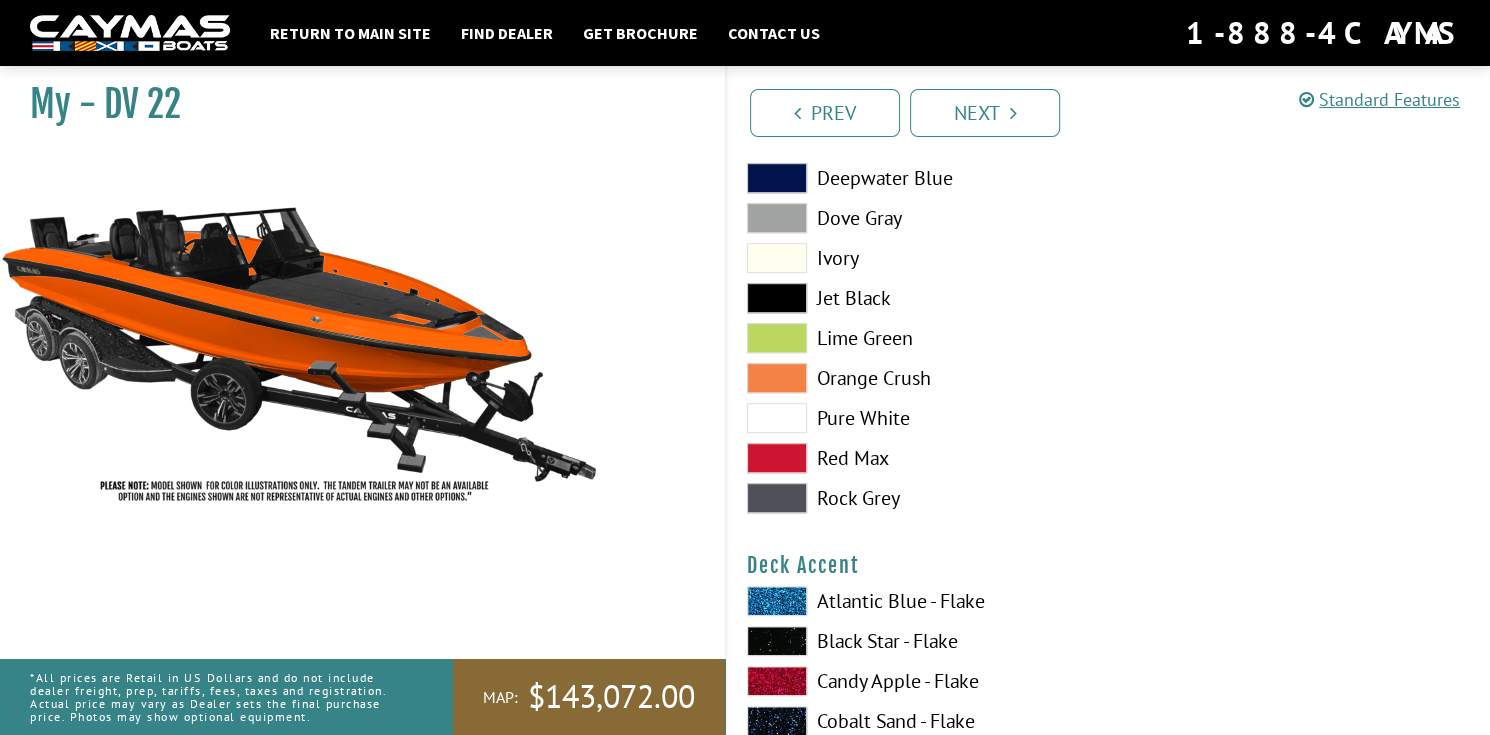 click on "Pure White" at bounding box center [918, 418] 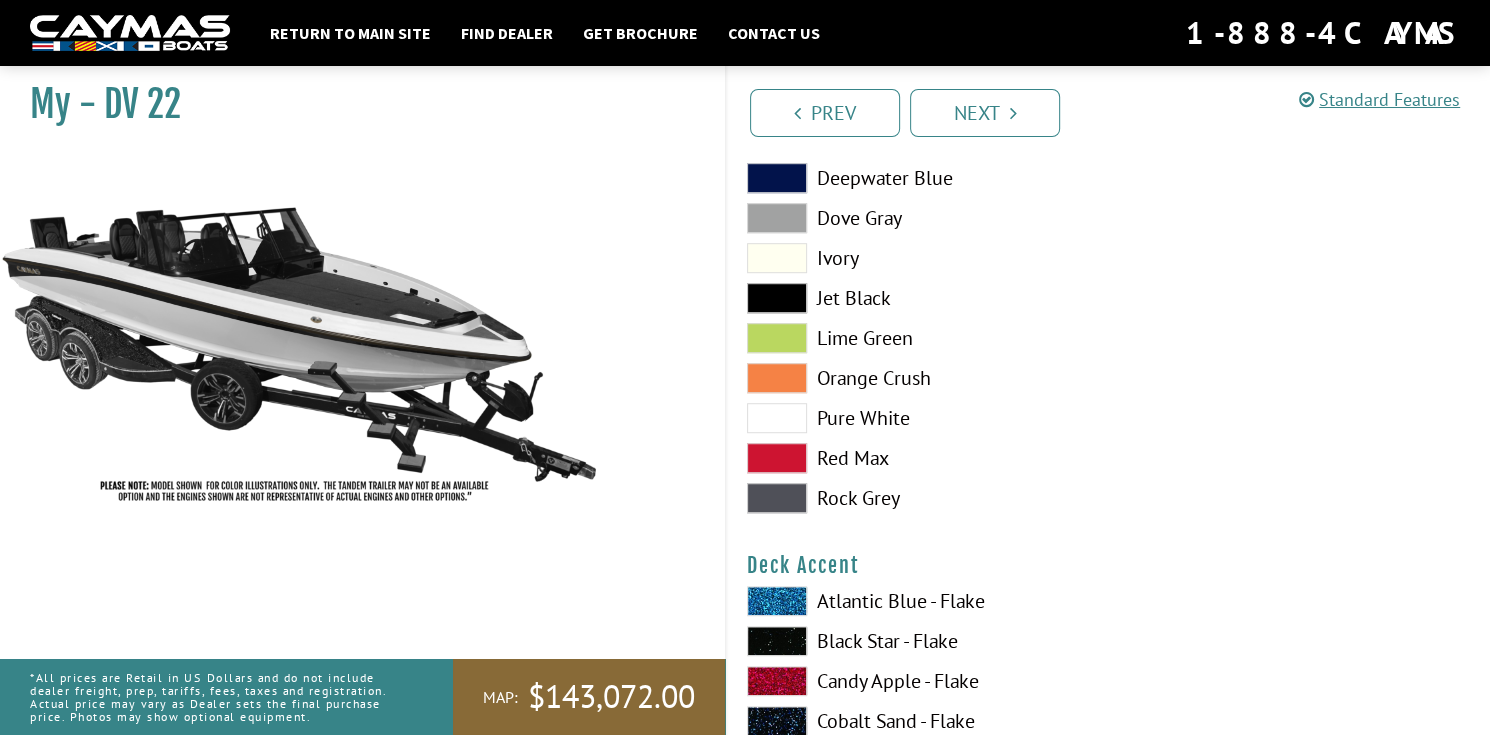 click on "Red Max" at bounding box center [918, 458] 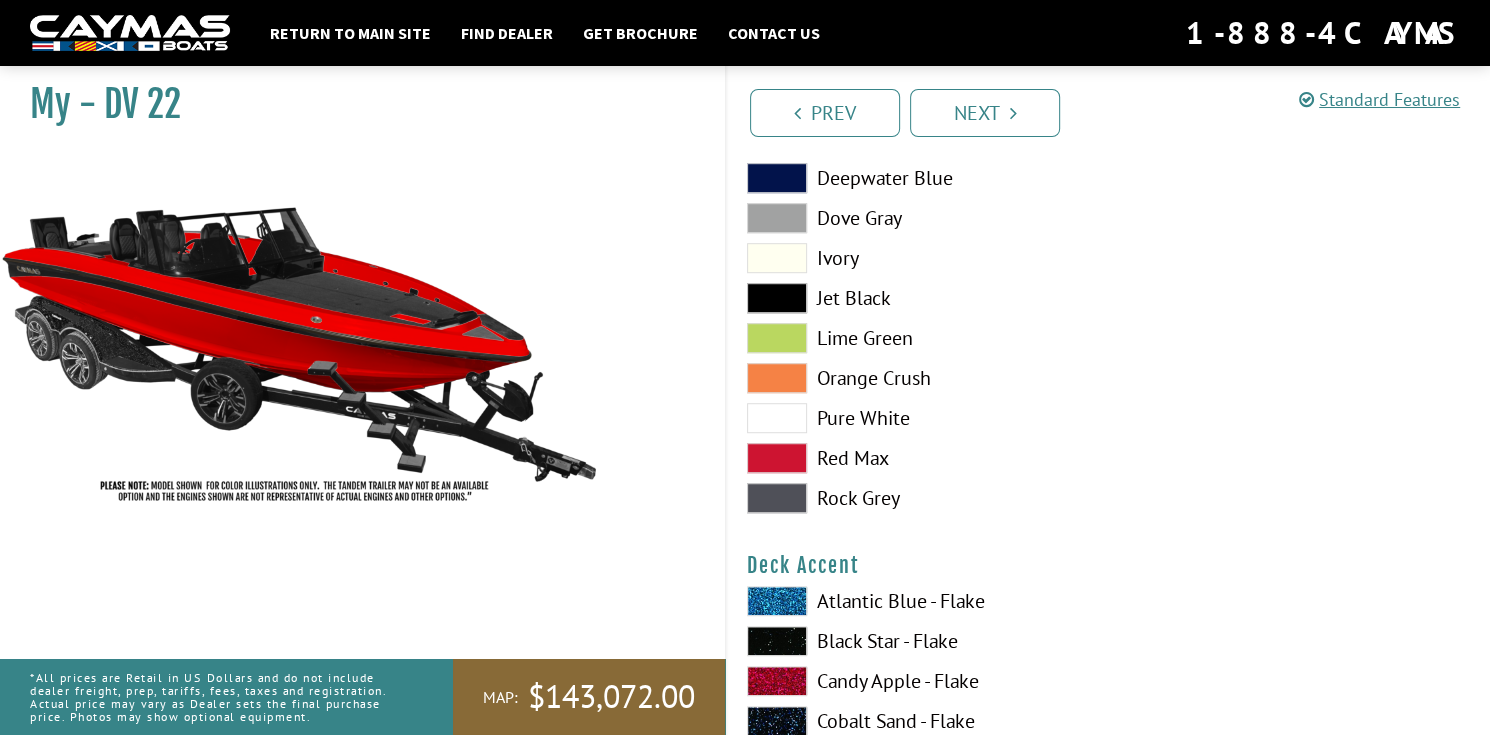 click on "Rock Grey" at bounding box center (918, 498) 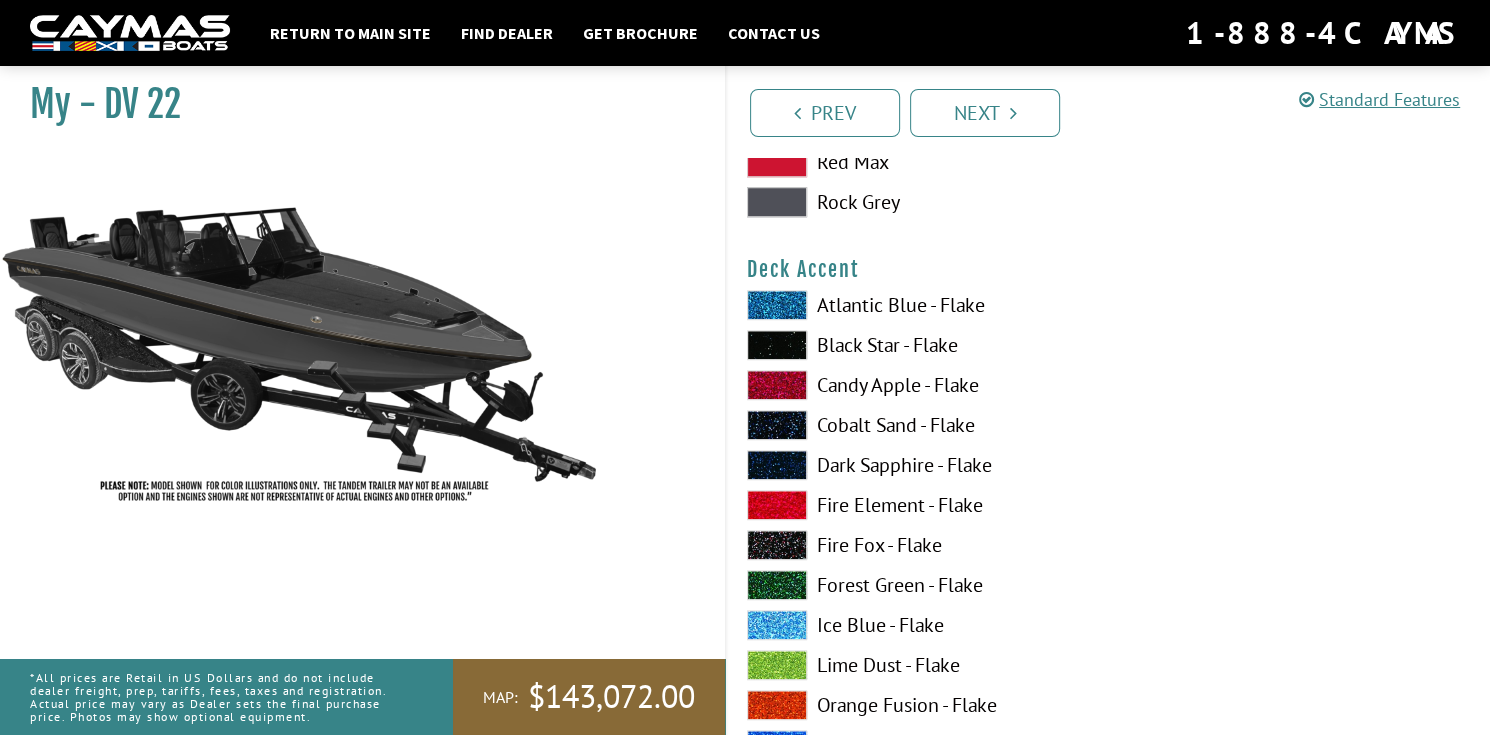 scroll, scrollTop: 1300, scrollLeft: 0, axis: vertical 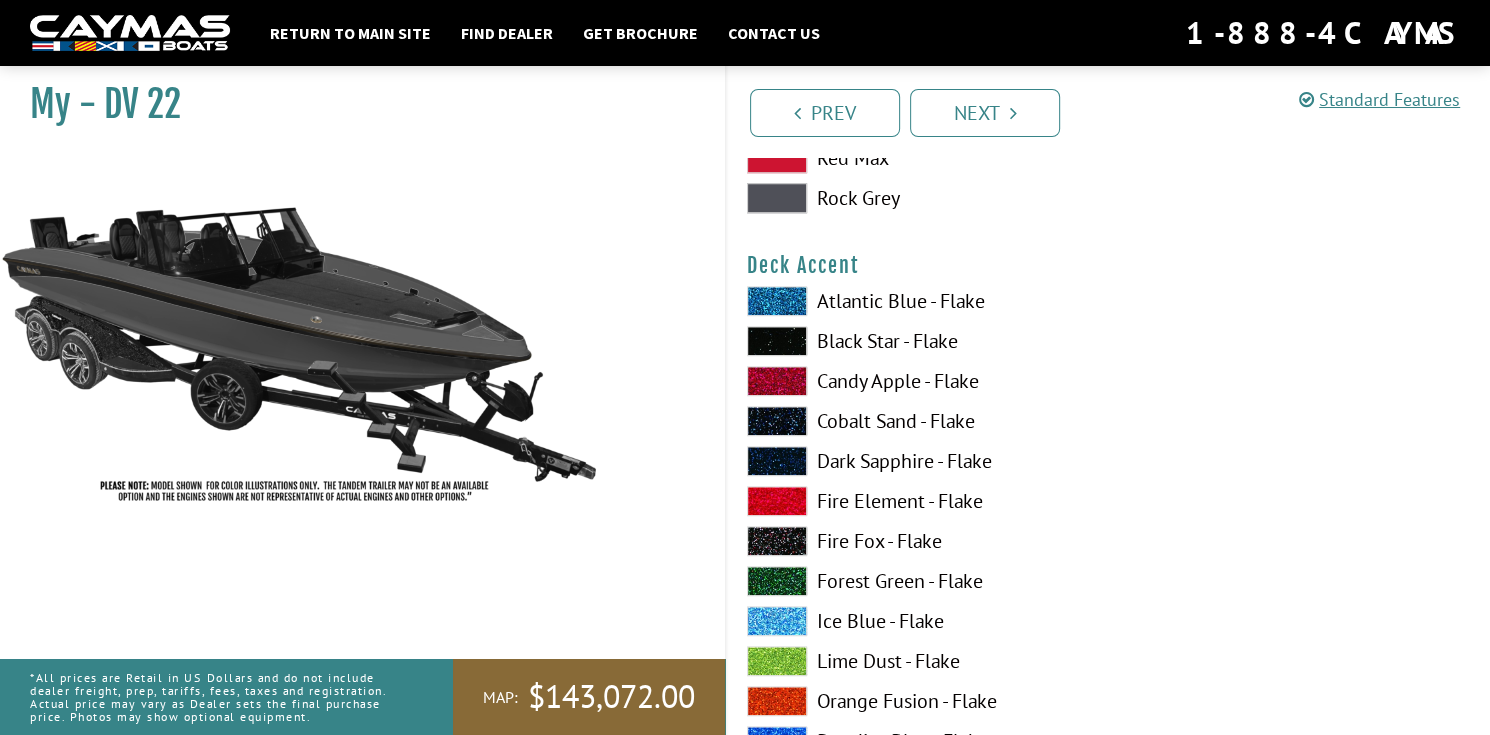 click on "Atlantic Blue - Flake" at bounding box center (918, 301) 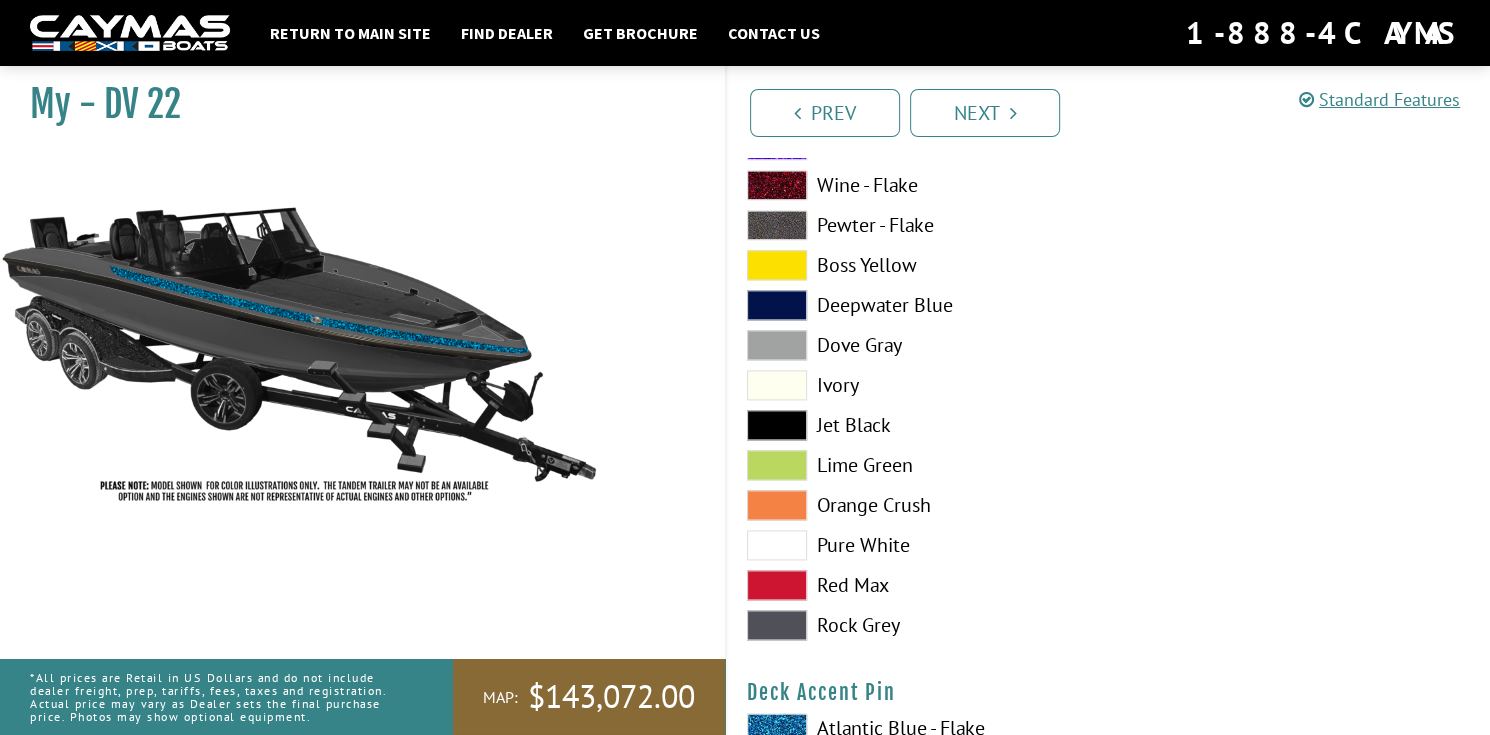 scroll, scrollTop: 2100, scrollLeft: 0, axis: vertical 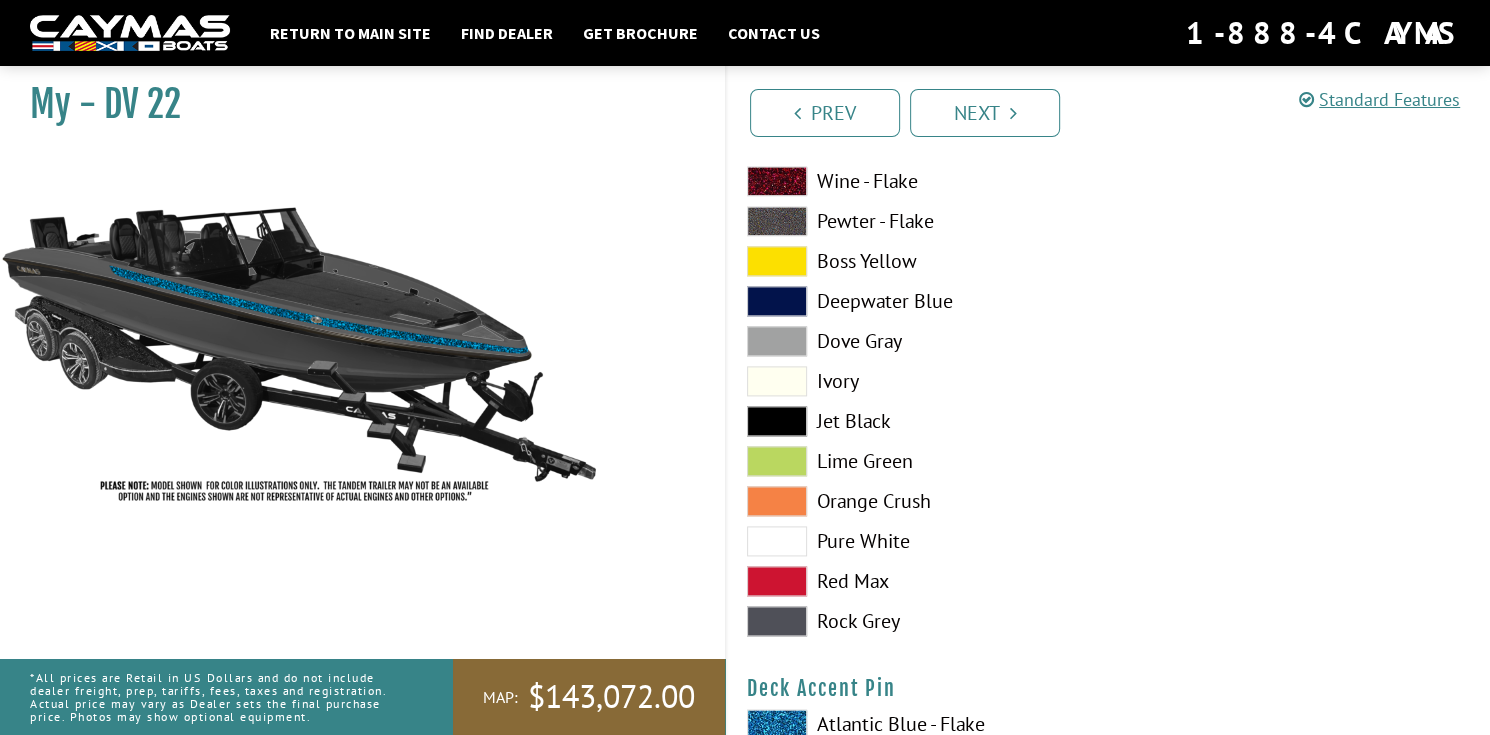 click on "Jet Black" at bounding box center (918, 421) 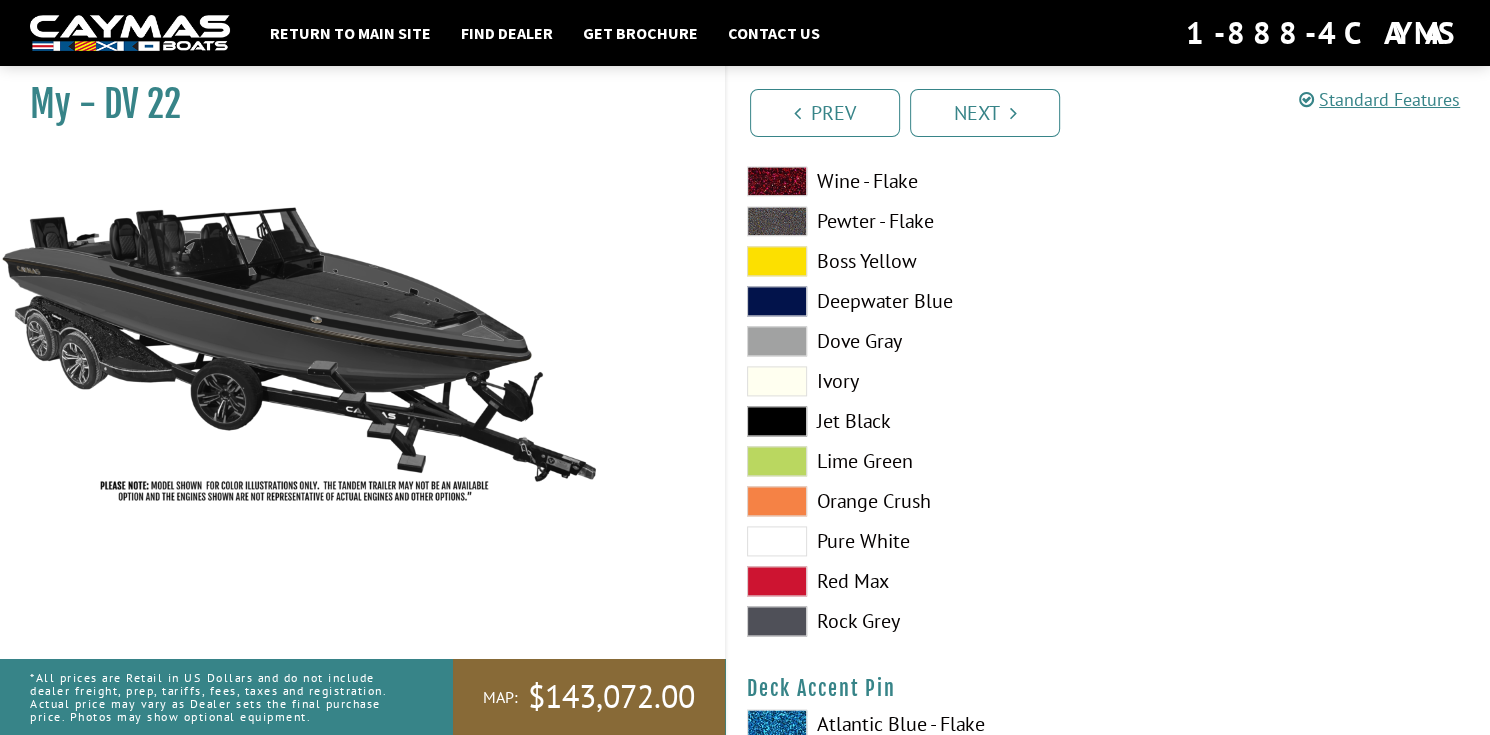 click on "Pure White" at bounding box center [918, 541] 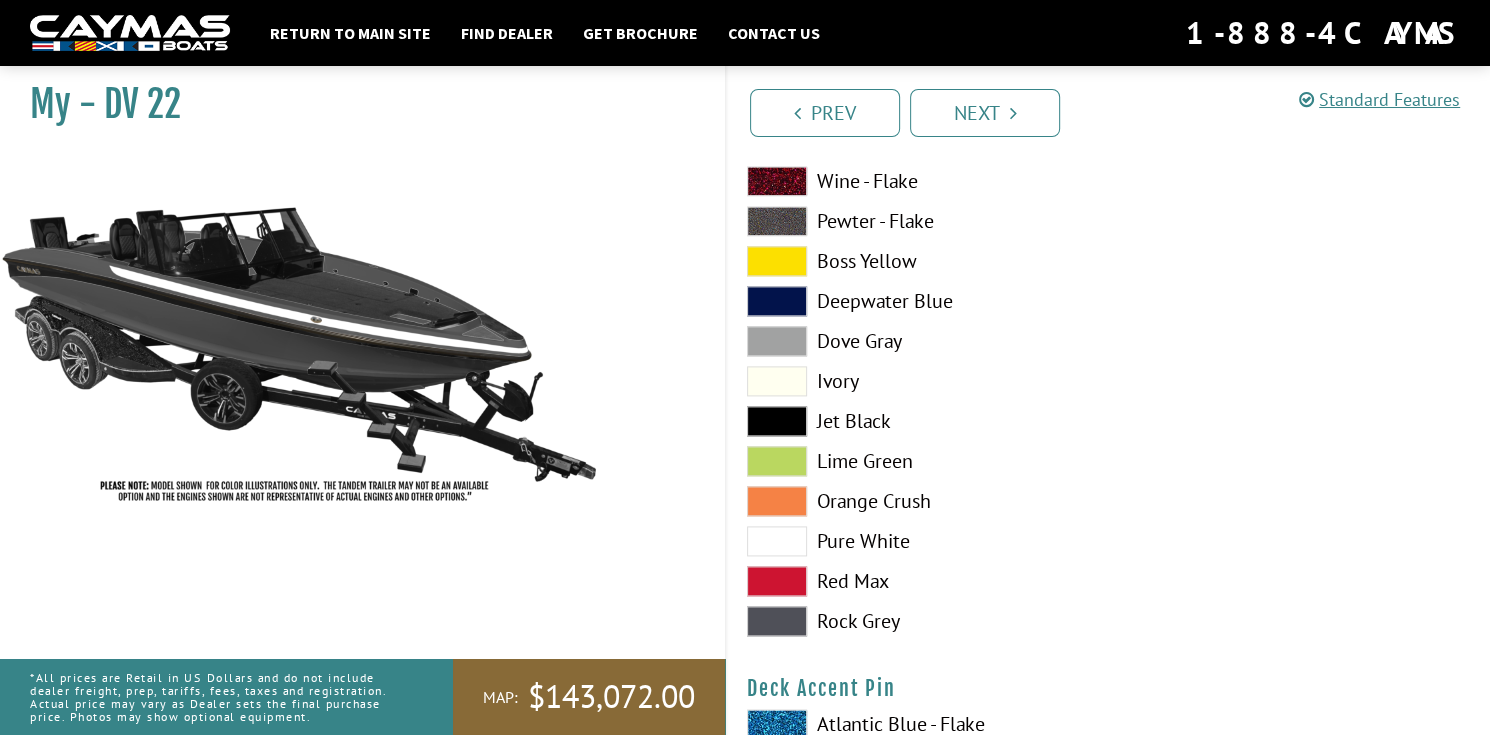 click on "Ivory" at bounding box center [918, 381] 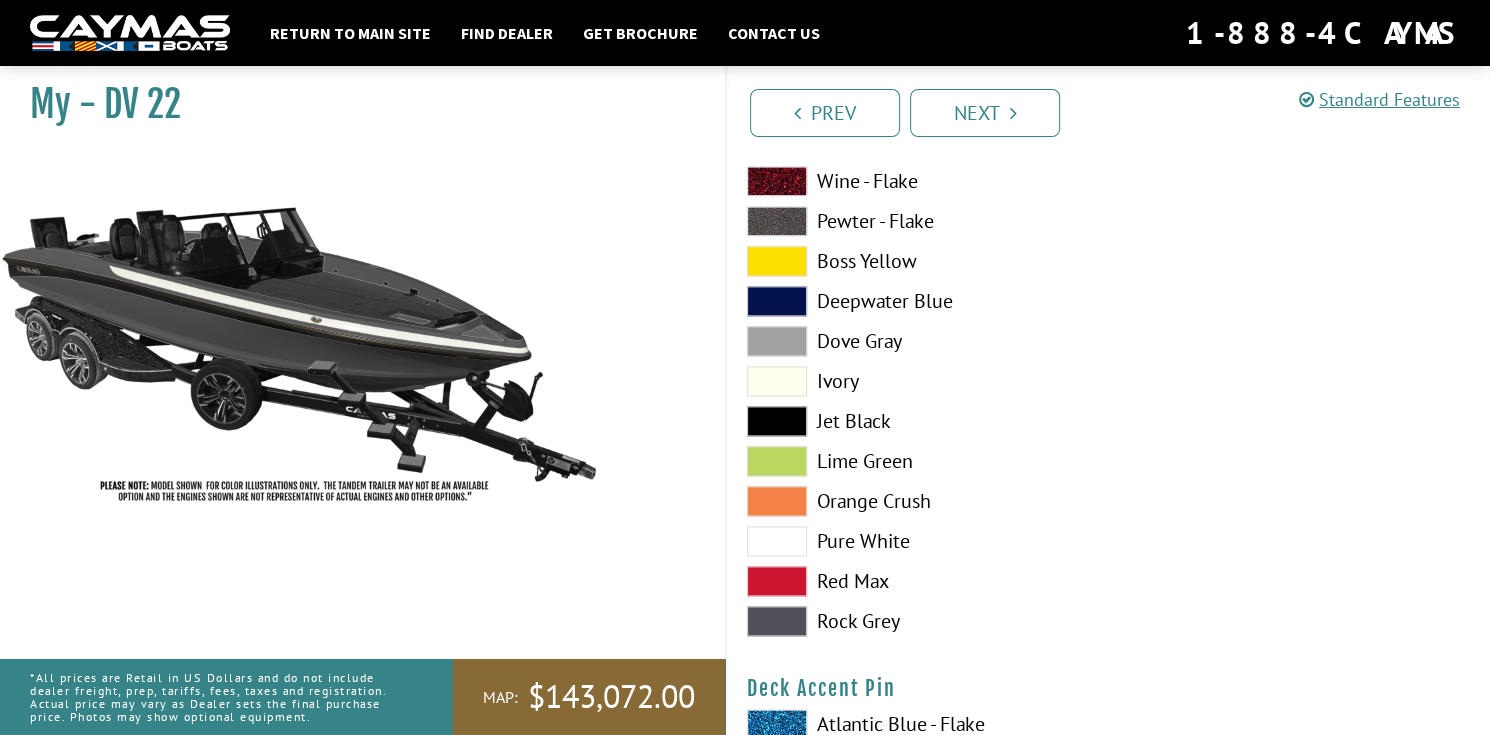 click on "Dove Gray" at bounding box center (918, 341) 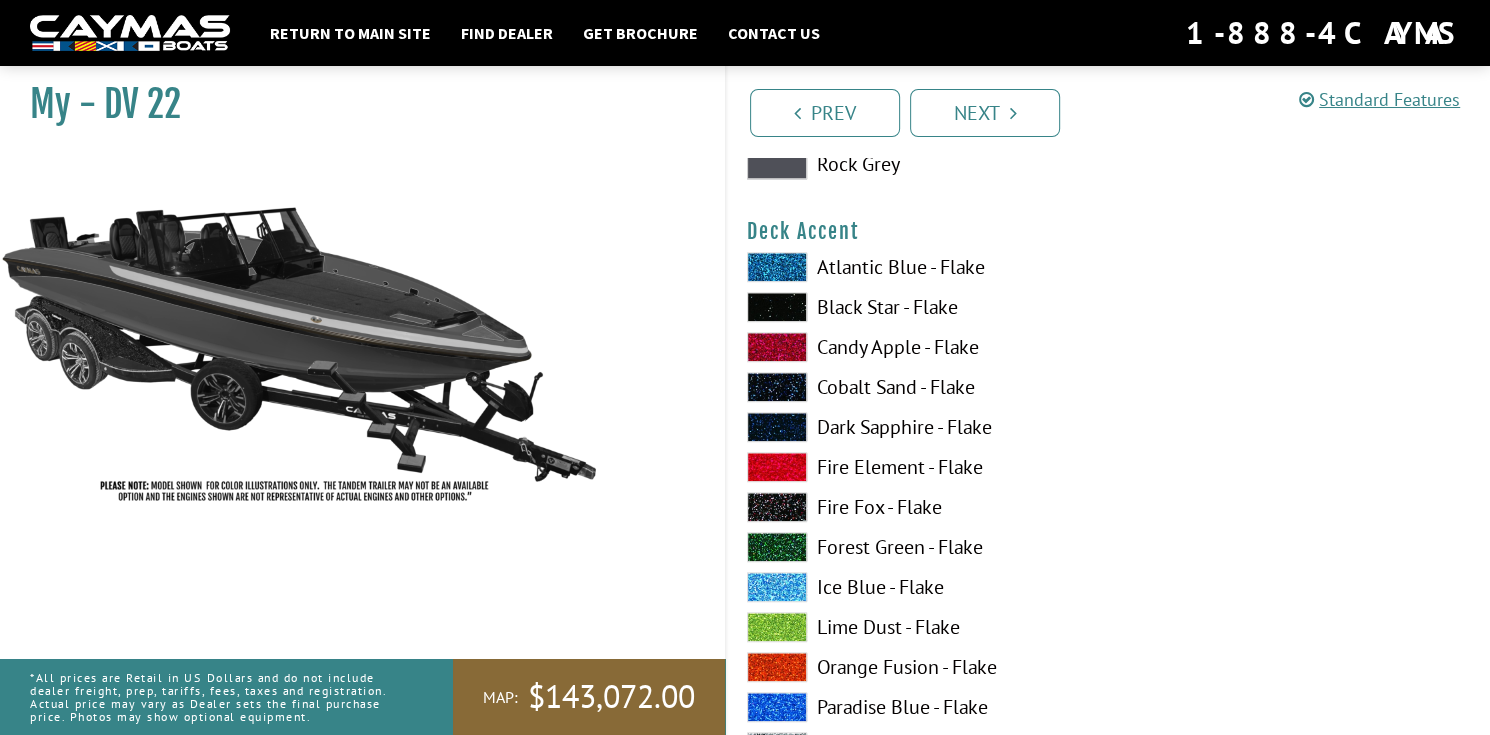 scroll, scrollTop: 1300, scrollLeft: 0, axis: vertical 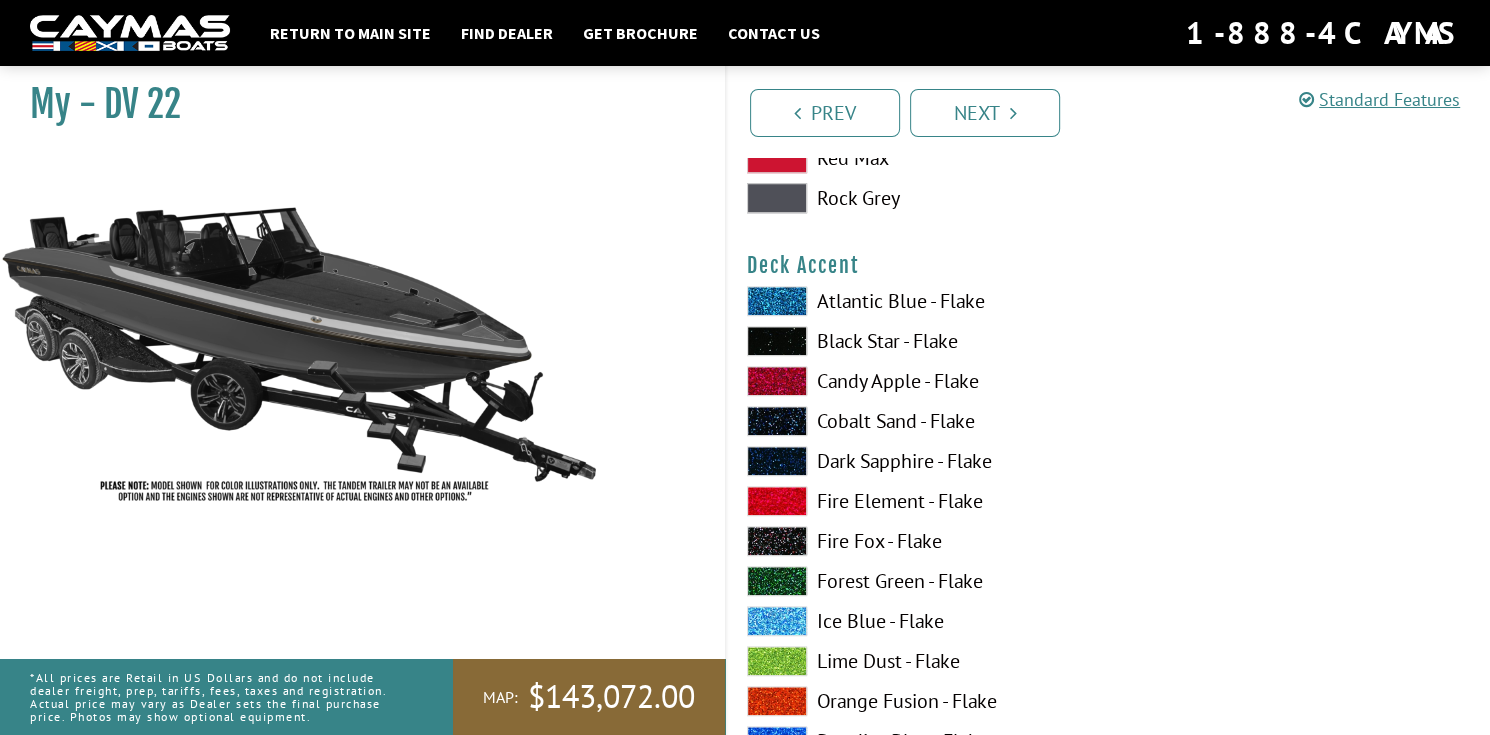 click on "Black Star - Flake" at bounding box center [918, 341] 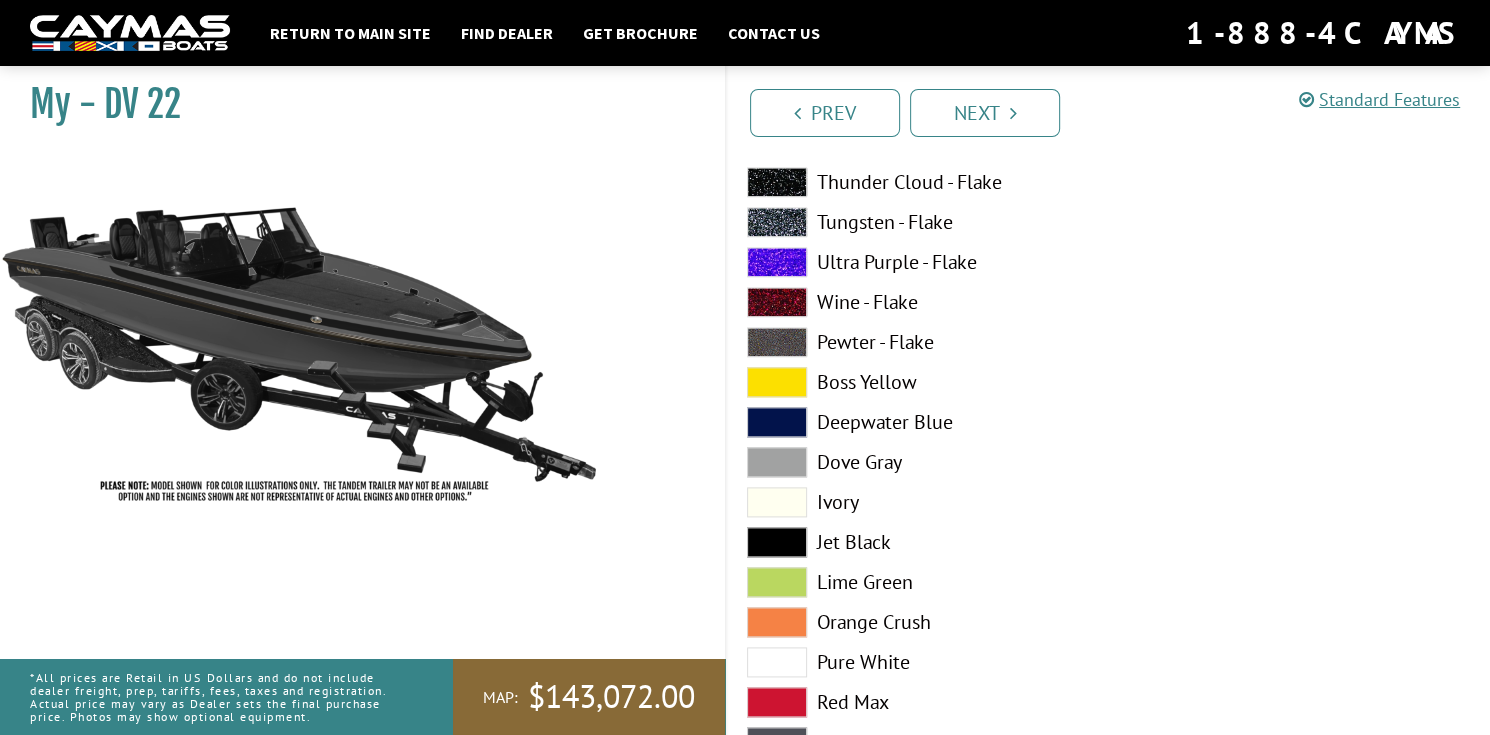 scroll, scrollTop: 2000, scrollLeft: 0, axis: vertical 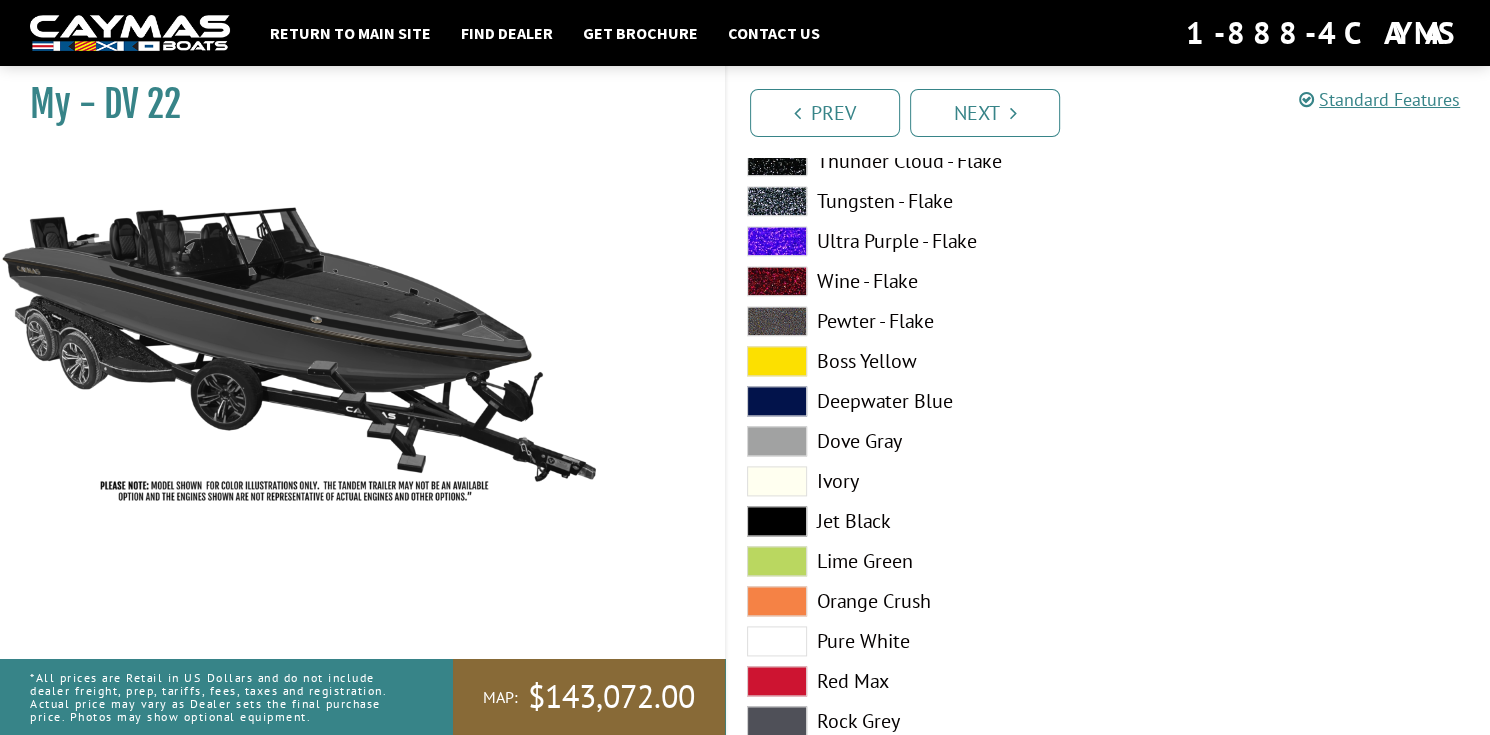 click on "Boss Yellow" at bounding box center (918, 361) 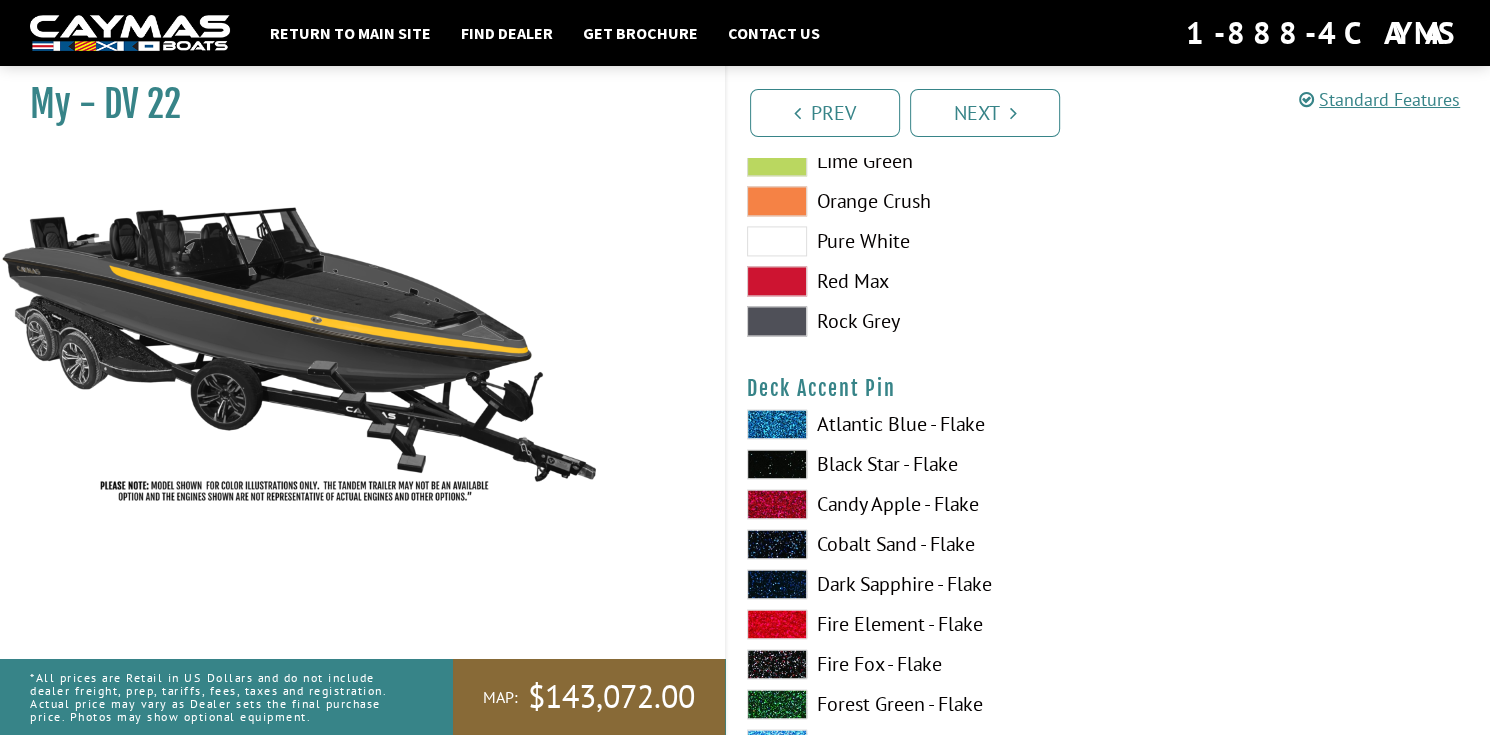 scroll, scrollTop: 2400, scrollLeft: 0, axis: vertical 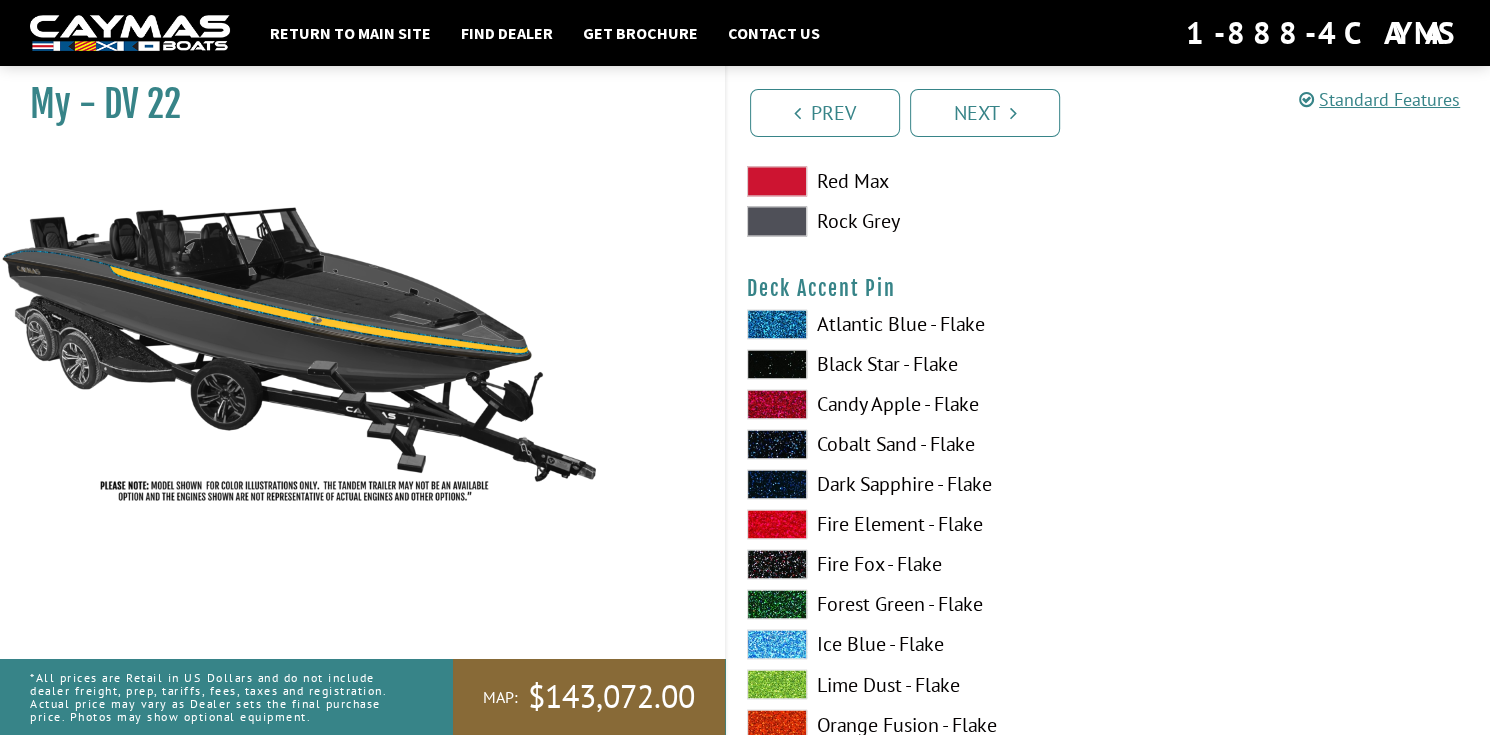 click at bounding box center [777, 324] 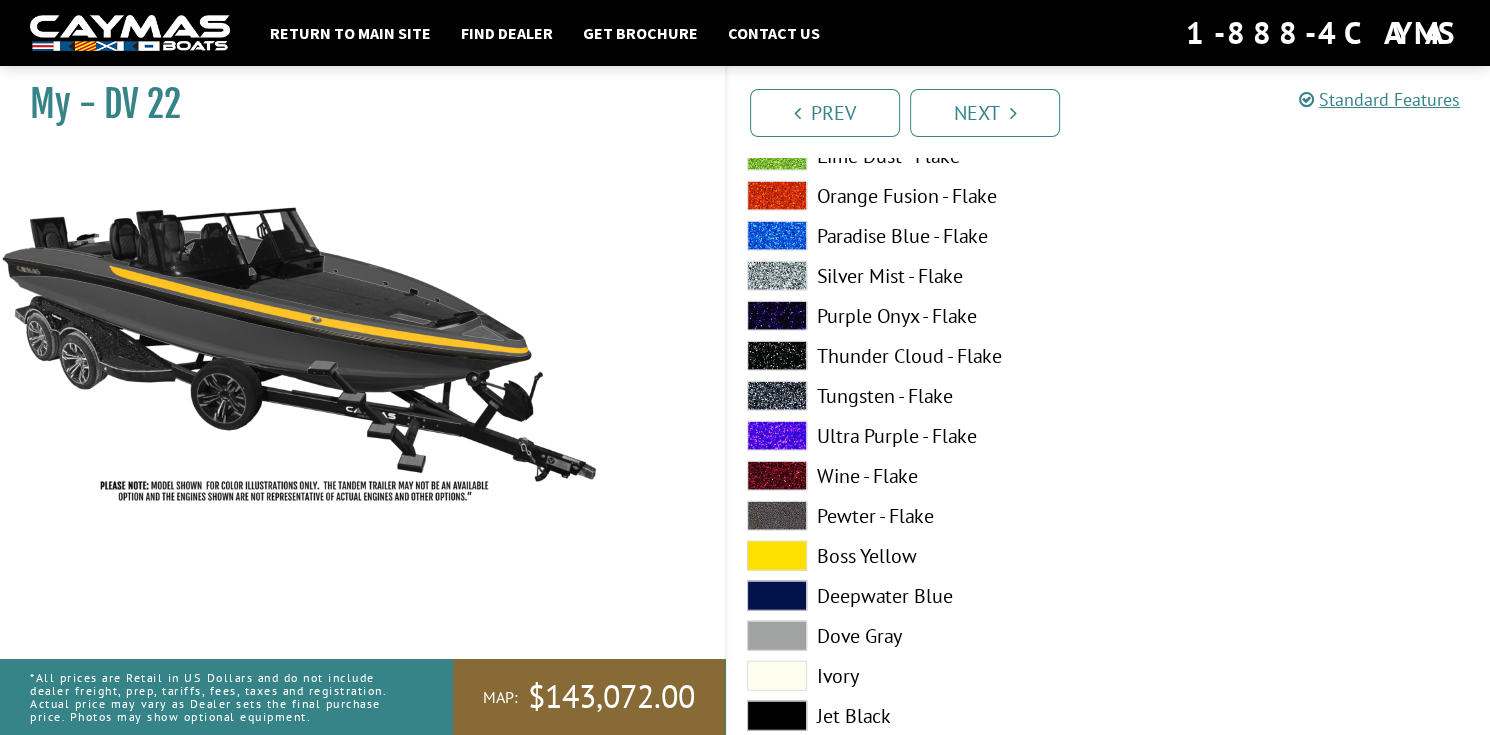 scroll, scrollTop: 4000, scrollLeft: 0, axis: vertical 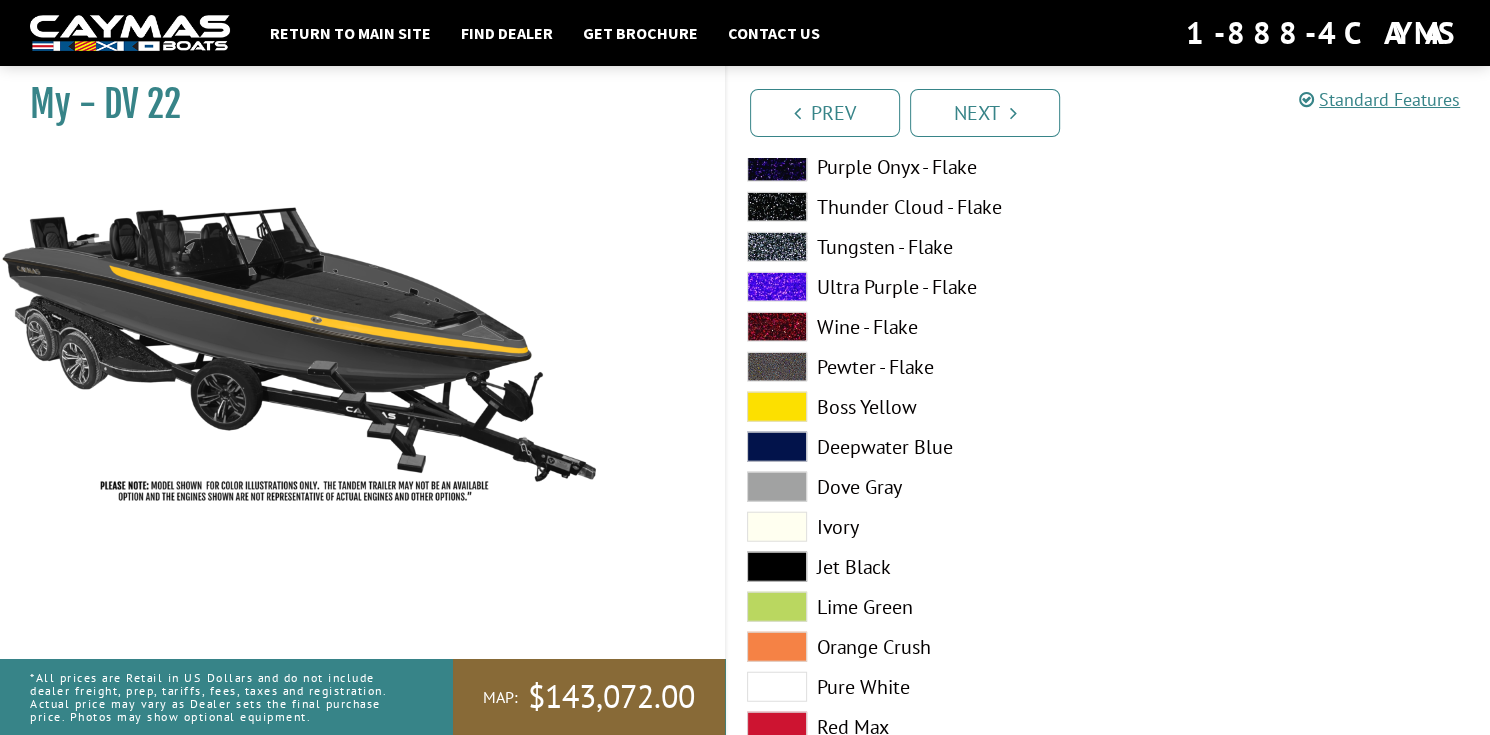 click at bounding box center [777, 407] 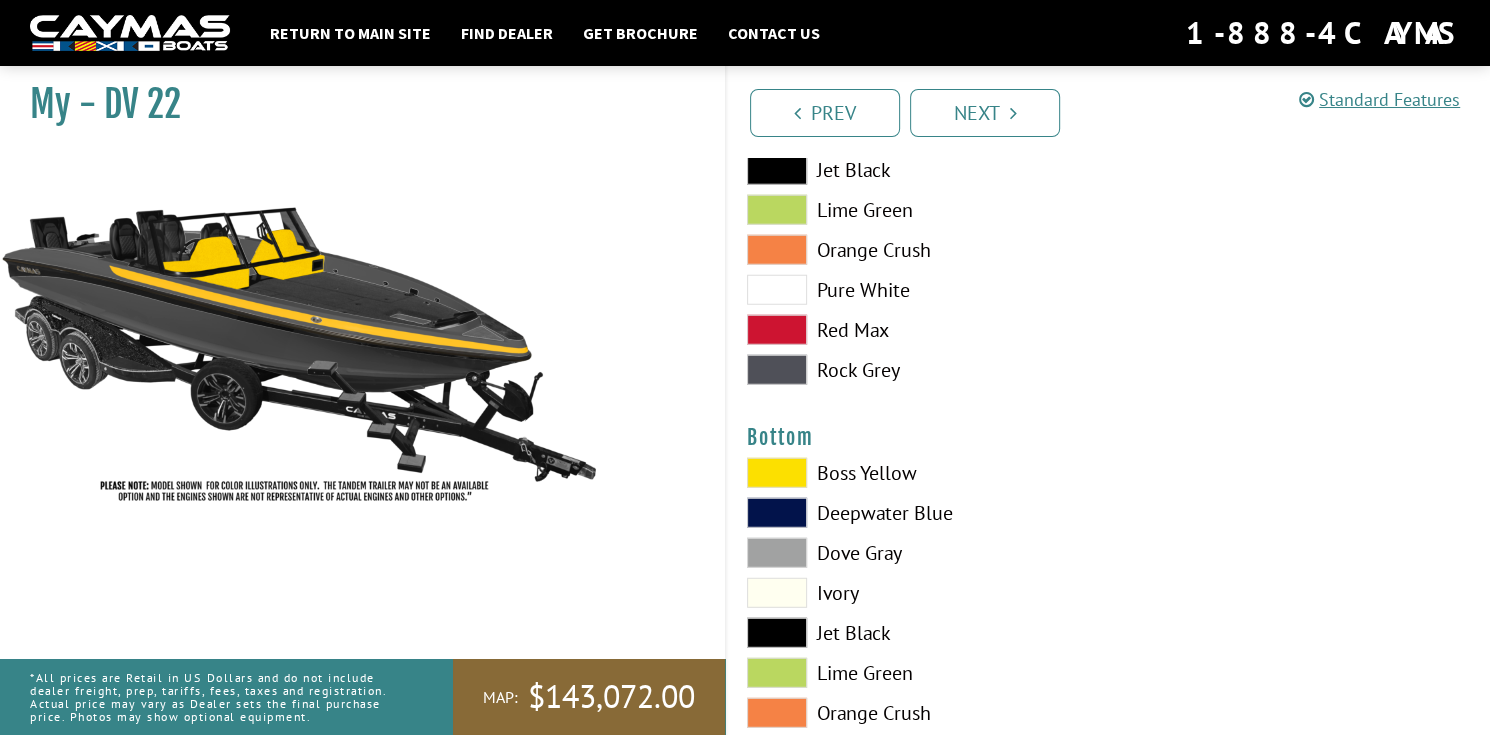 scroll, scrollTop: 4400, scrollLeft: 0, axis: vertical 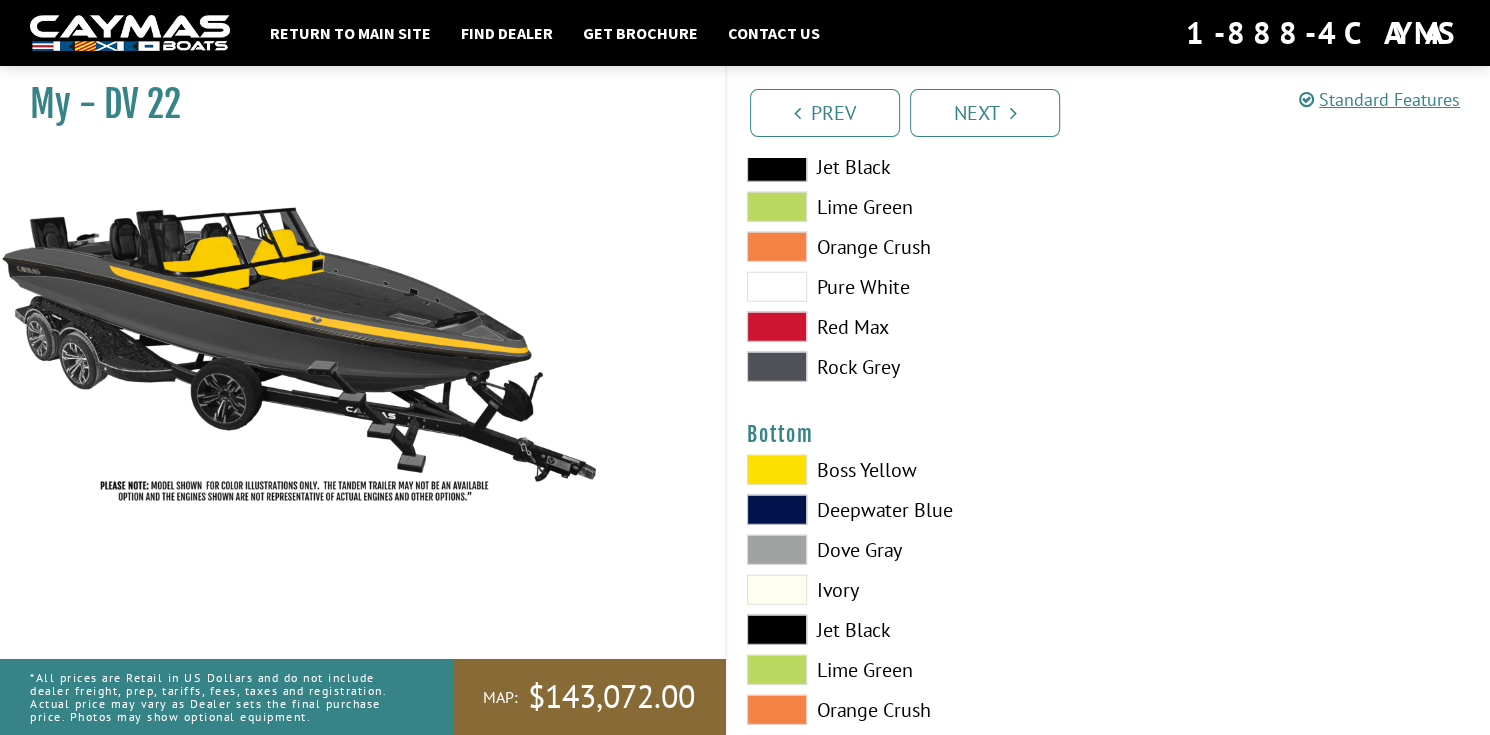 click at bounding box center [777, 470] 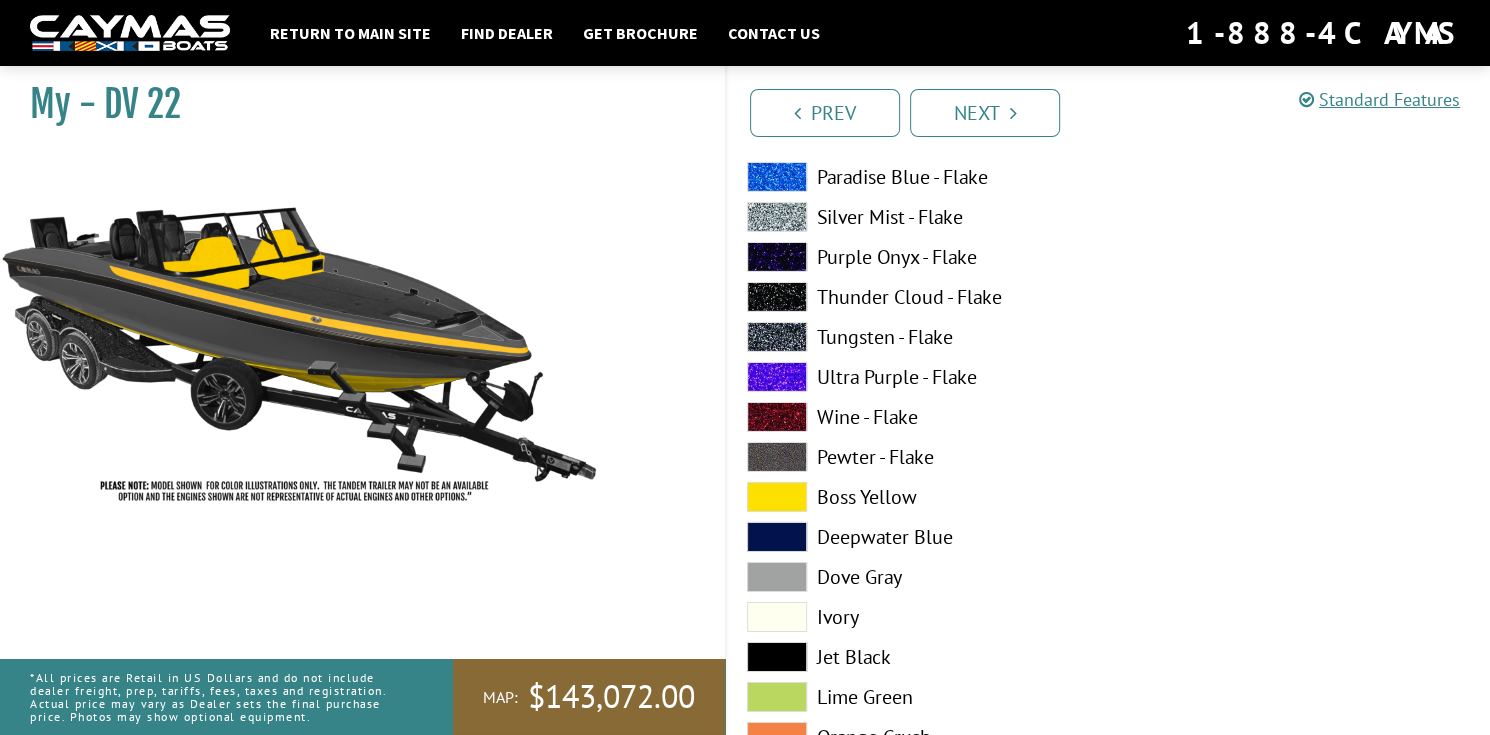 scroll, scrollTop: 5600, scrollLeft: 0, axis: vertical 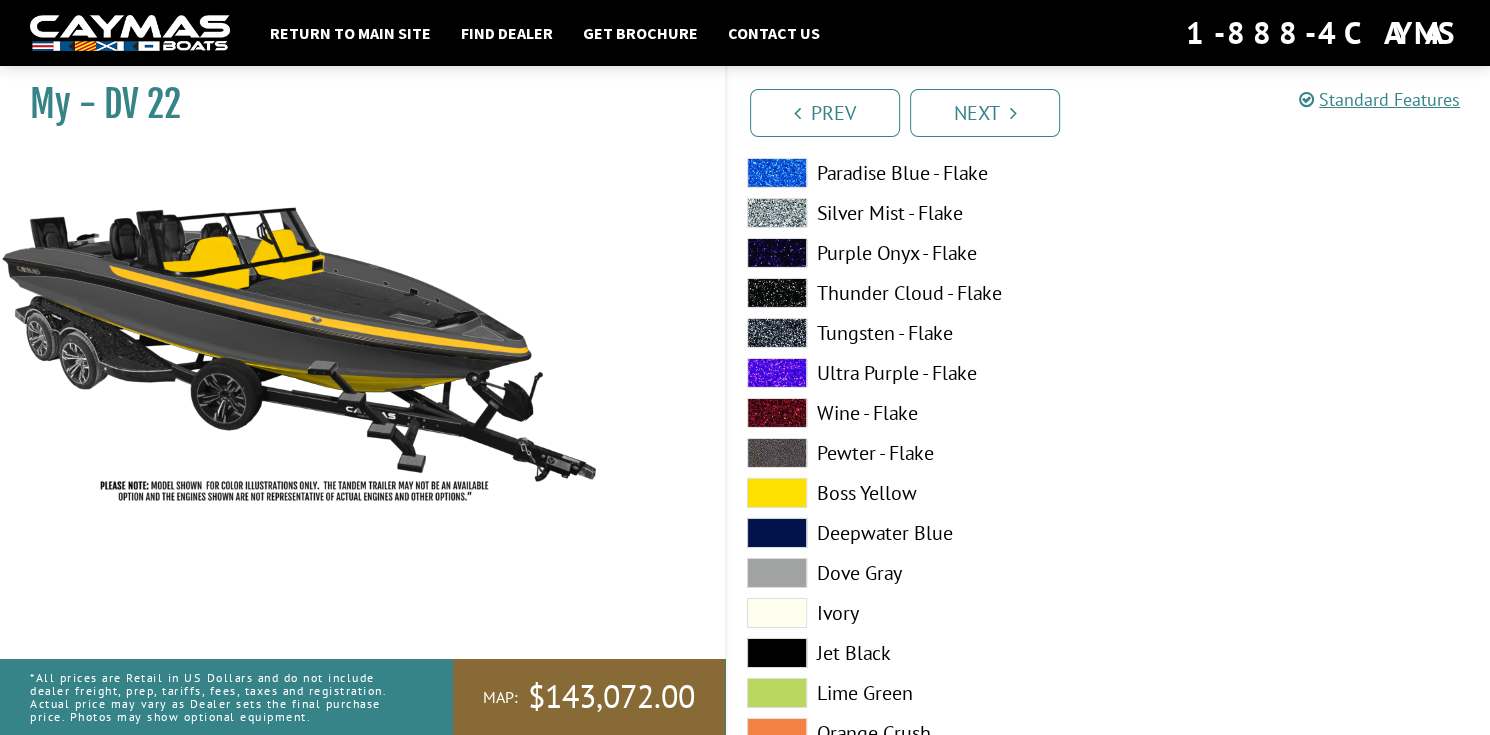 click on "Boss Yellow" at bounding box center [918, 493] 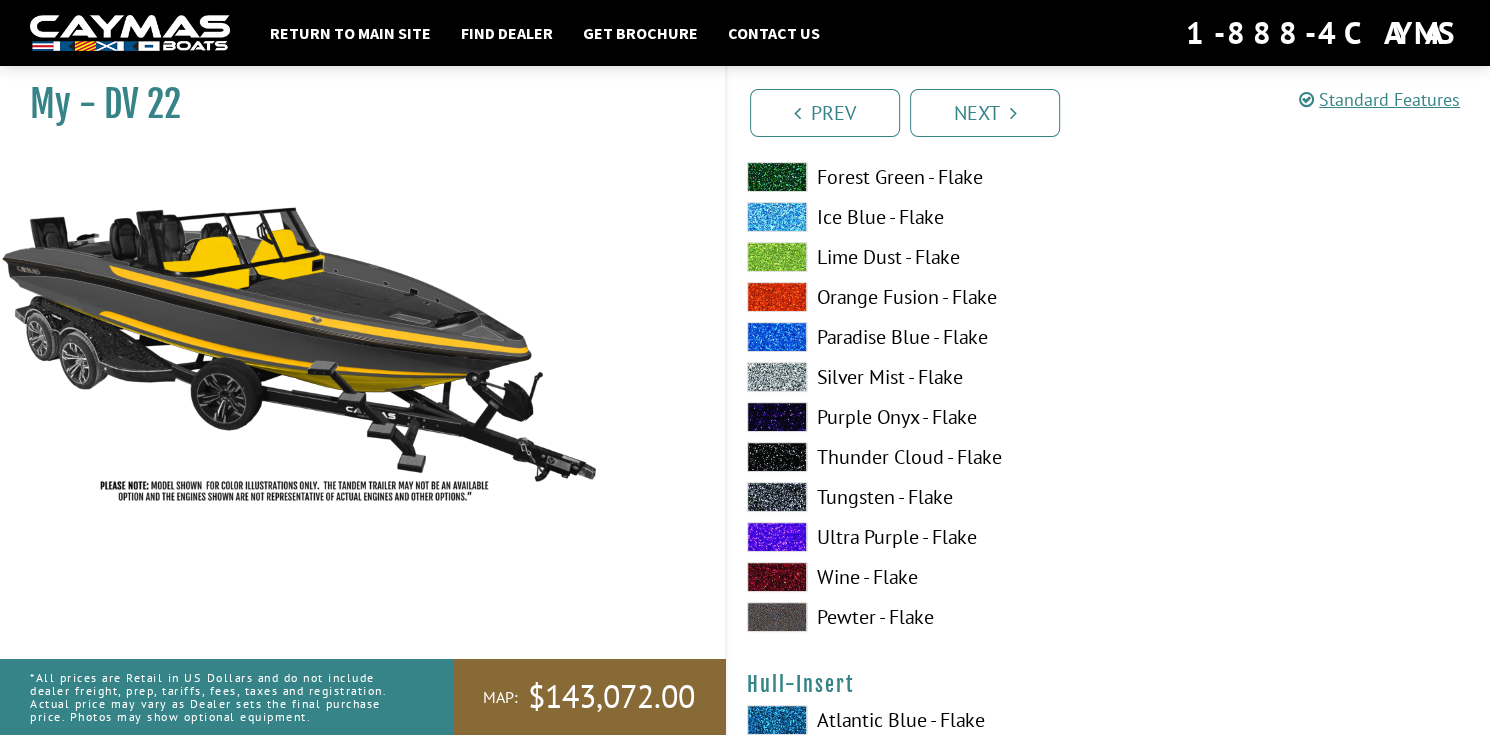 scroll, scrollTop: 6600, scrollLeft: 0, axis: vertical 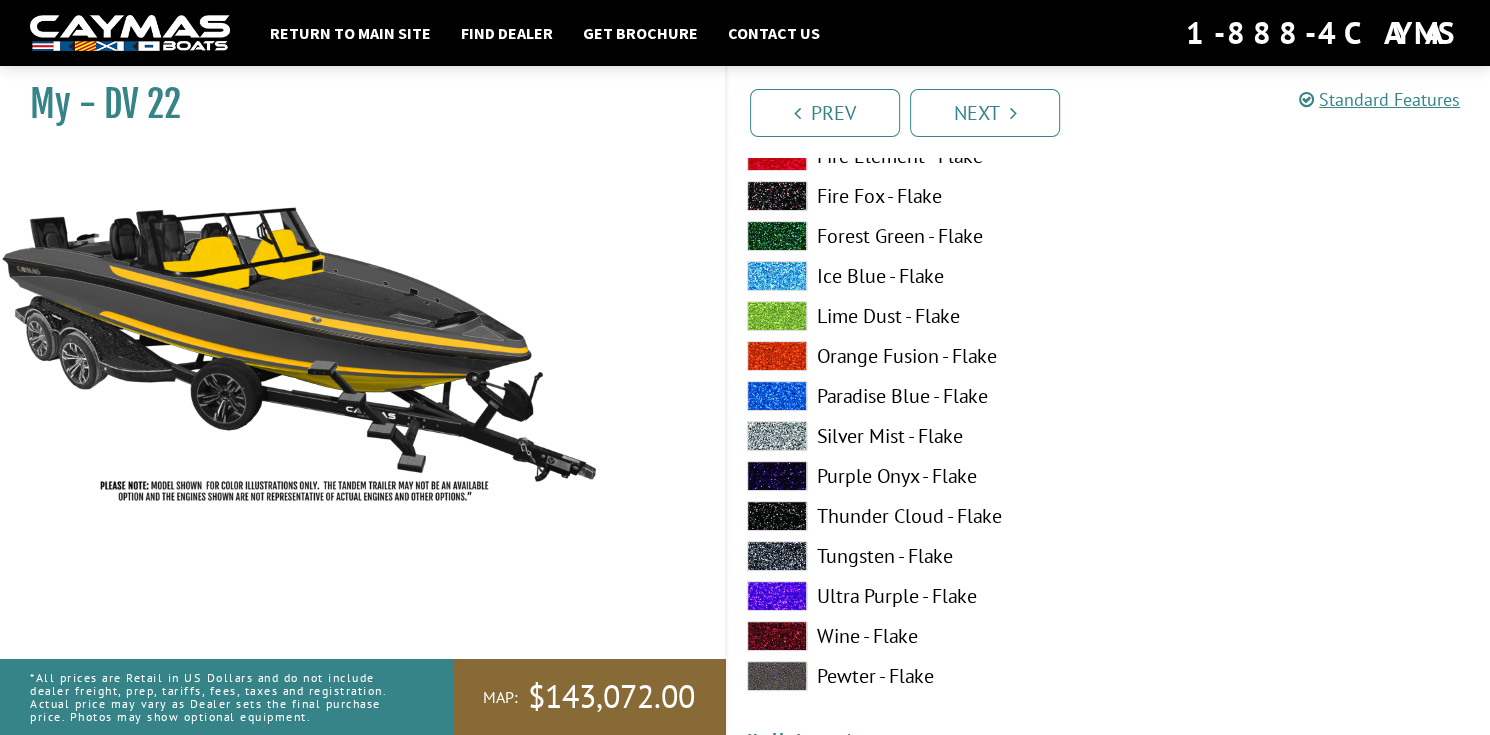 click on "Lime Dust - Flake" at bounding box center [918, 316] 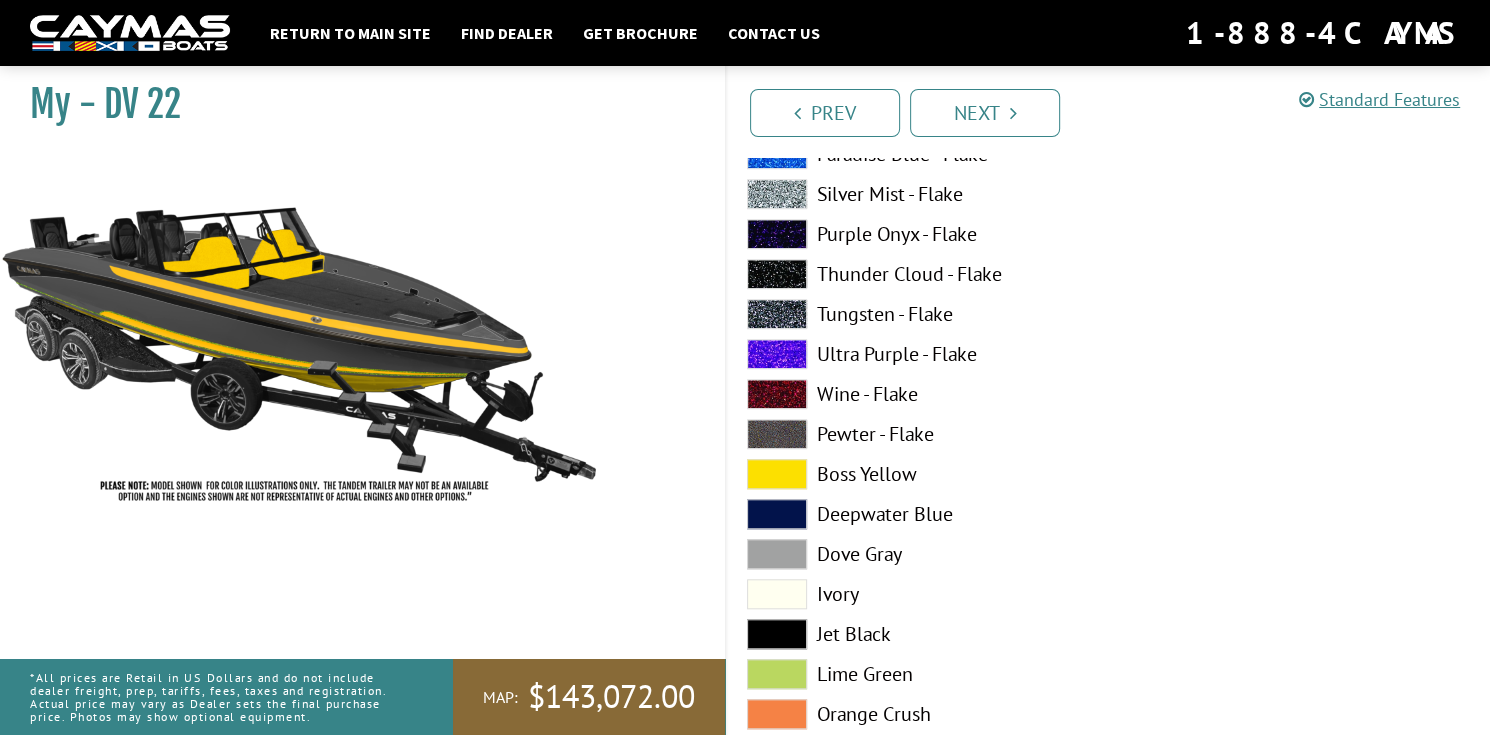 scroll, scrollTop: 7700, scrollLeft: 0, axis: vertical 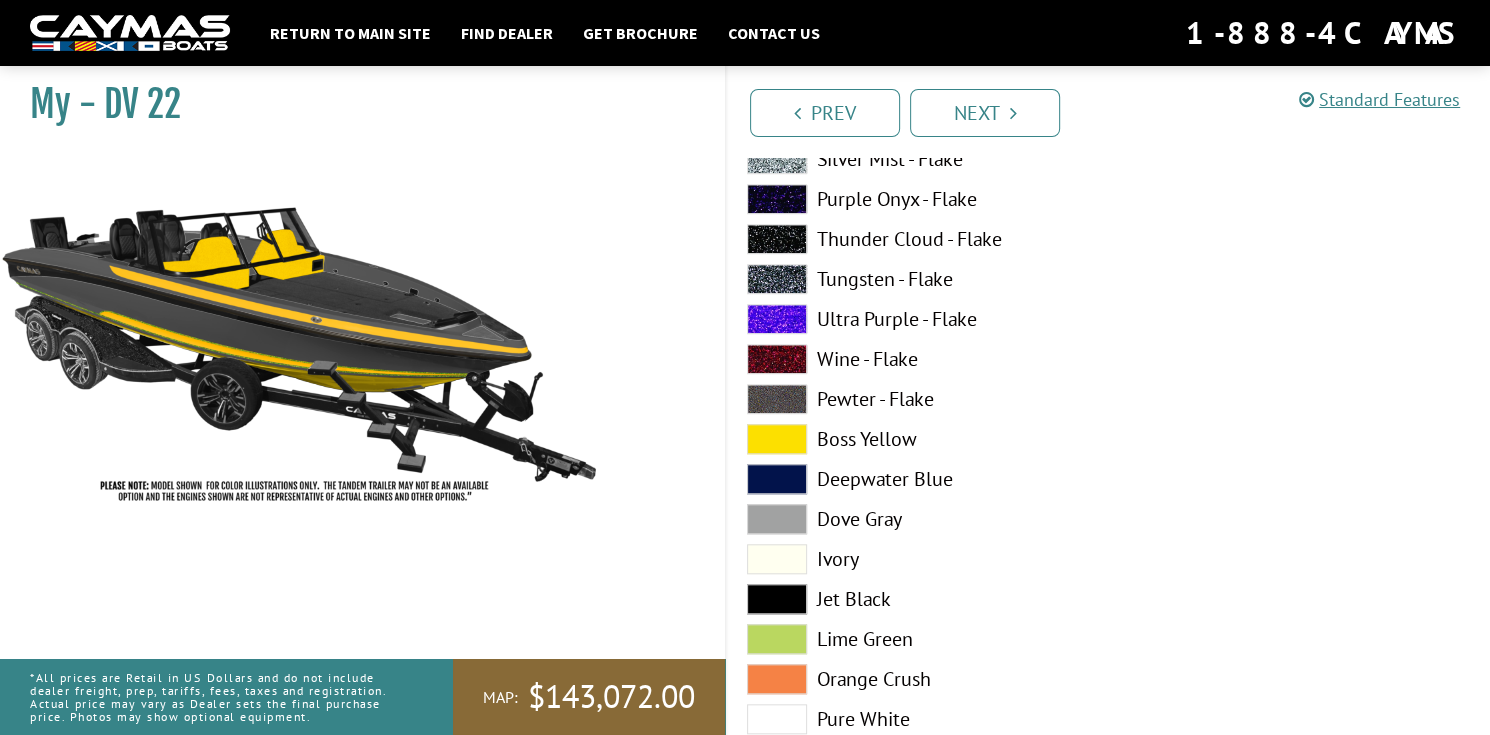 click on "Boss Yellow" at bounding box center (918, 439) 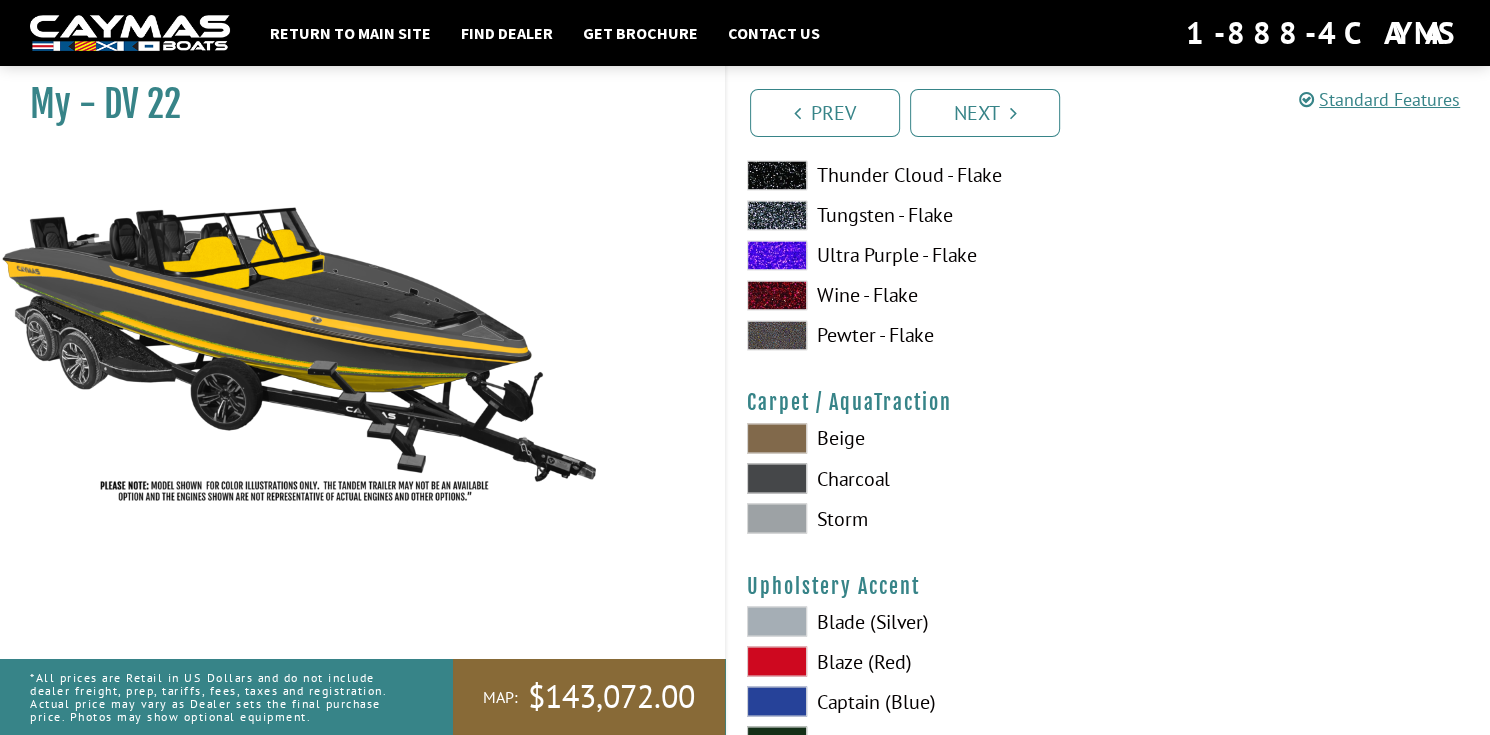 scroll, scrollTop: 9000, scrollLeft: 0, axis: vertical 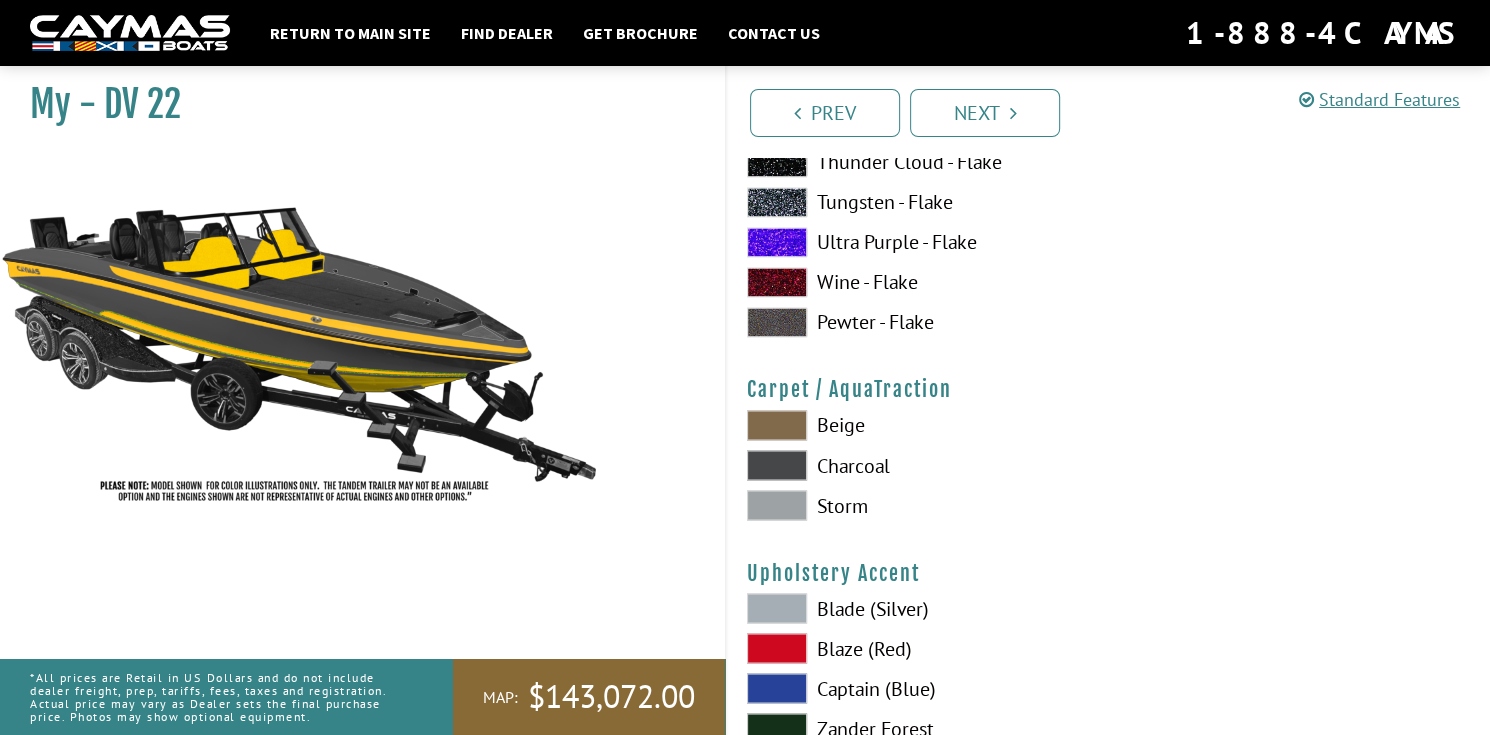 click on "Ultra Purple - Flake" at bounding box center [918, 242] 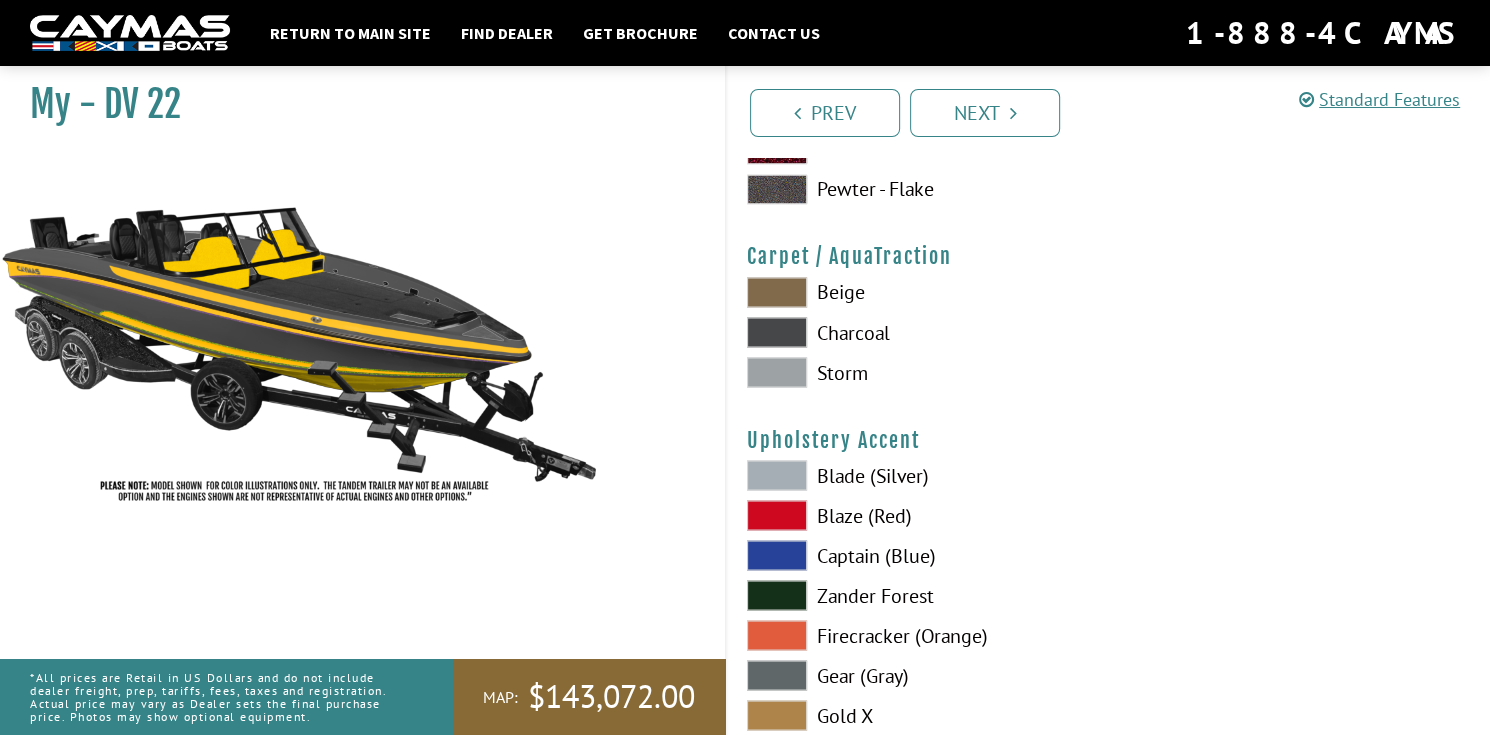 scroll, scrollTop: 9100, scrollLeft: 0, axis: vertical 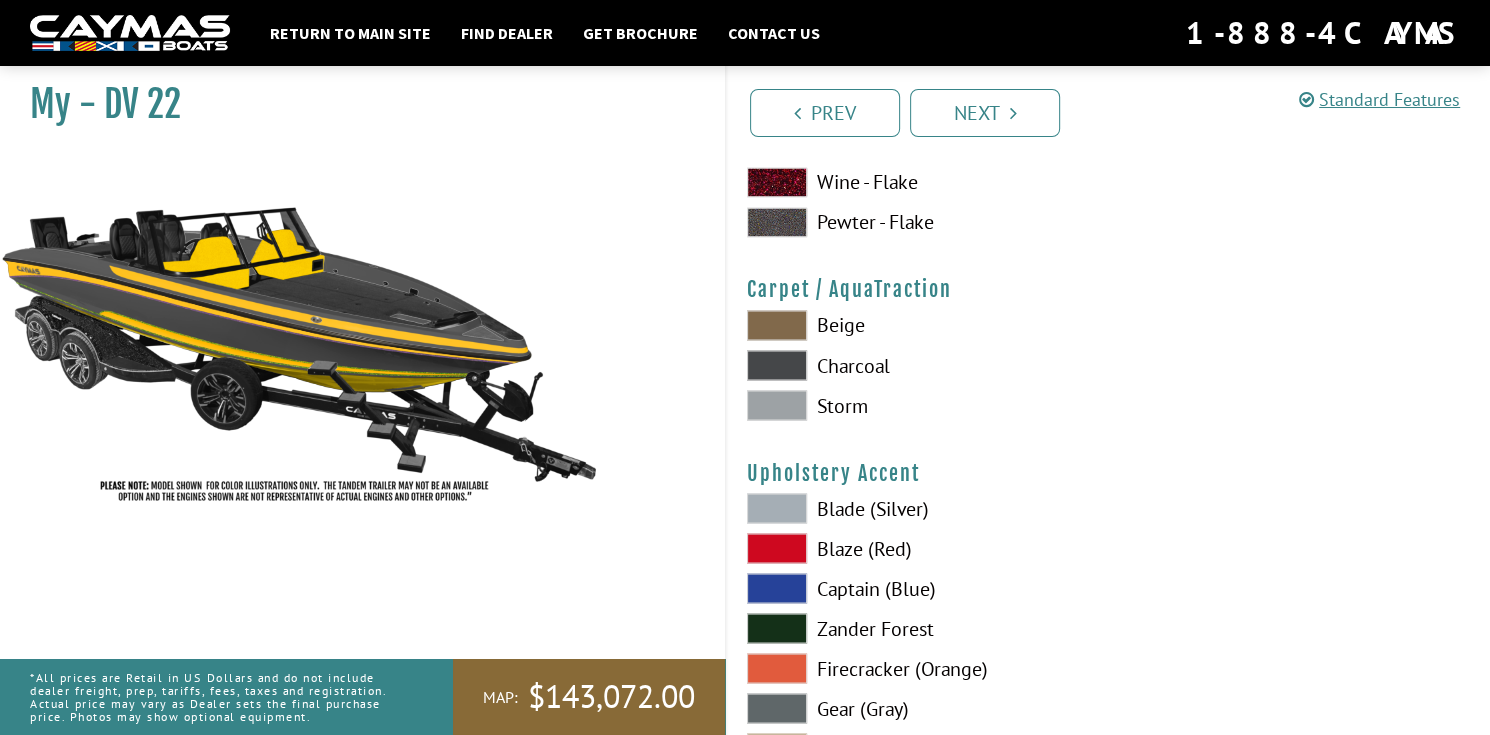 click on "Beige" at bounding box center (918, 325) 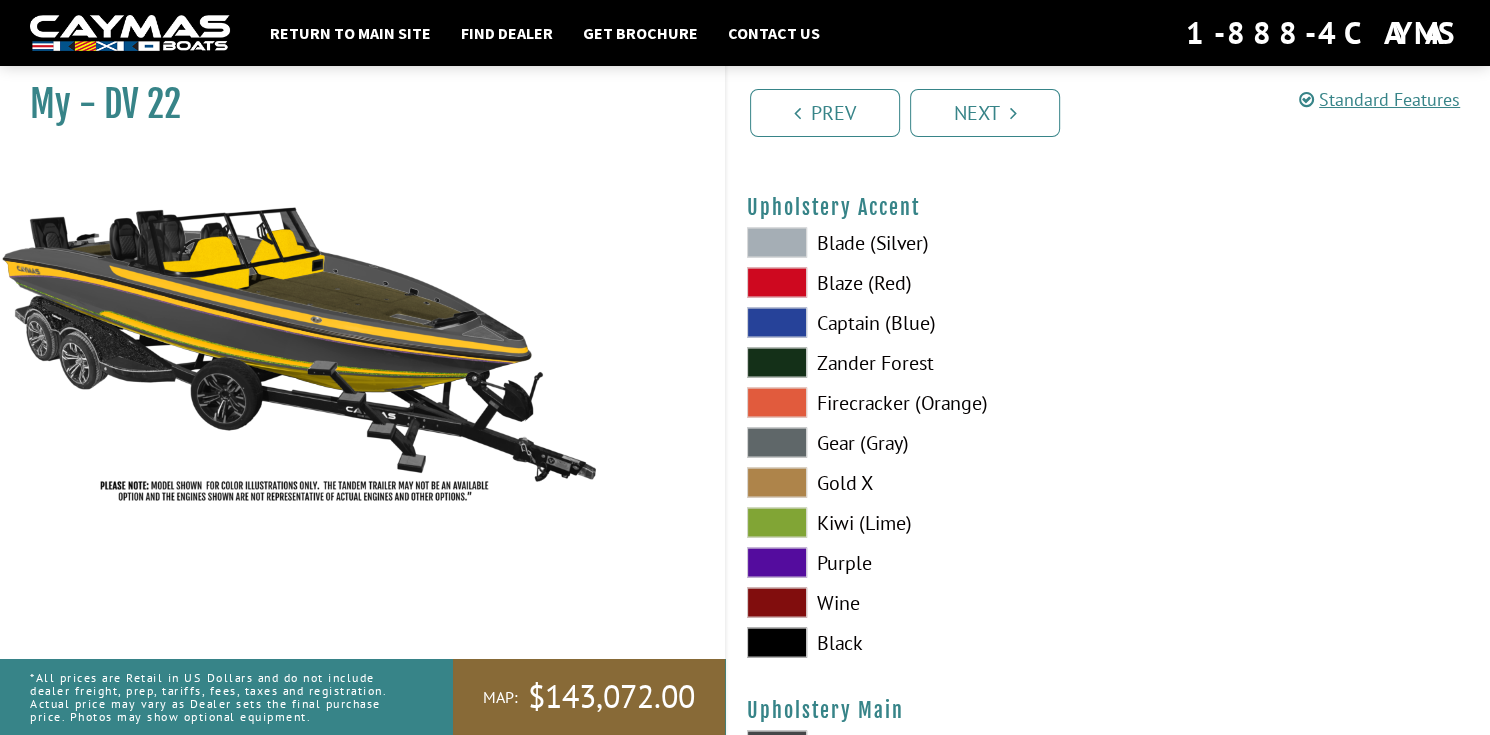 scroll, scrollTop: 9400, scrollLeft: 0, axis: vertical 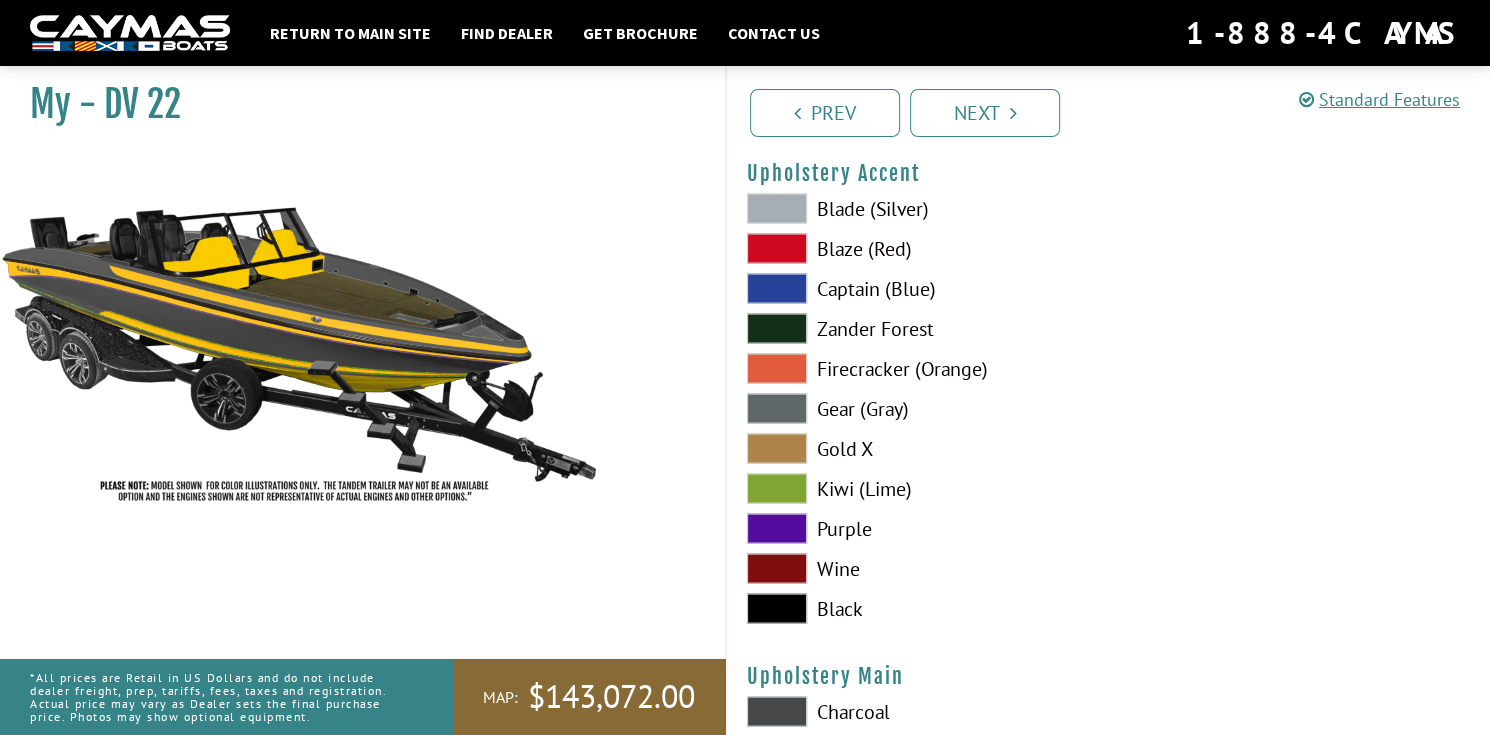 click on "Kiwi (Lime)" at bounding box center [918, 488] 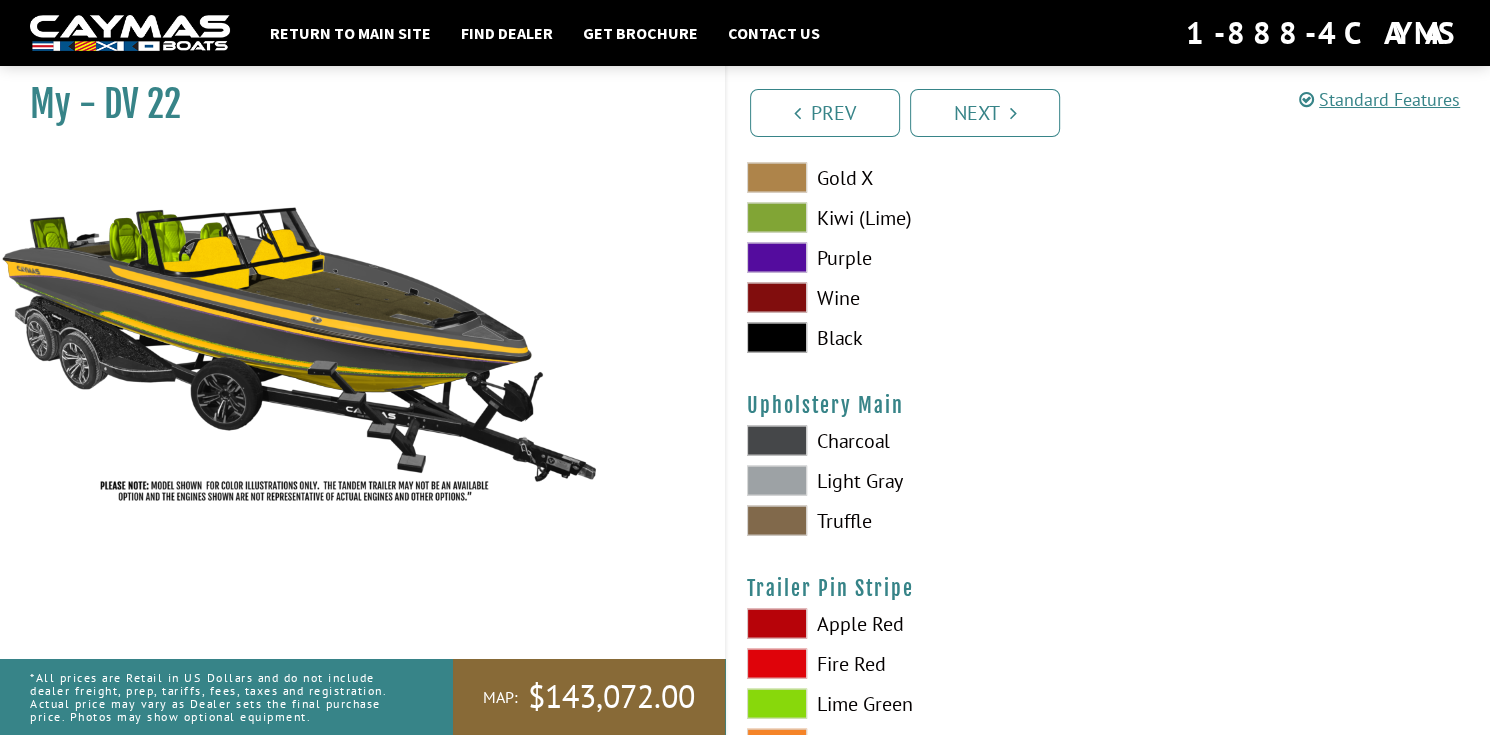 scroll, scrollTop: 9700, scrollLeft: 0, axis: vertical 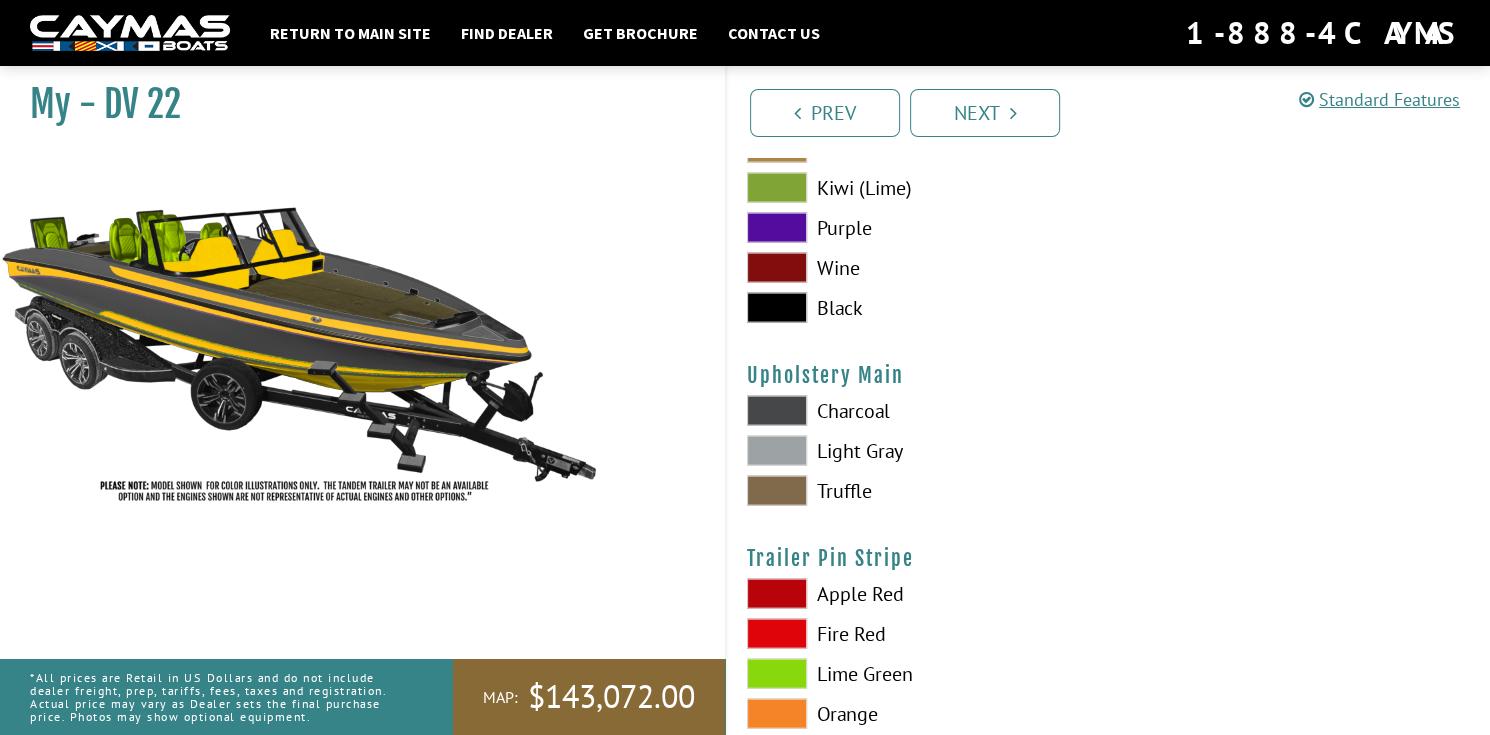 click on "Charcoal" at bounding box center [918, 411] 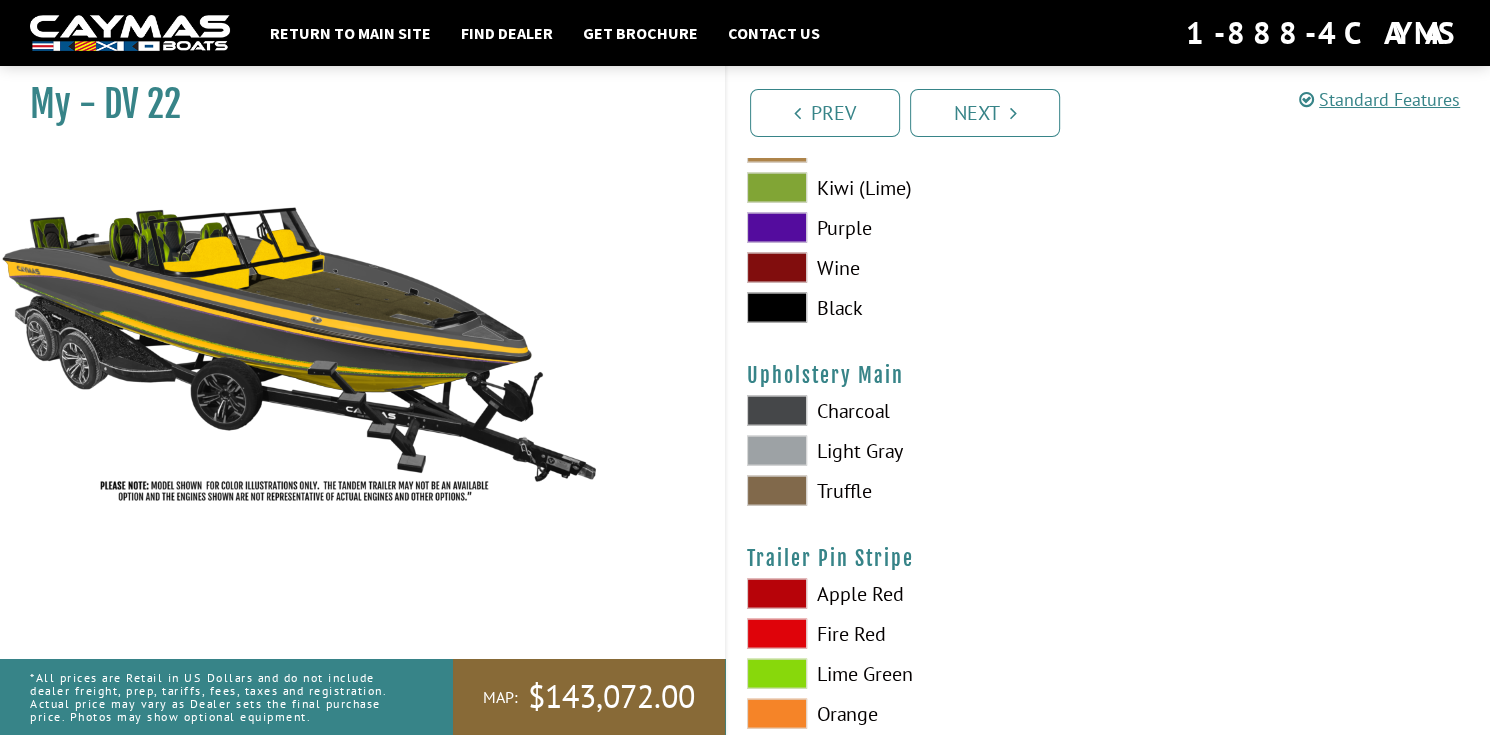 click on "Truffle" at bounding box center [918, 491] 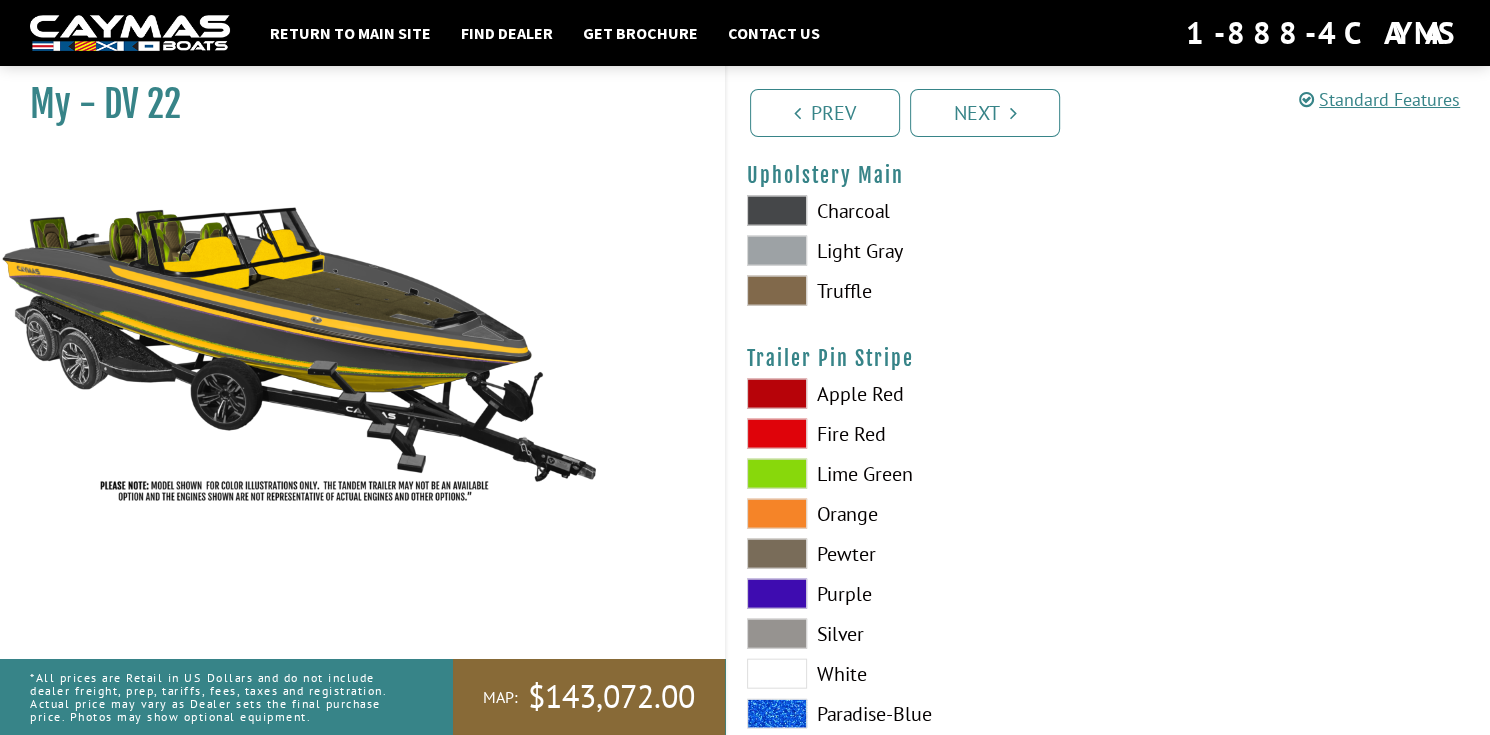 scroll, scrollTop: 9994, scrollLeft: 0, axis: vertical 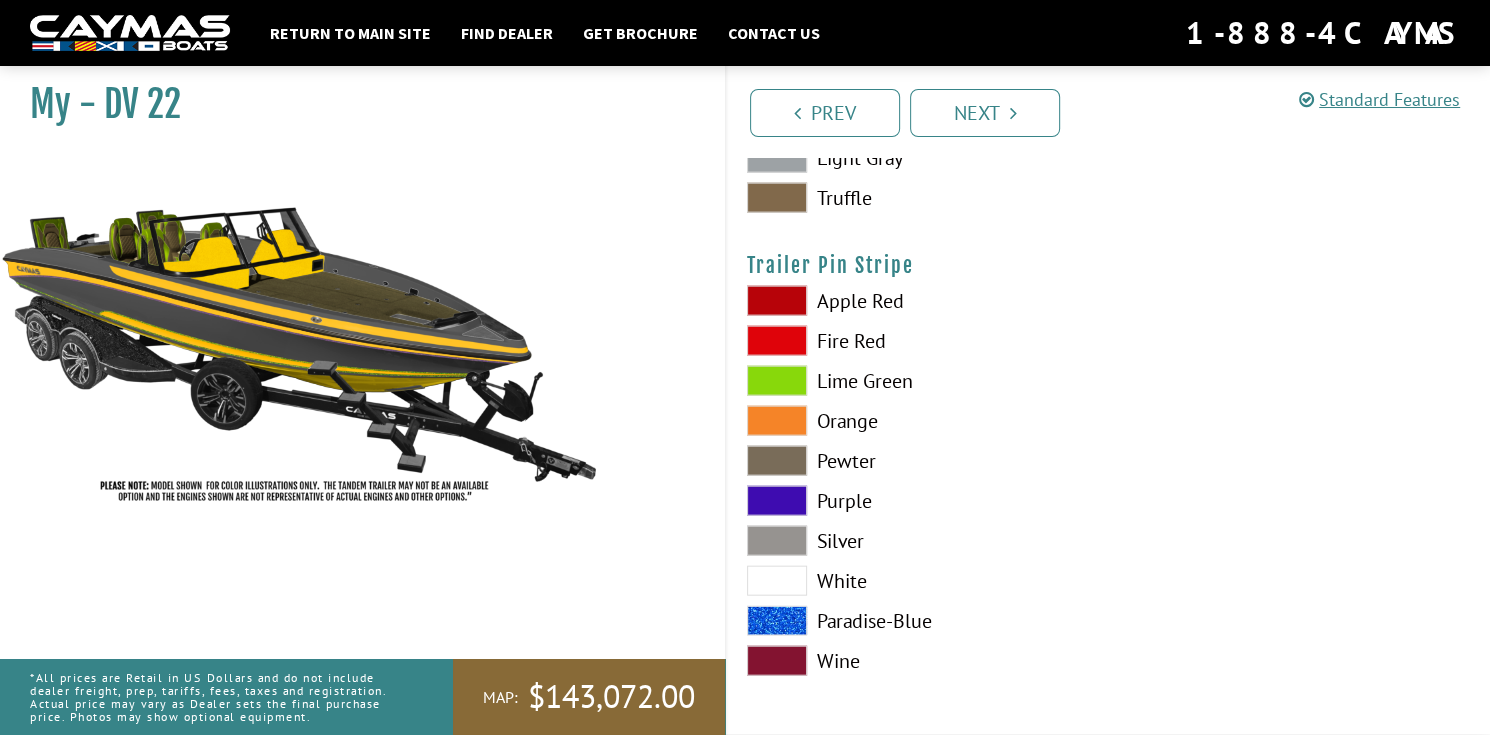 click on "Orange" at bounding box center [918, 421] 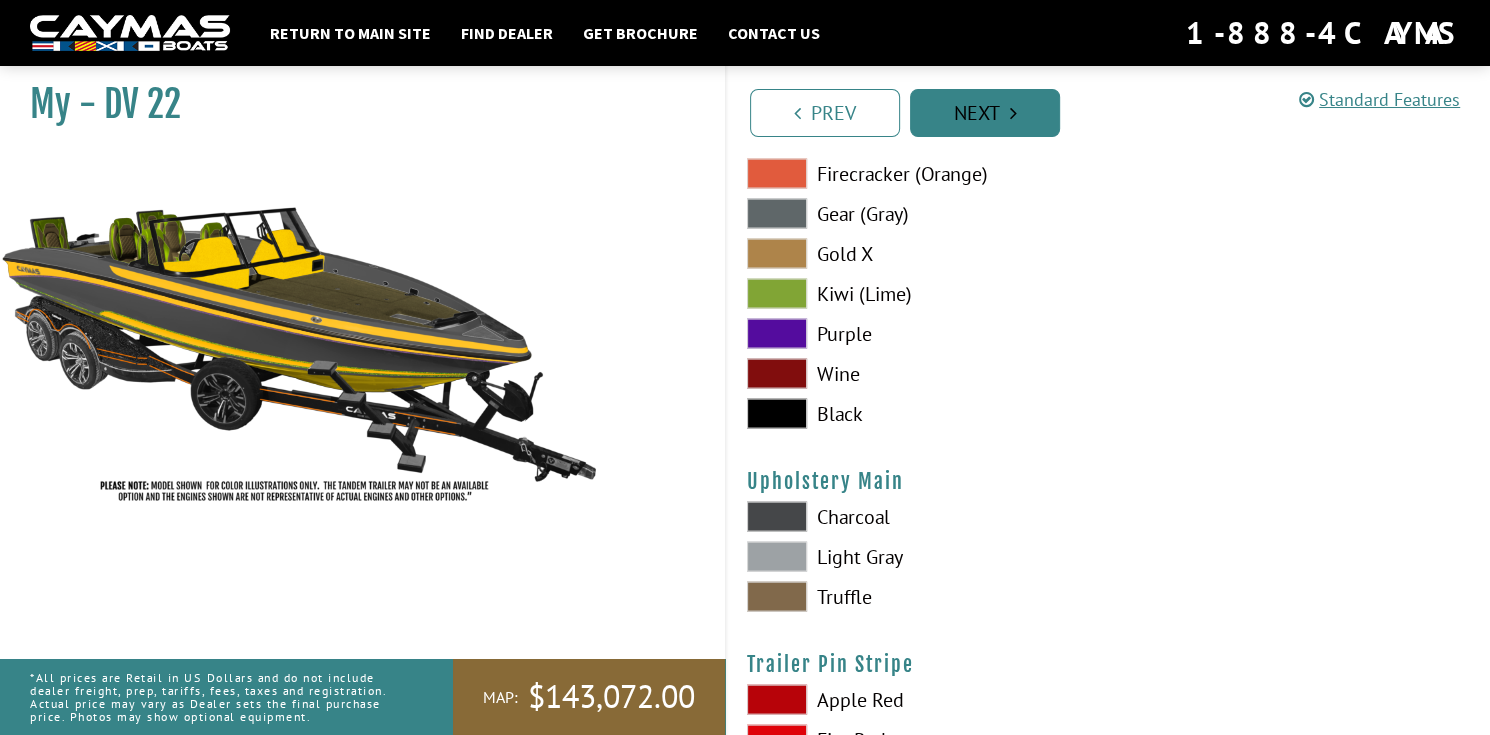 click on "Next" at bounding box center (985, 113) 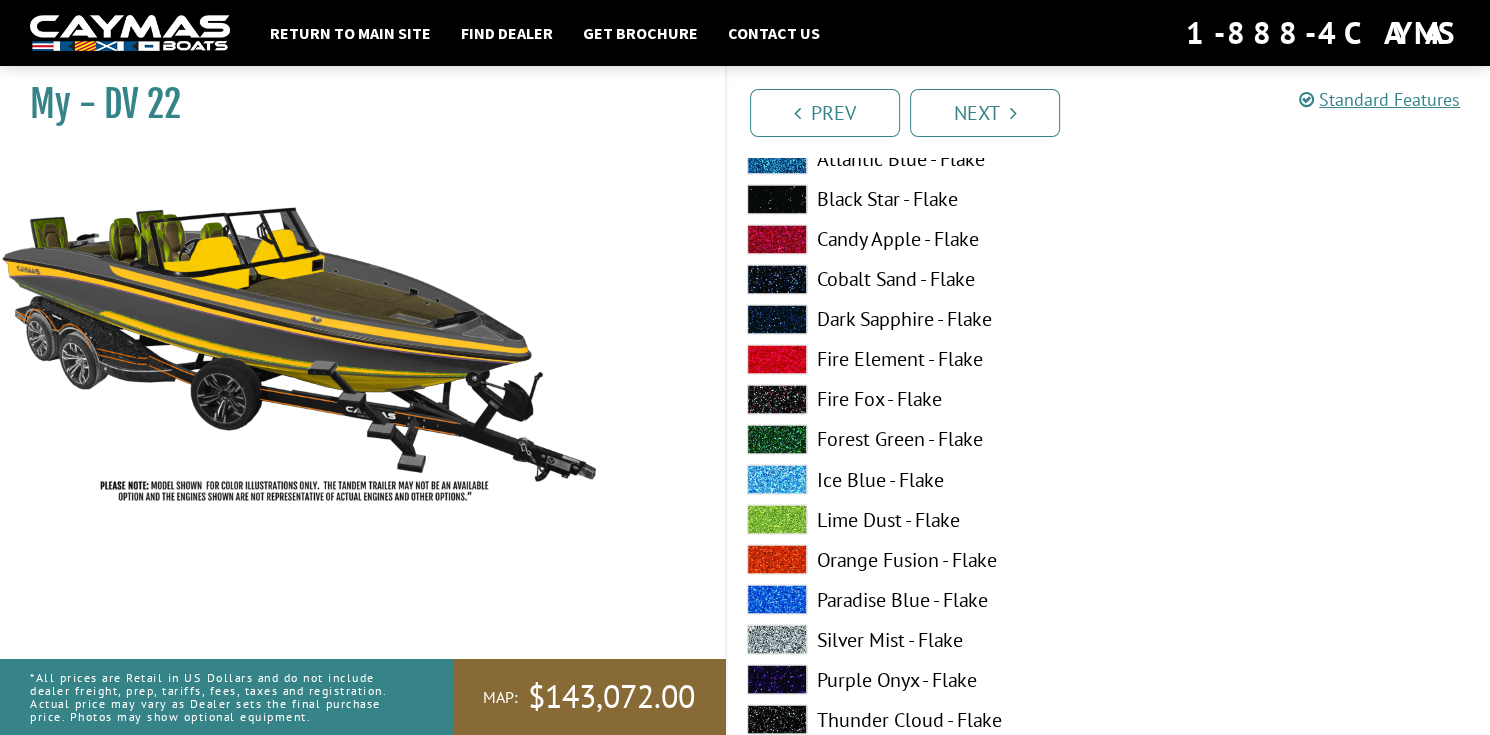 scroll, scrollTop: 2609, scrollLeft: 0, axis: vertical 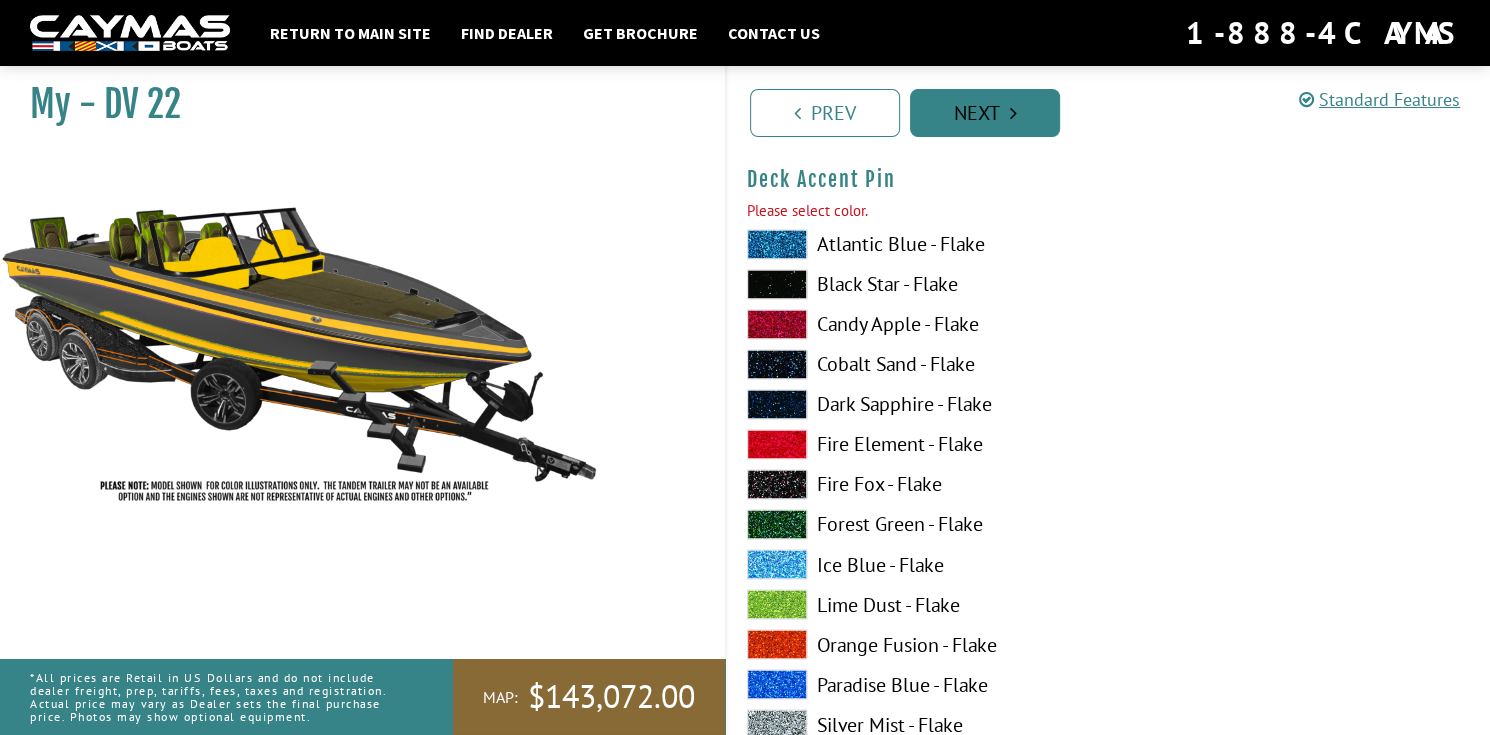 click on "Next" at bounding box center (985, 113) 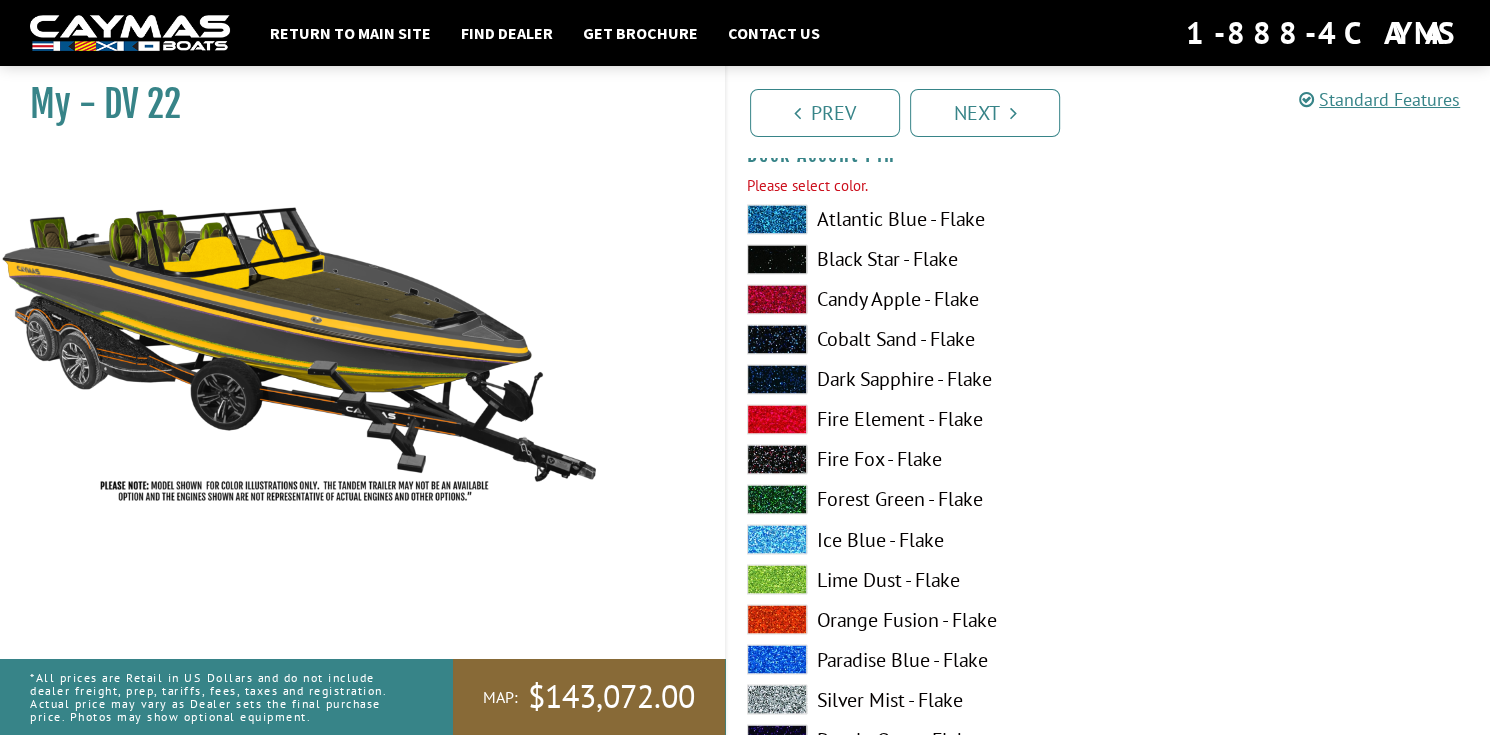 scroll, scrollTop: 2700, scrollLeft: 0, axis: vertical 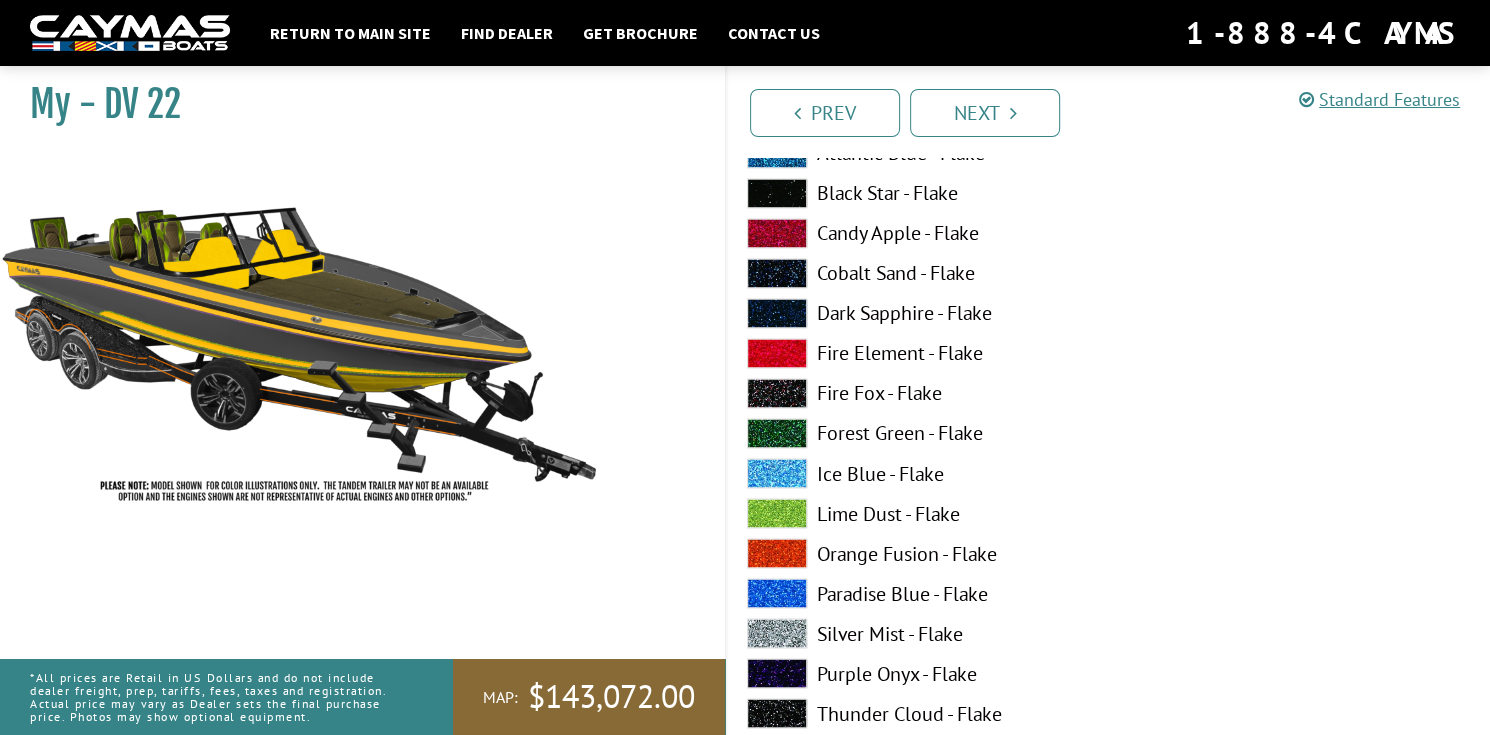 click on "Fire Element - Flake" at bounding box center [918, 353] 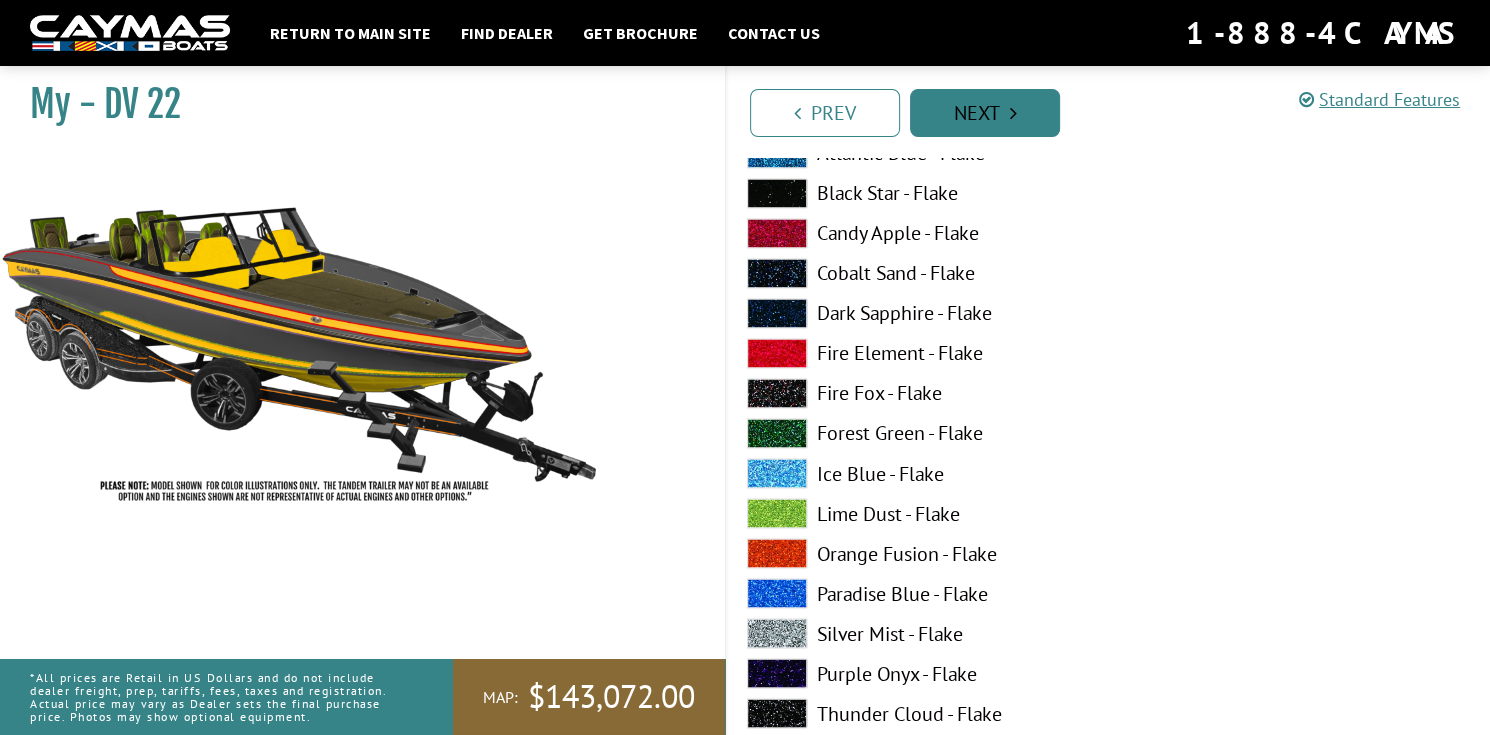 click on "Next" at bounding box center [985, 113] 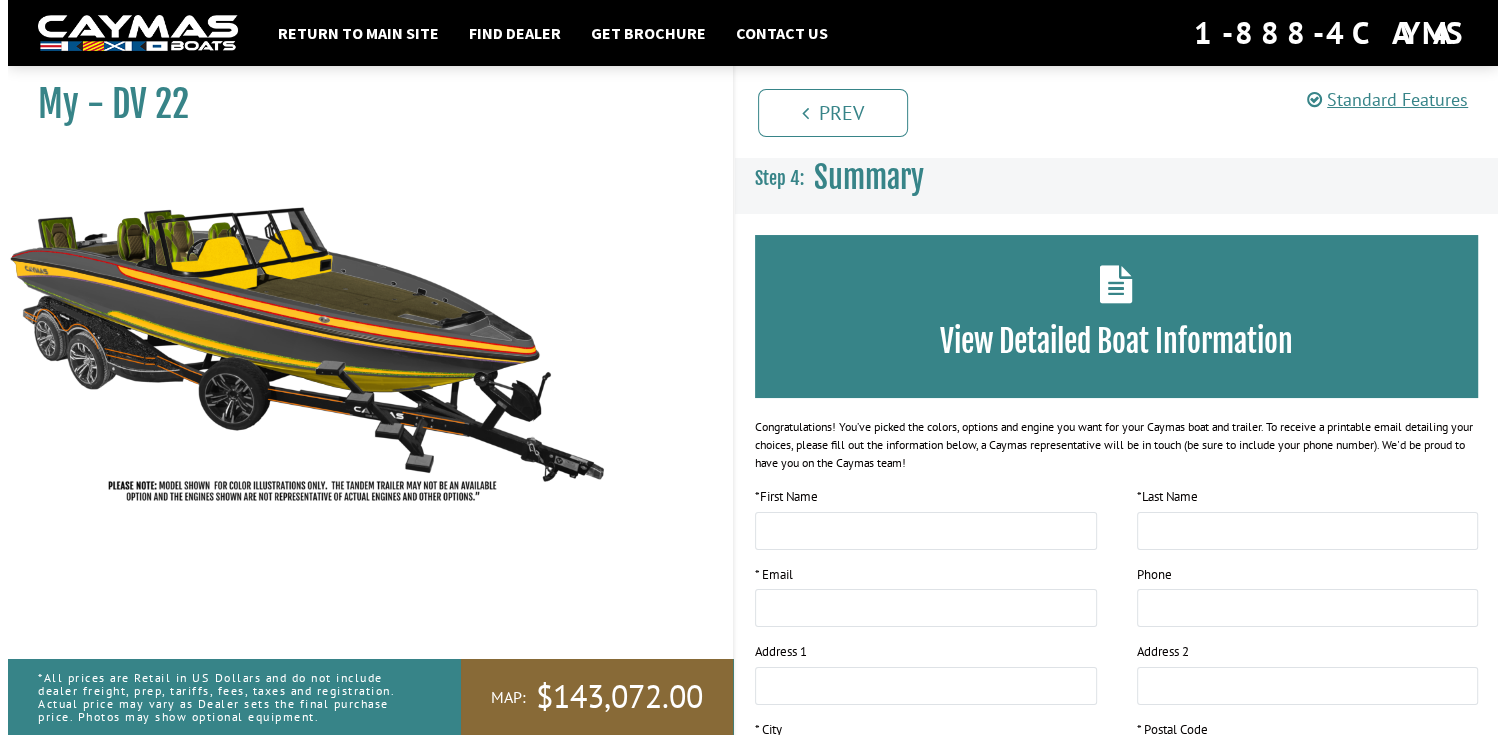 scroll, scrollTop: 0, scrollLeft: 0, axis: both 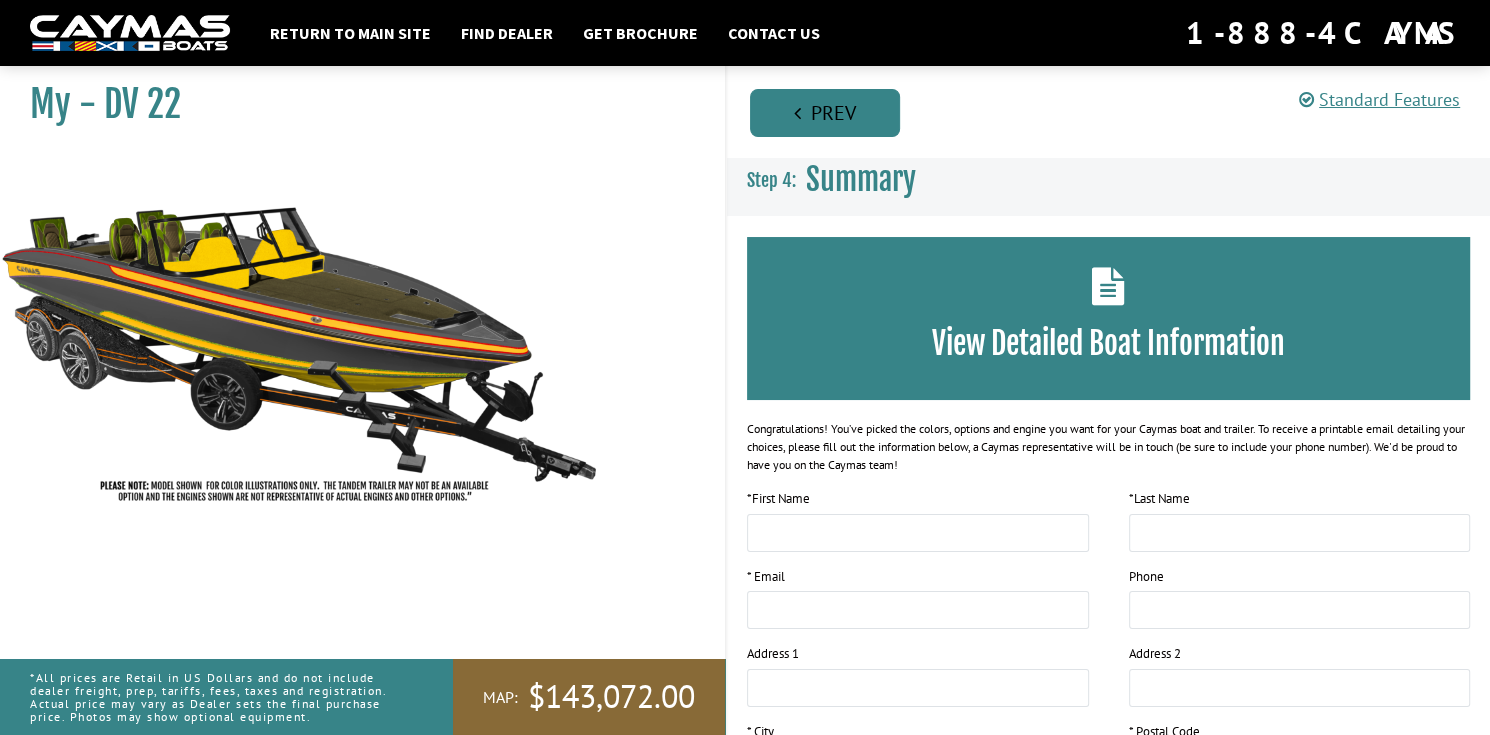 click on "Prev" at bounding box center (825, 113) 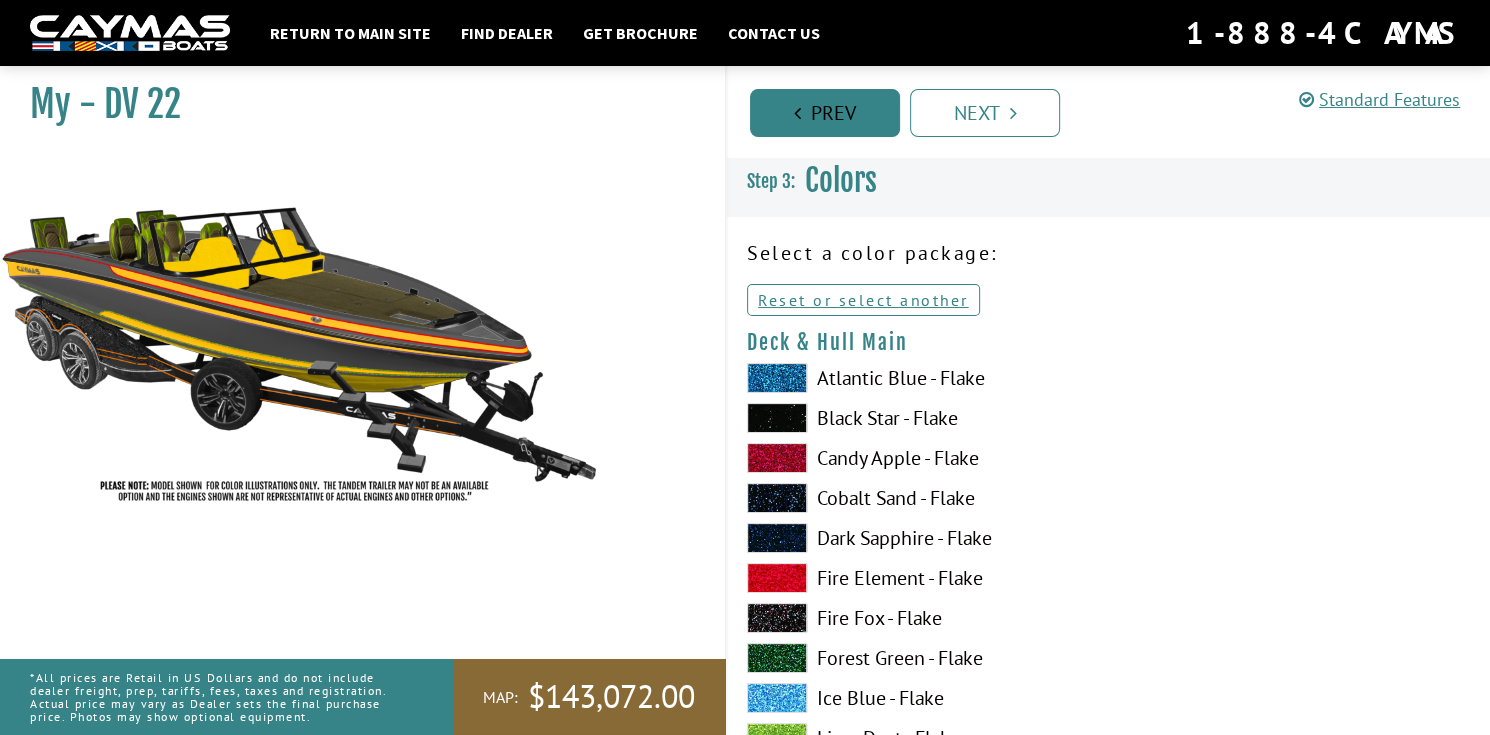 click on "Prev" at bounding box center (825, 113) 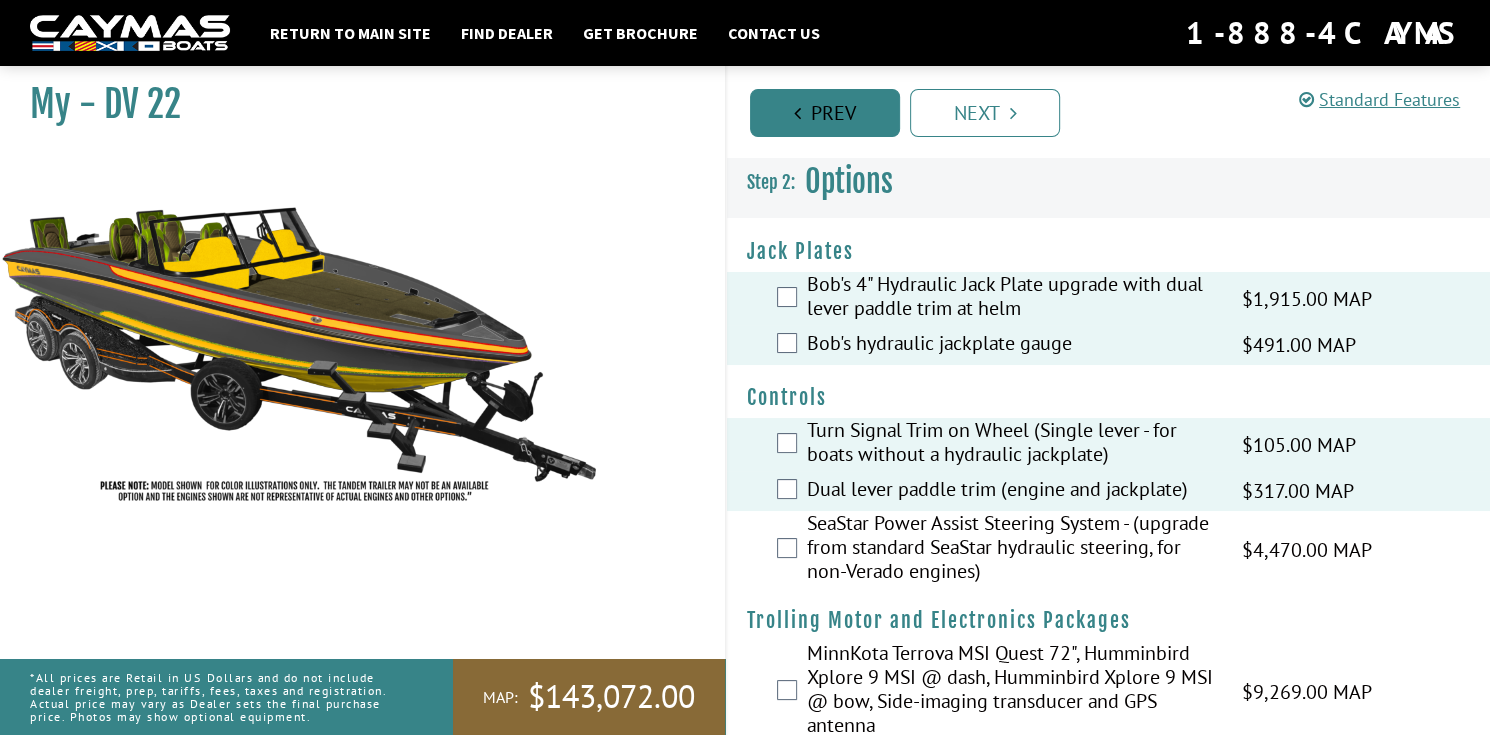 click on "Prev" at bounding box center (825, 113) 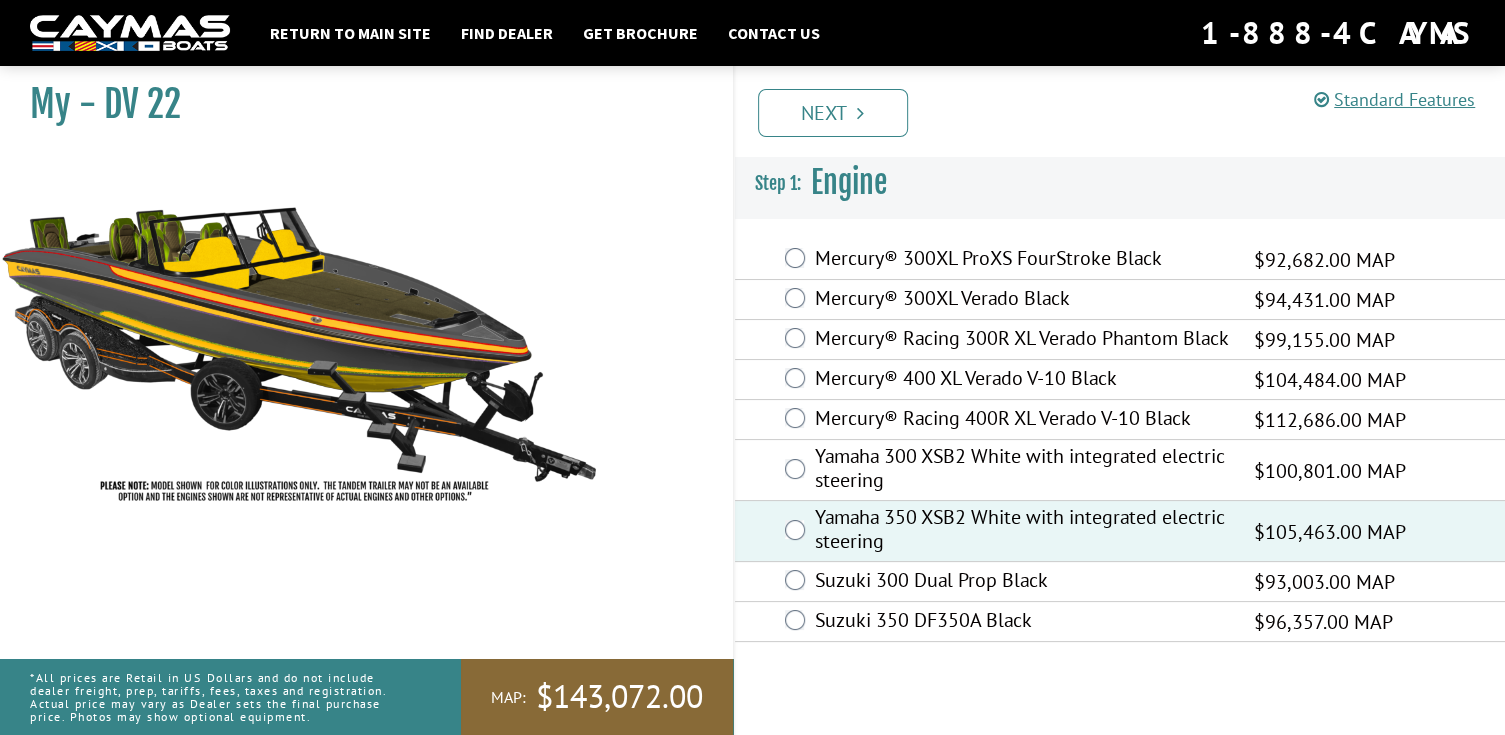 click on "Next" at bounding box center [833, 113] 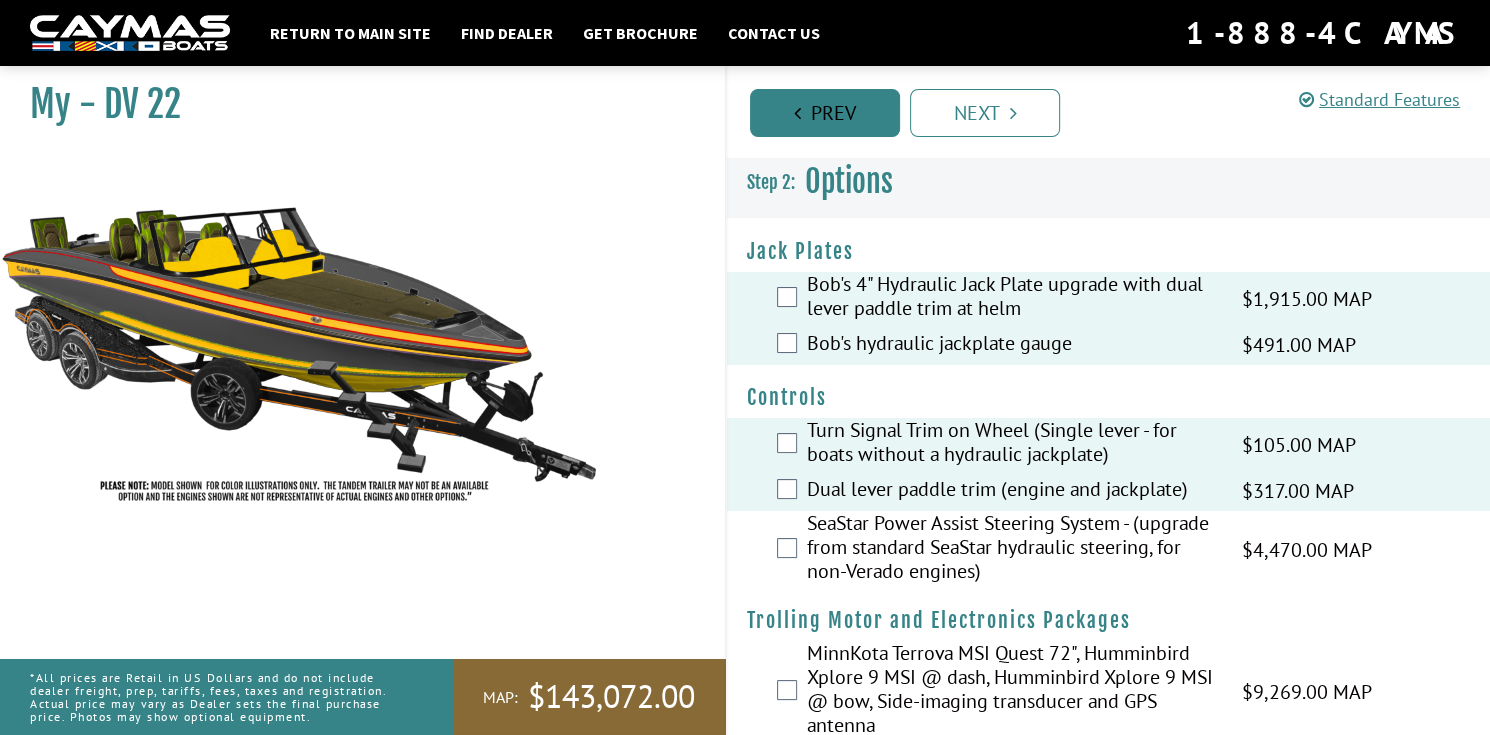 click on "Prev" at bounding box center (825, 113) 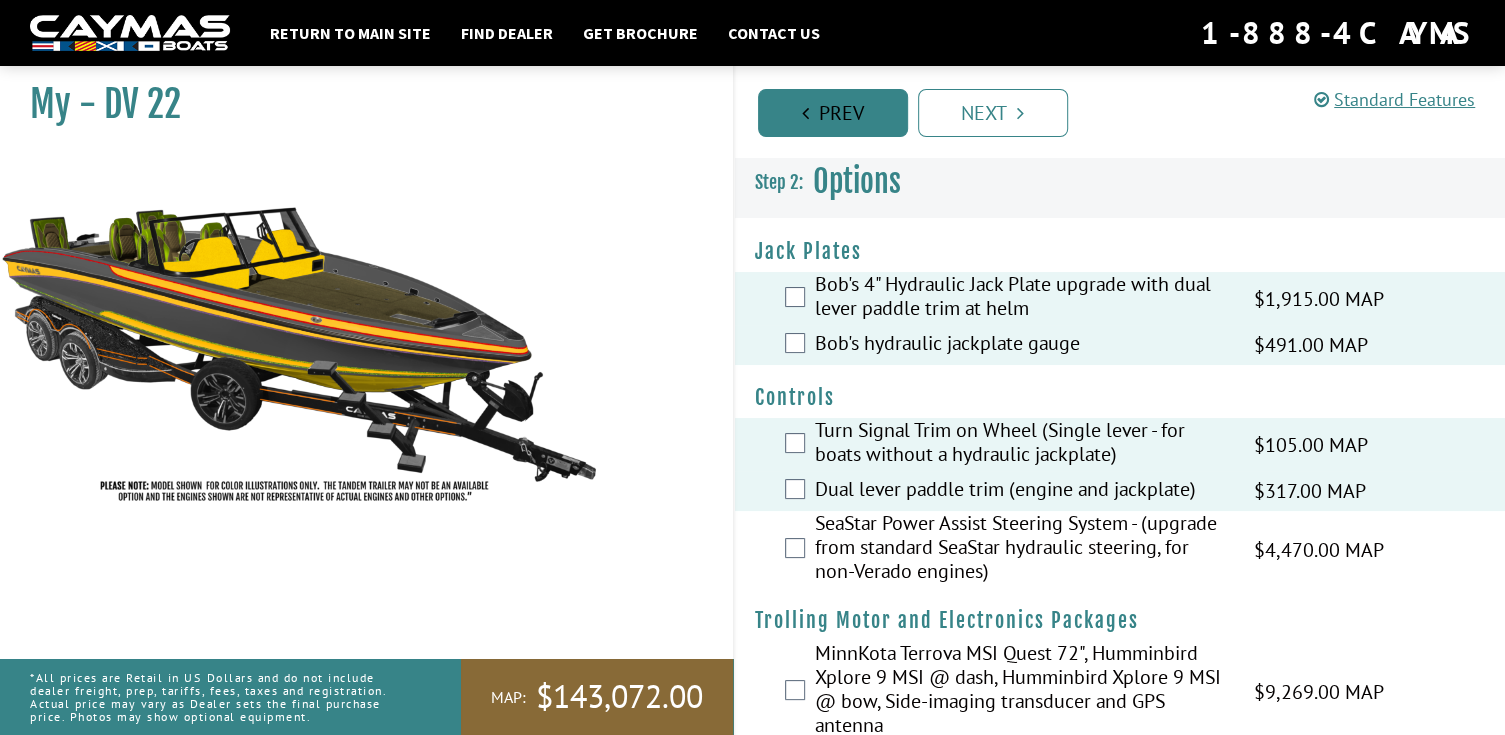 click on "Next" at bounding box center (993, 113) 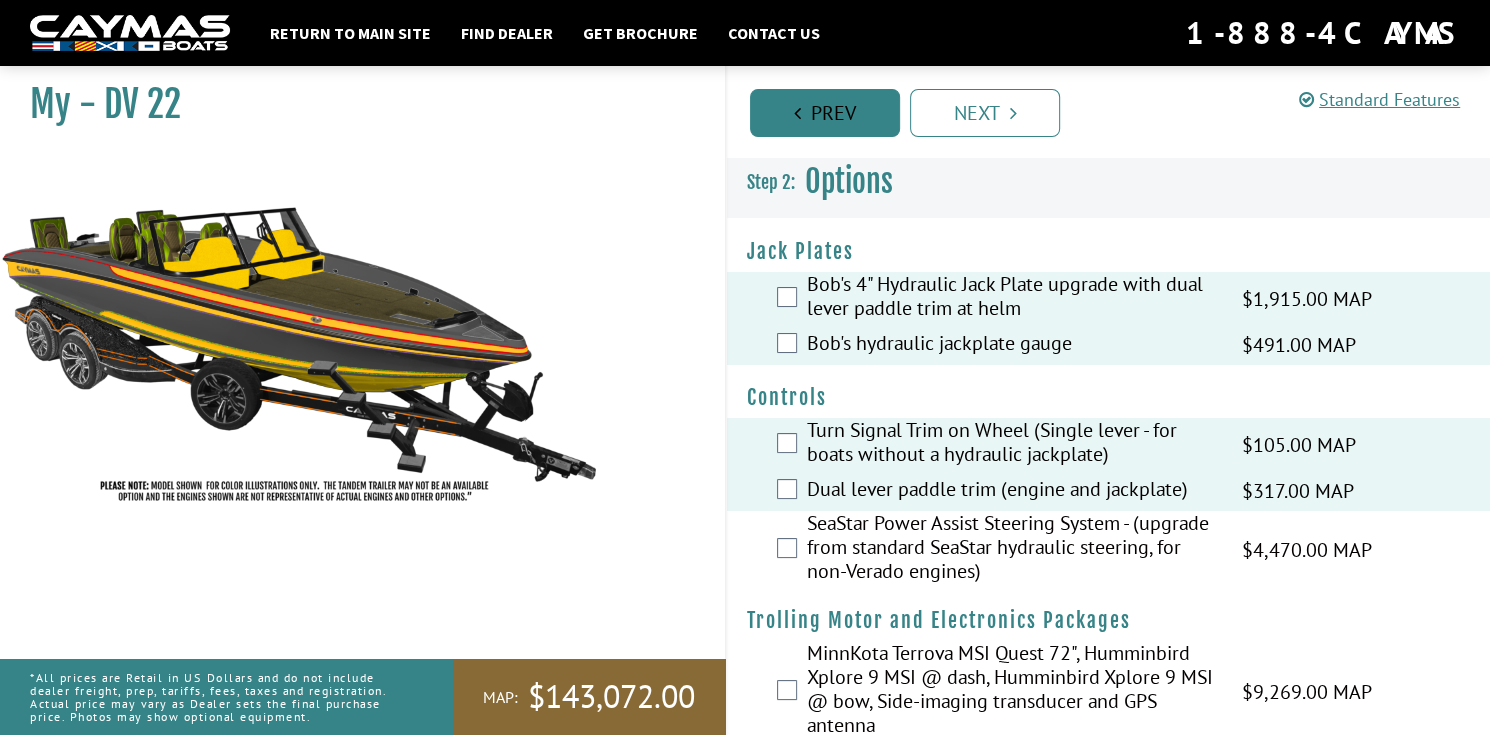 click on "Prev" at bounding box center [825, 113] 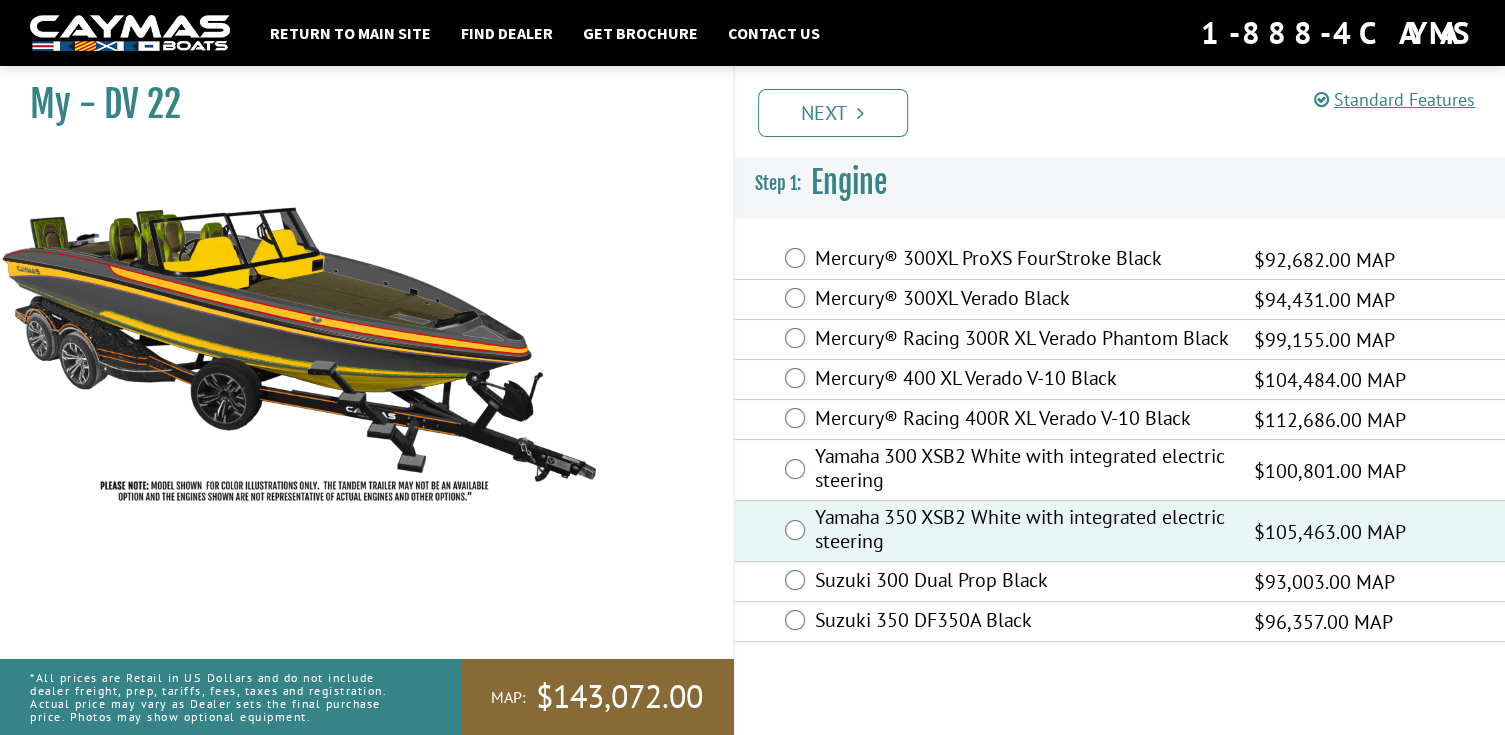 click on "Mercury® Racing 400R XL Verado V-10 Black" at bounding box center (1021, 420) 